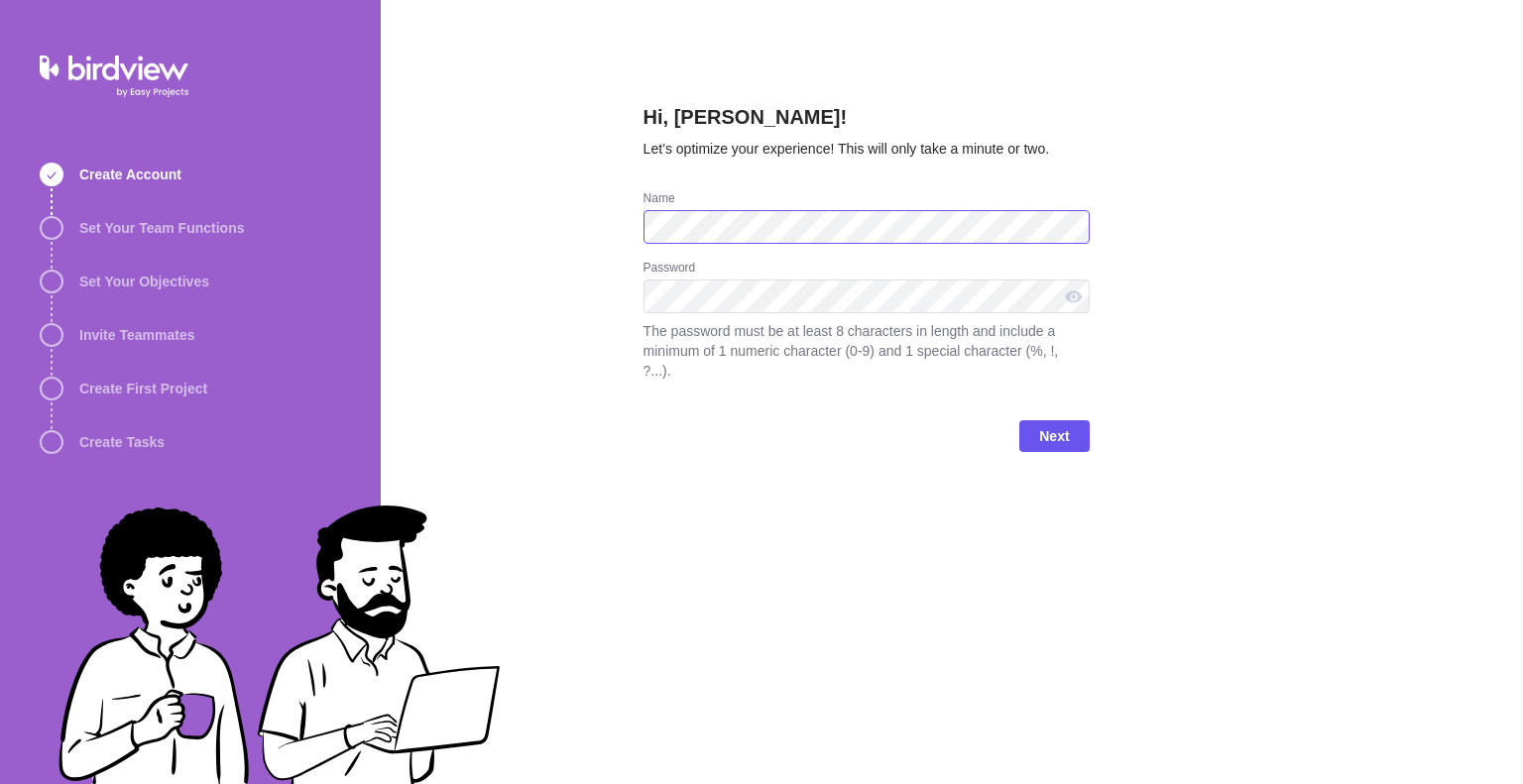 scroll, scrollTop: 0, scrollLeft: 0, axis: both 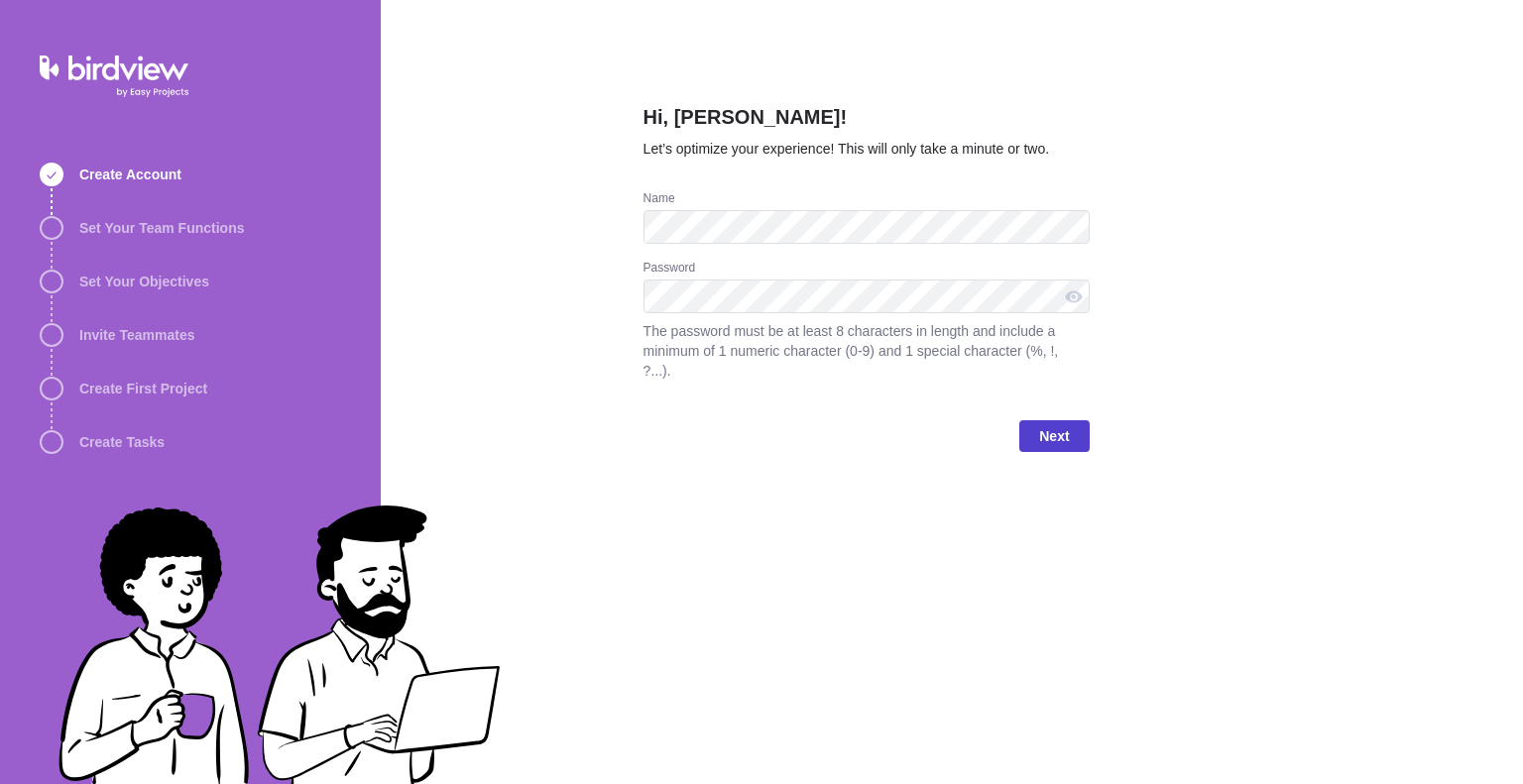 click on "Next" at bounding box center (1054, 436) 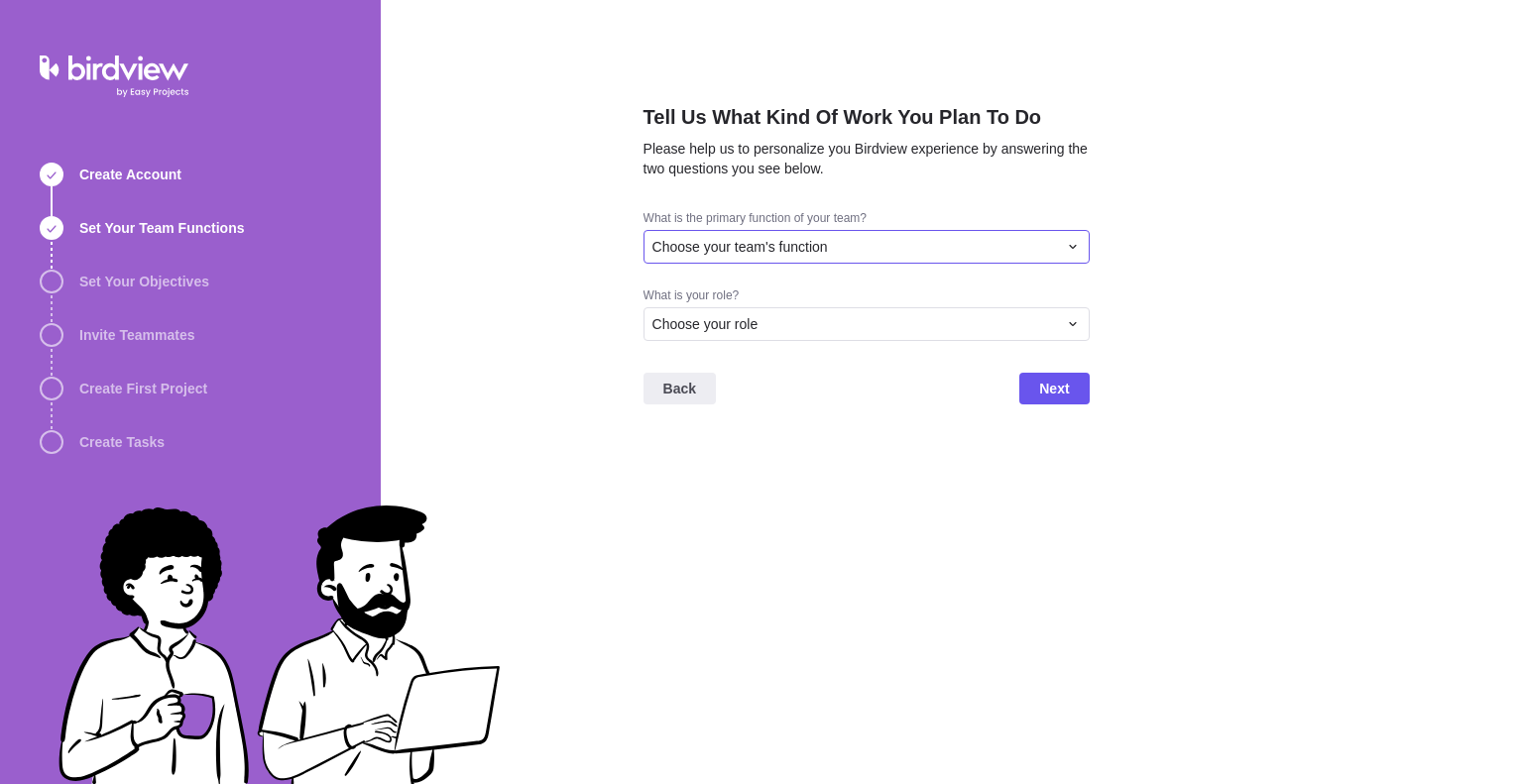 click on "Choose your team's function" at bounding box center [855, 247] 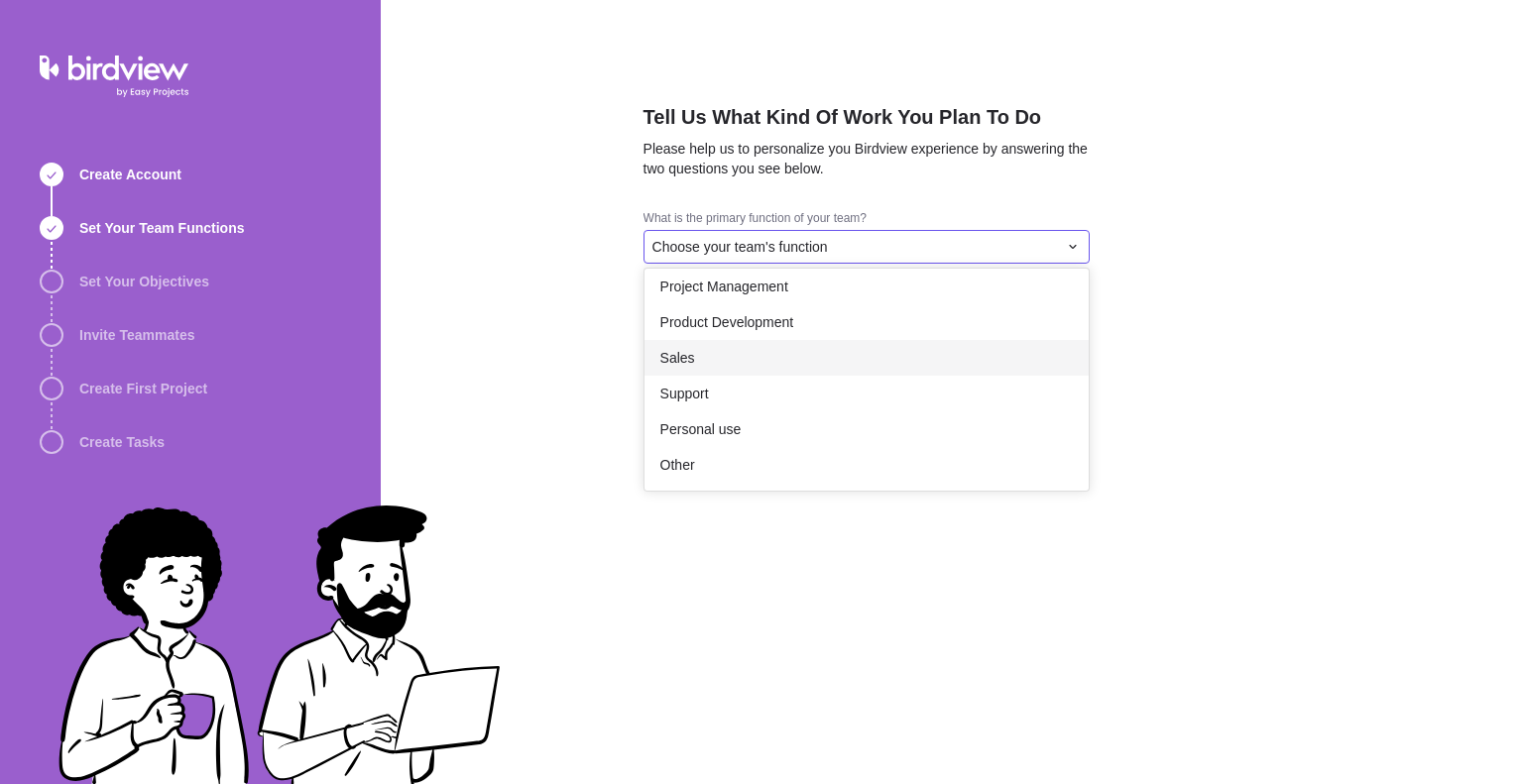 scroll, scrollTop: 0, scrollLeft: 0, axis: both 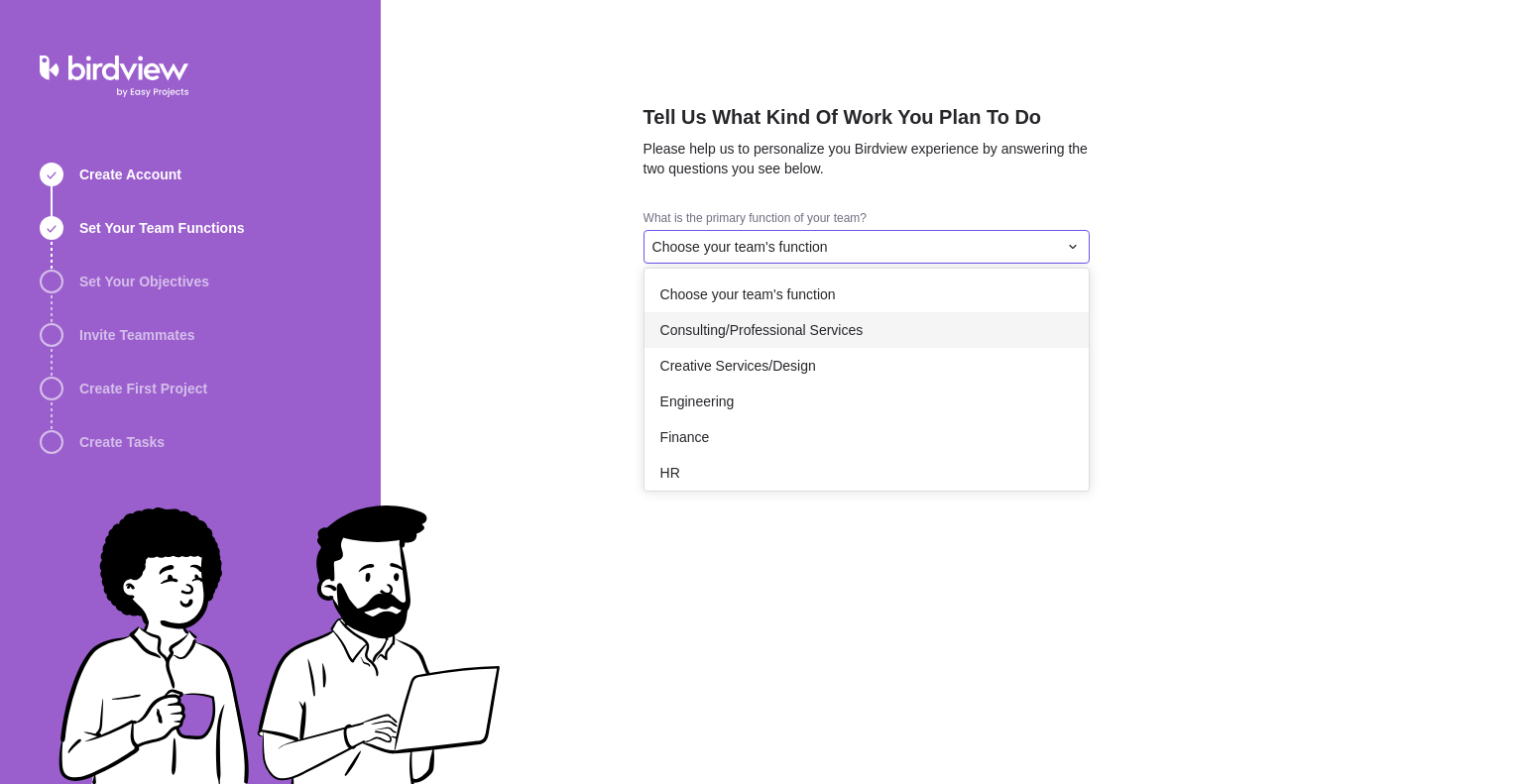 click on "Consulting/Professional Services" at bounding box center (867, 330) 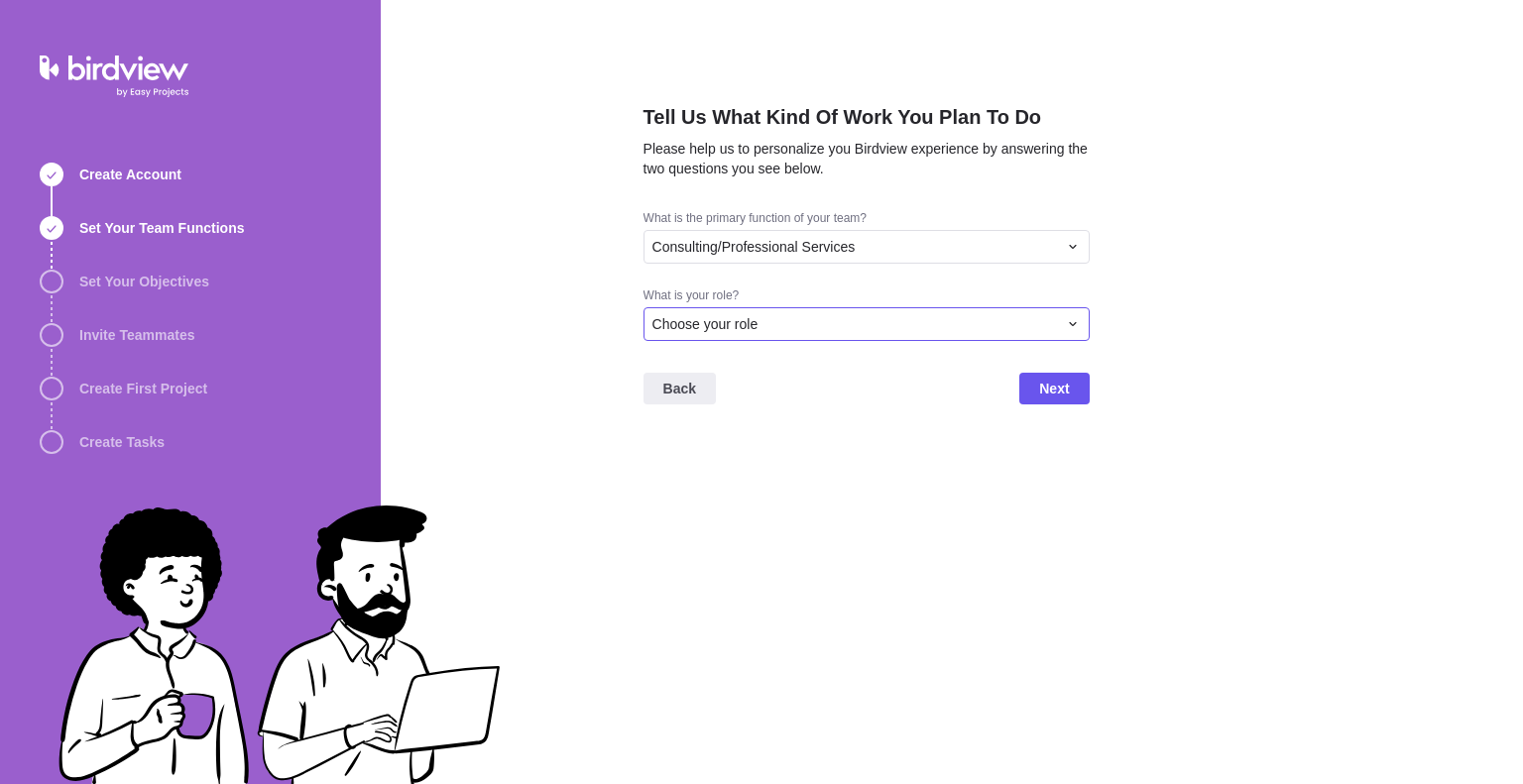 click on "Choose your role" at bounding box center (855, 324) 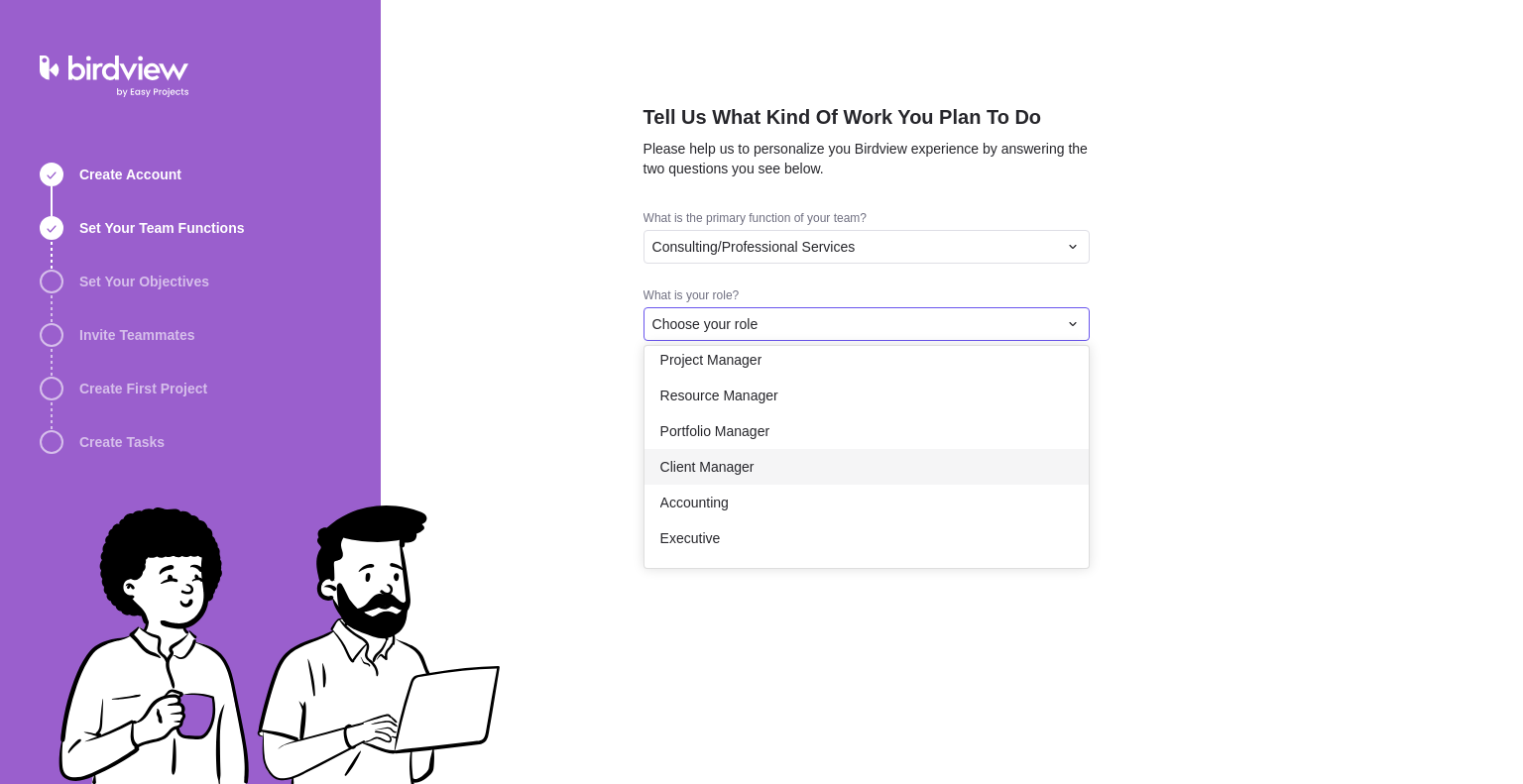 scroll, scrollTop: 115, scrollLeft: 0, axis: vertical 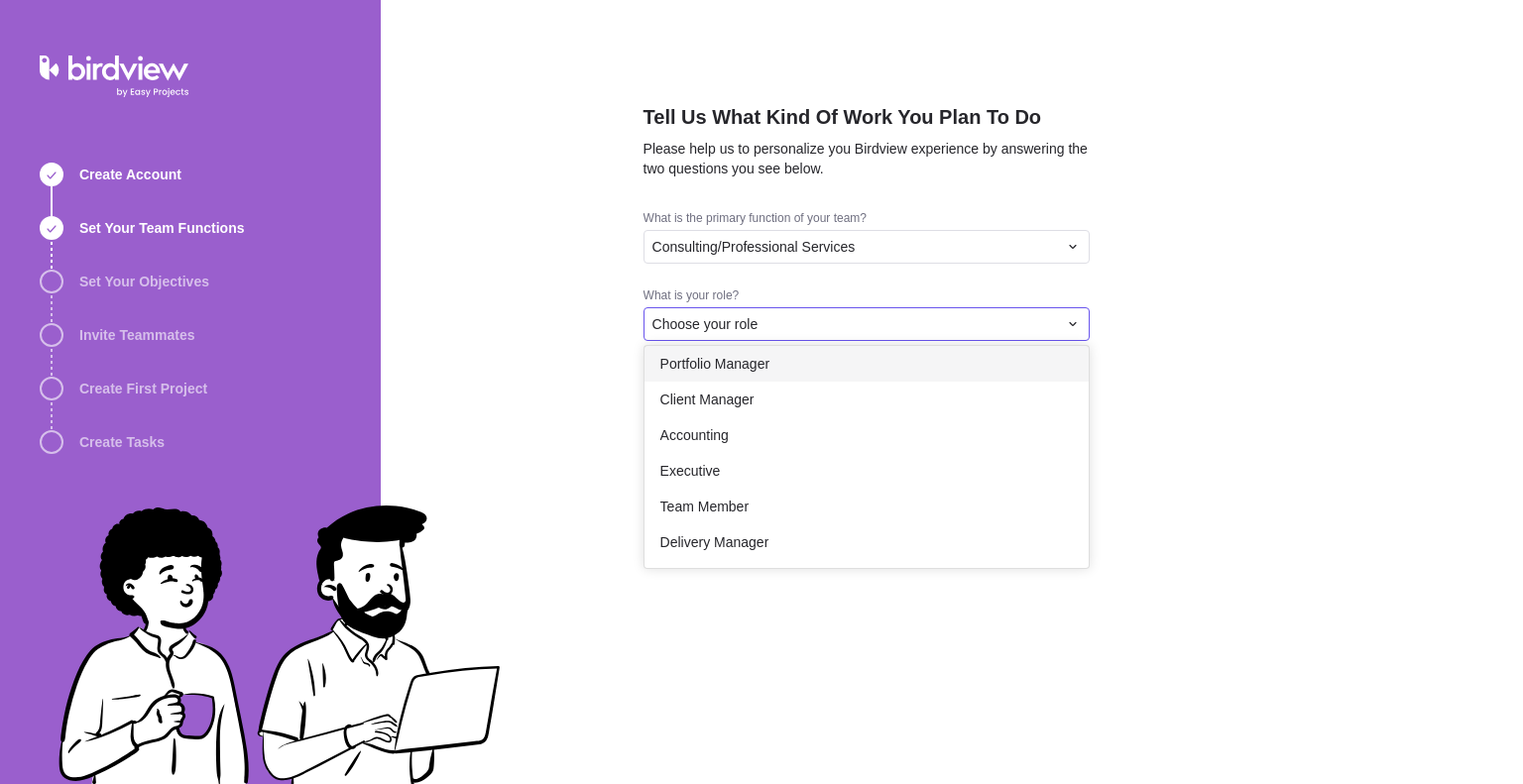 click on "Tell Us What Kind Of Work You Plan To Do Please help us to personalize you Birdview experience by answering the two questions you see below. What is the primary function of your team? Consulting/Professional Services What is your role? Choose your role Choose your role Project Manager Resource Manager Portfolio Manager Client Manager Accounting Executive Team Member Delivery Manager Back Next" at bounding box center [952, 392] 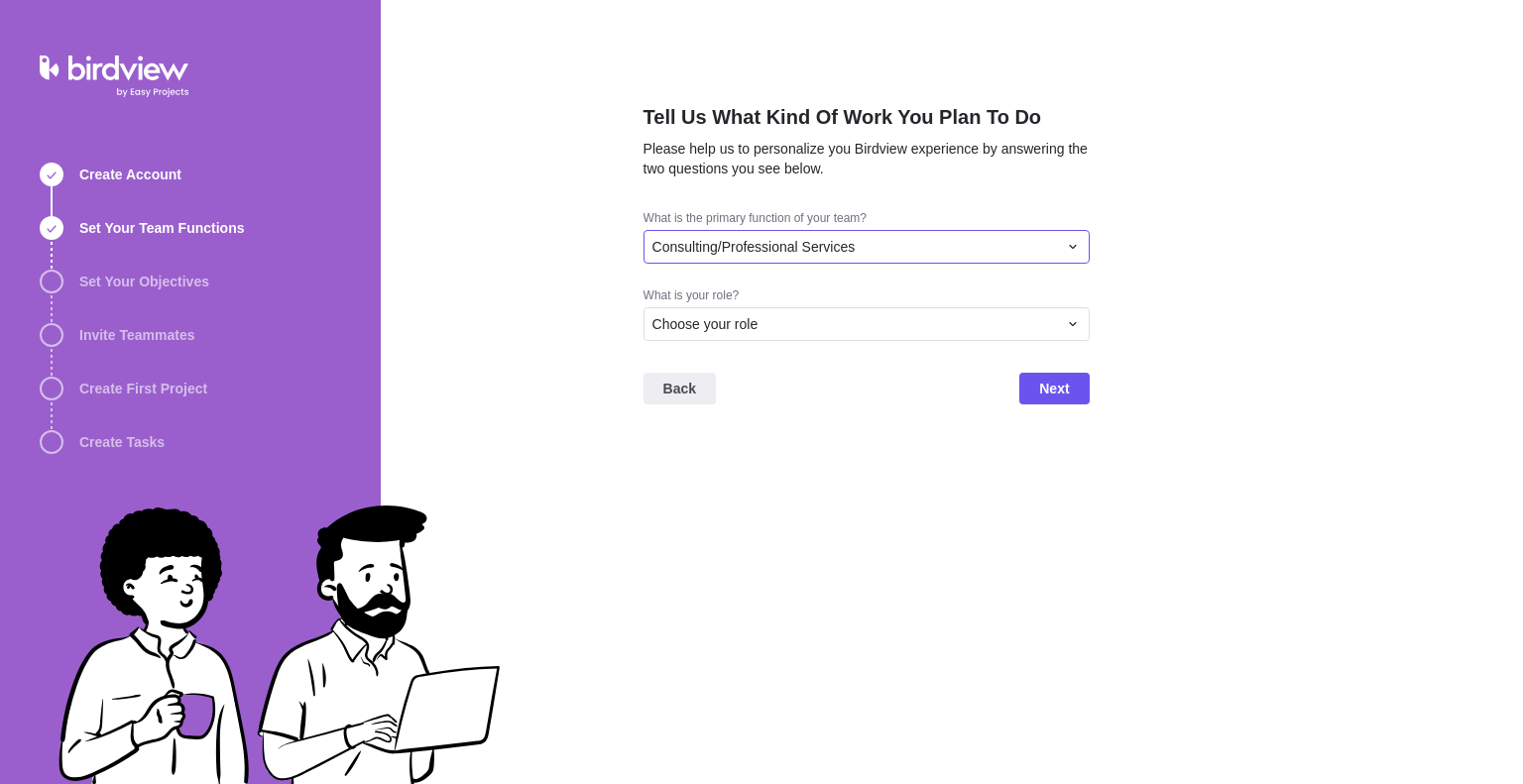click on "Consulting/Professional Services" at bounding box center (855, 247) 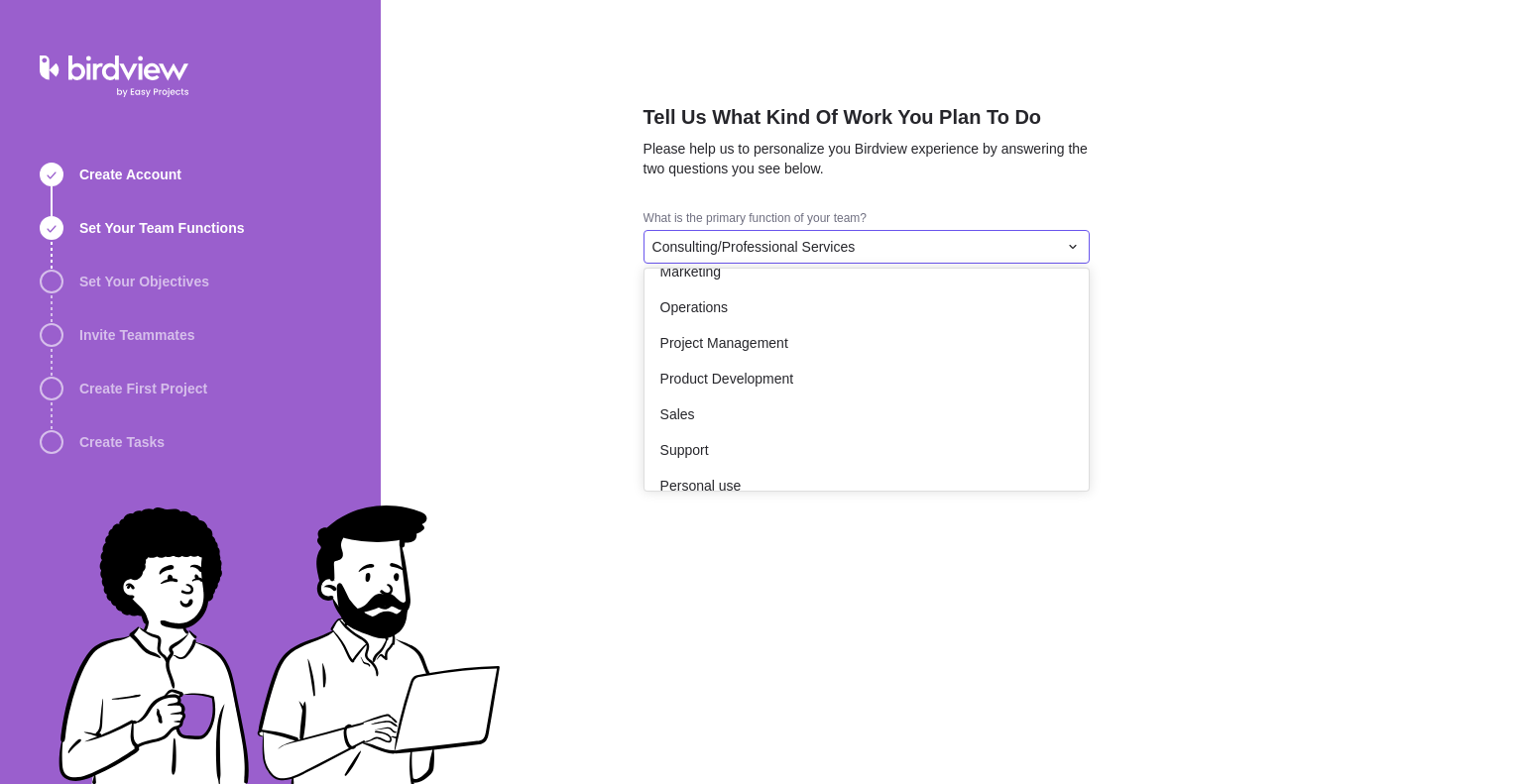 scroll, scrollTop: 309, scrollLeft: 0, axis: vertical 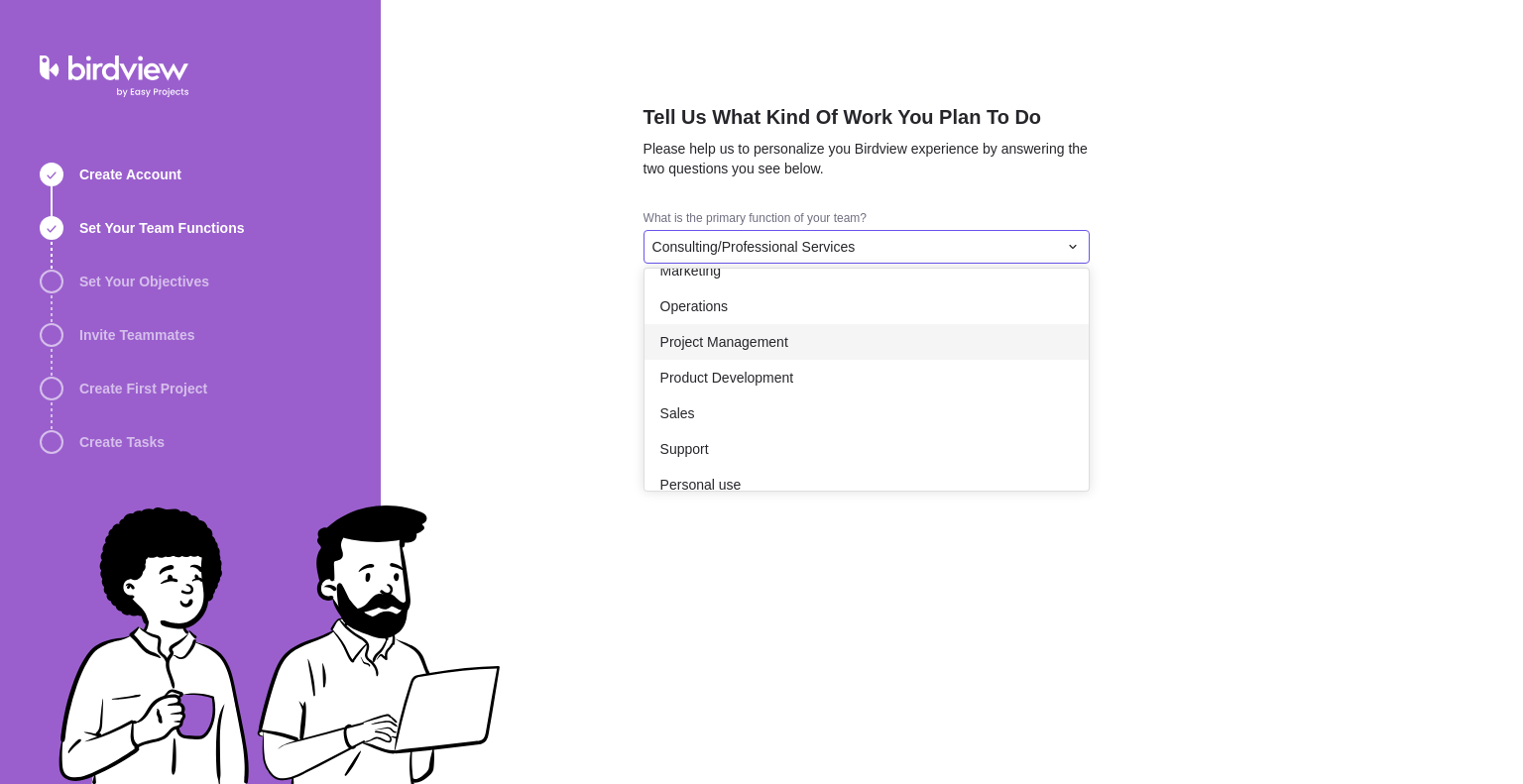 click on "Project Management" at bounding box center [867, 342] 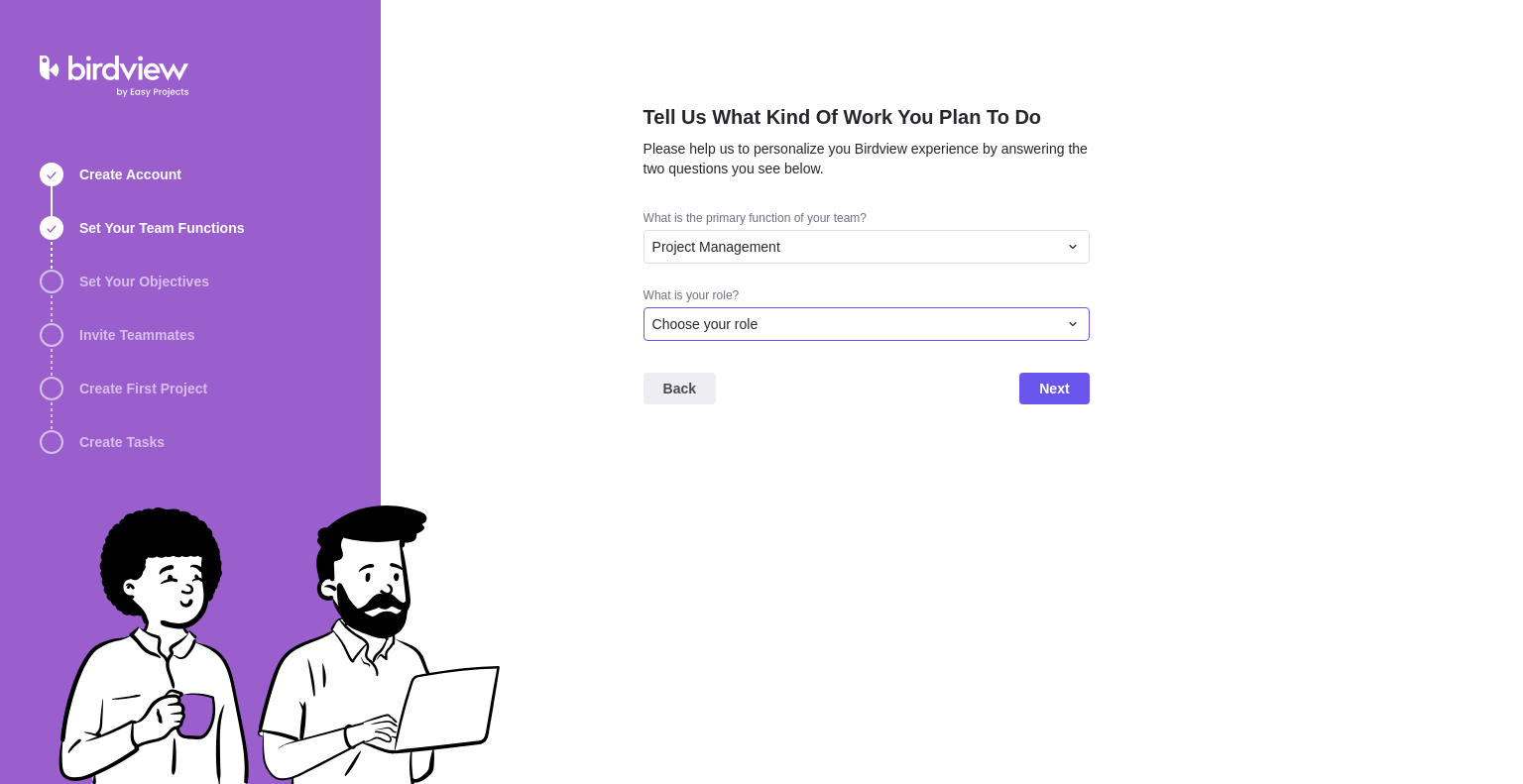 click on "Choose your role" at bounding box center (867, 324) 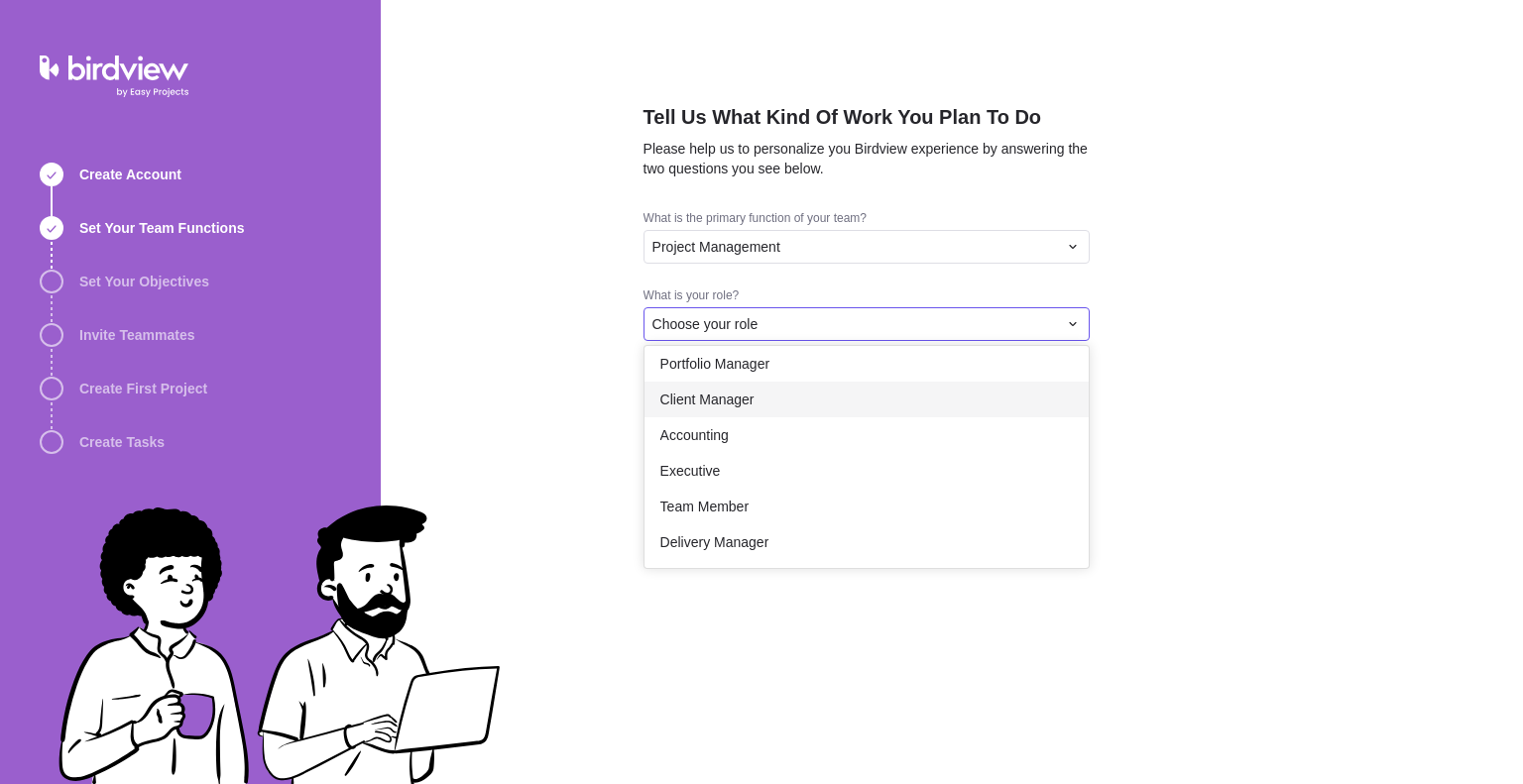 scroll, scrollTop: 0, scrollLeft: 0, axis: both 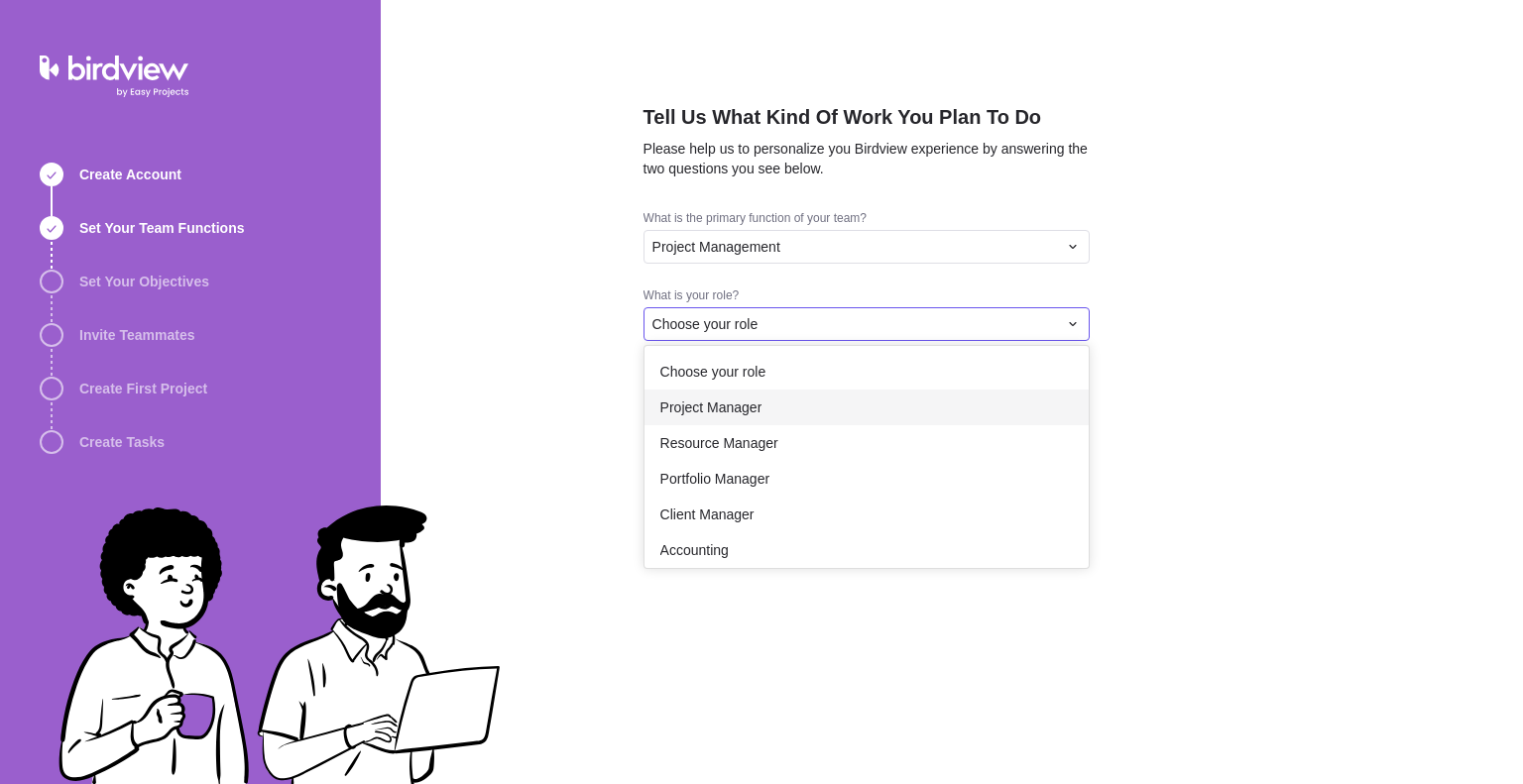 click on "Project Manager" at bounding box center (867, 407) 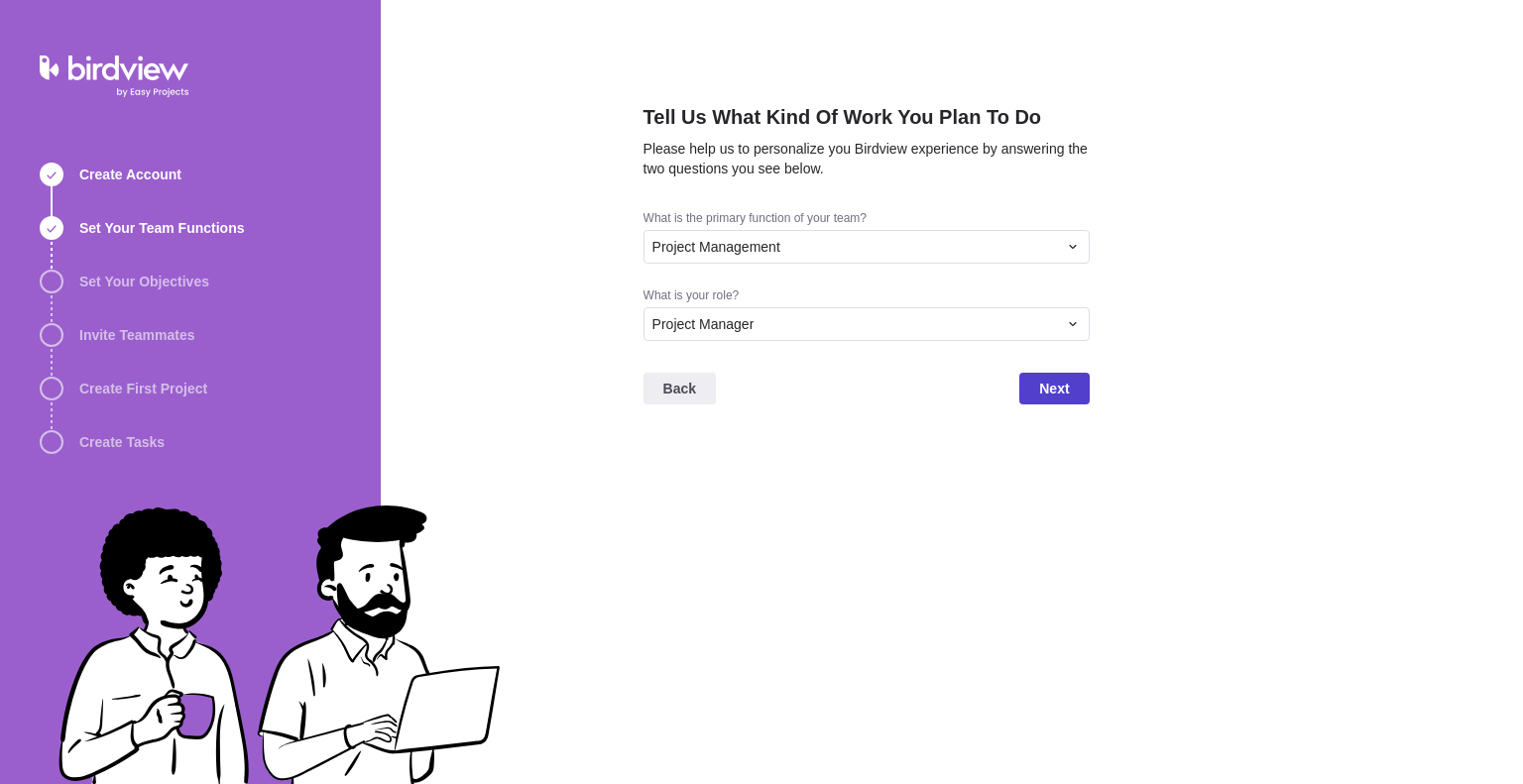 click on "Next" at bounding box center [1054, 389] 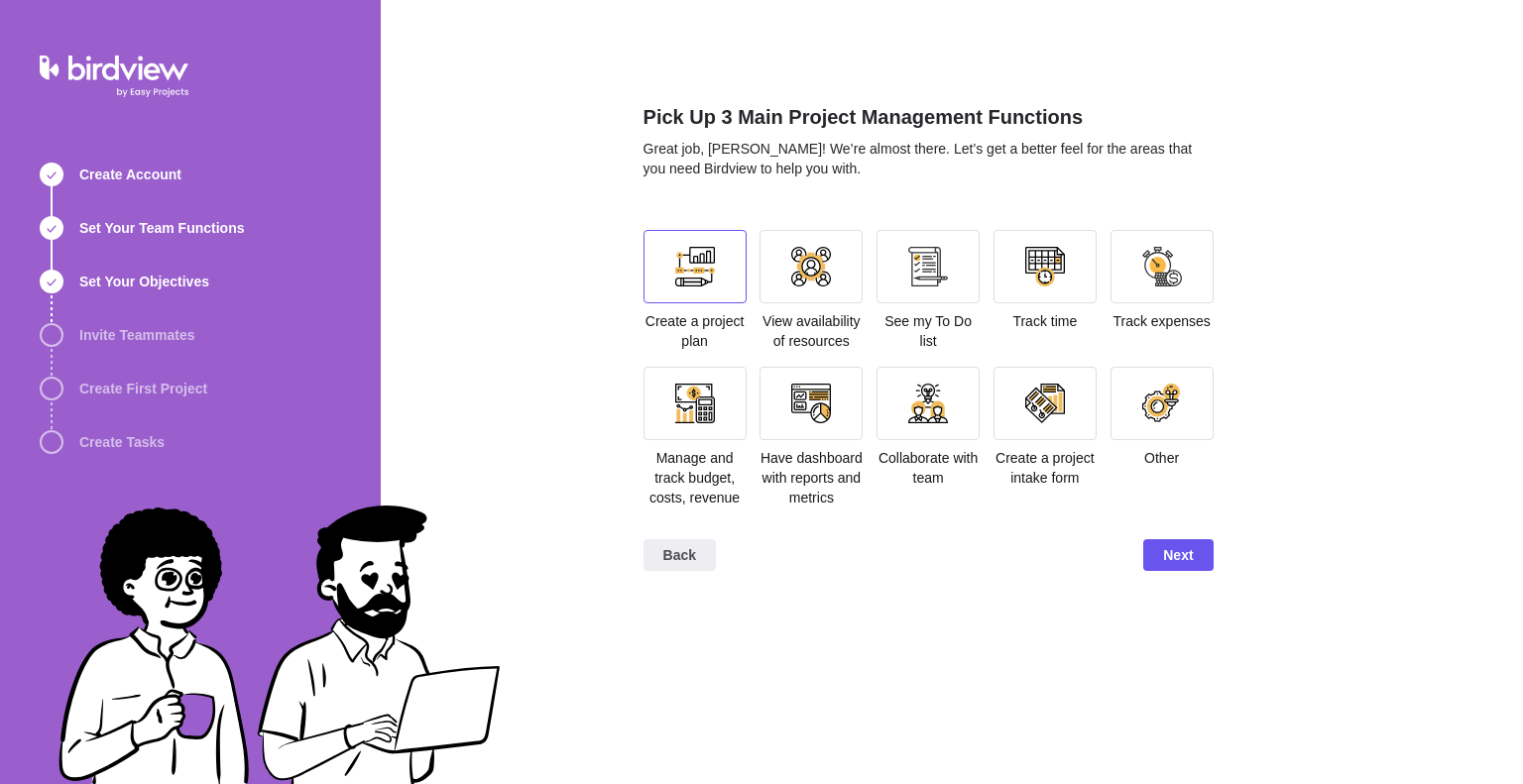 click at bounding box center (695, 267) 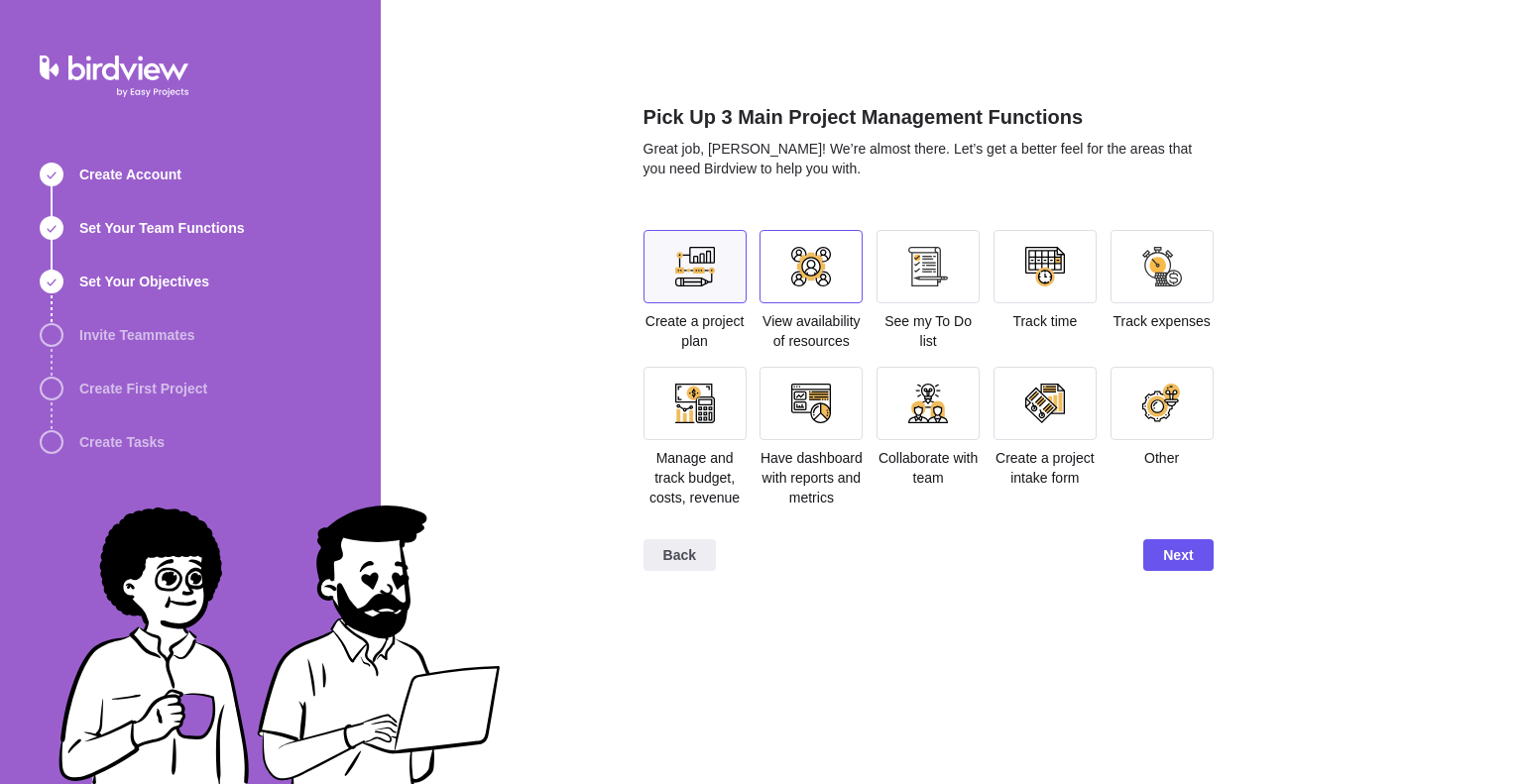 click at bounding box center [811, 267] 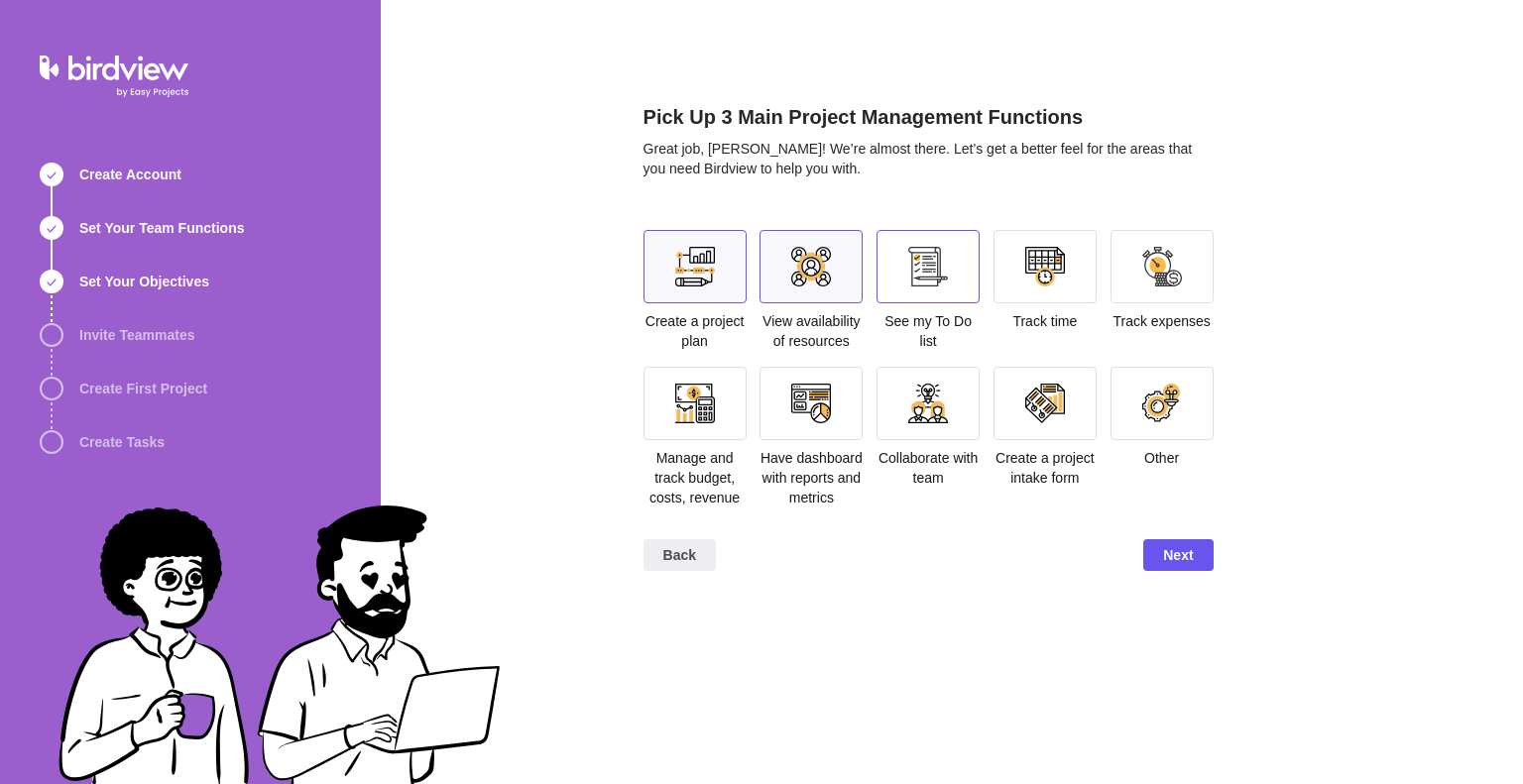 click at bounding box center [928, 267] 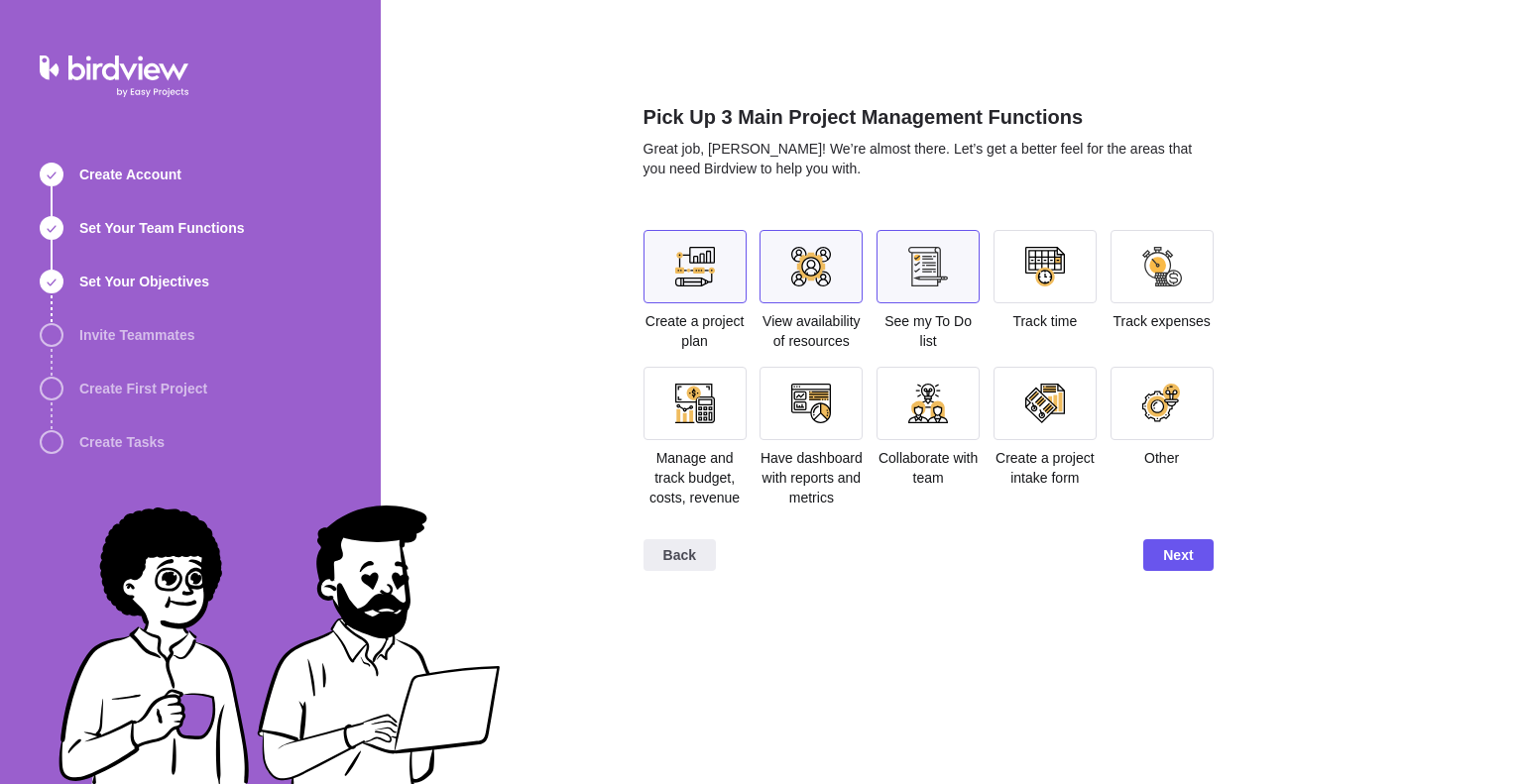 click at bounding box center [1045, 267] 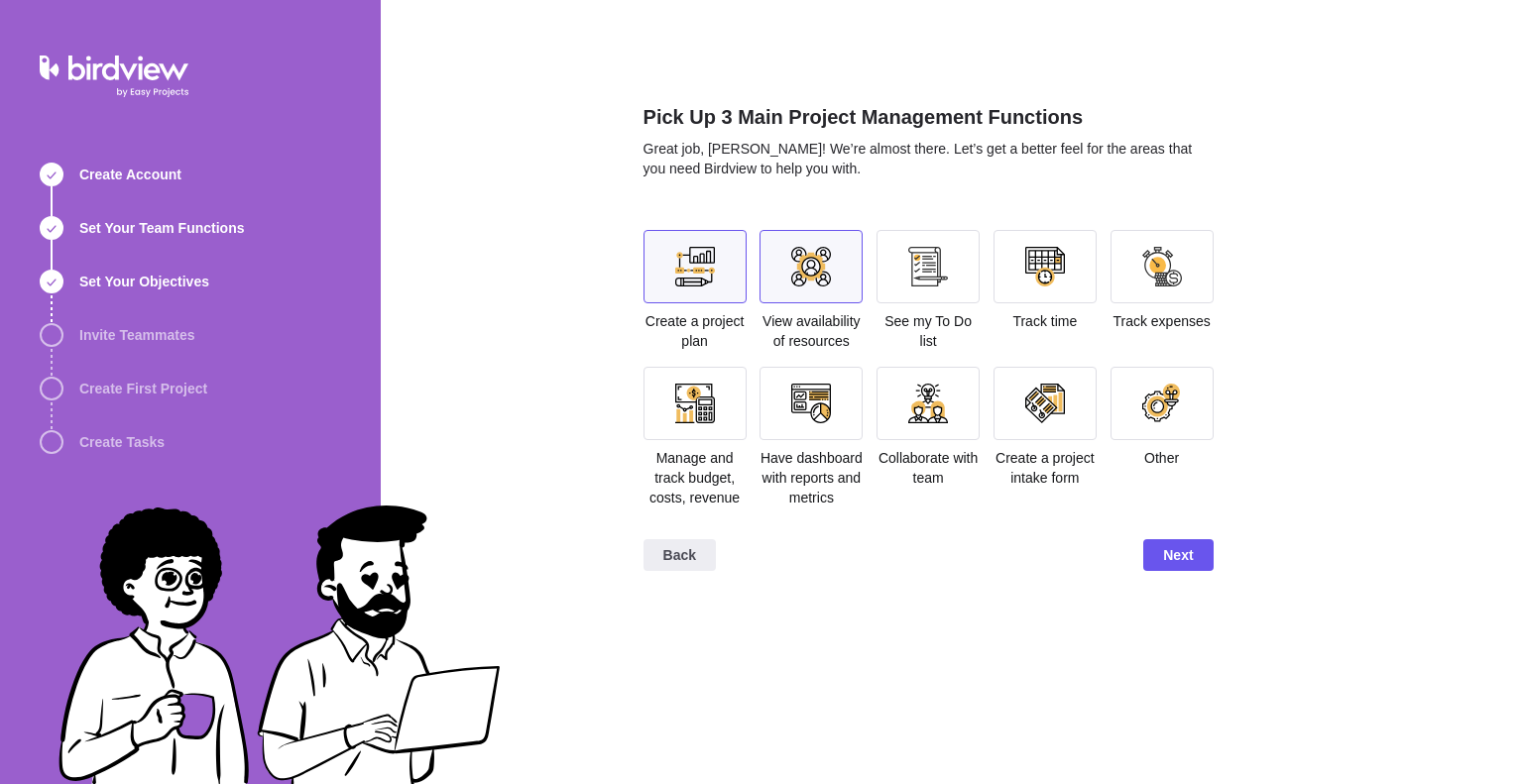 click at bounding box center [811, 267] 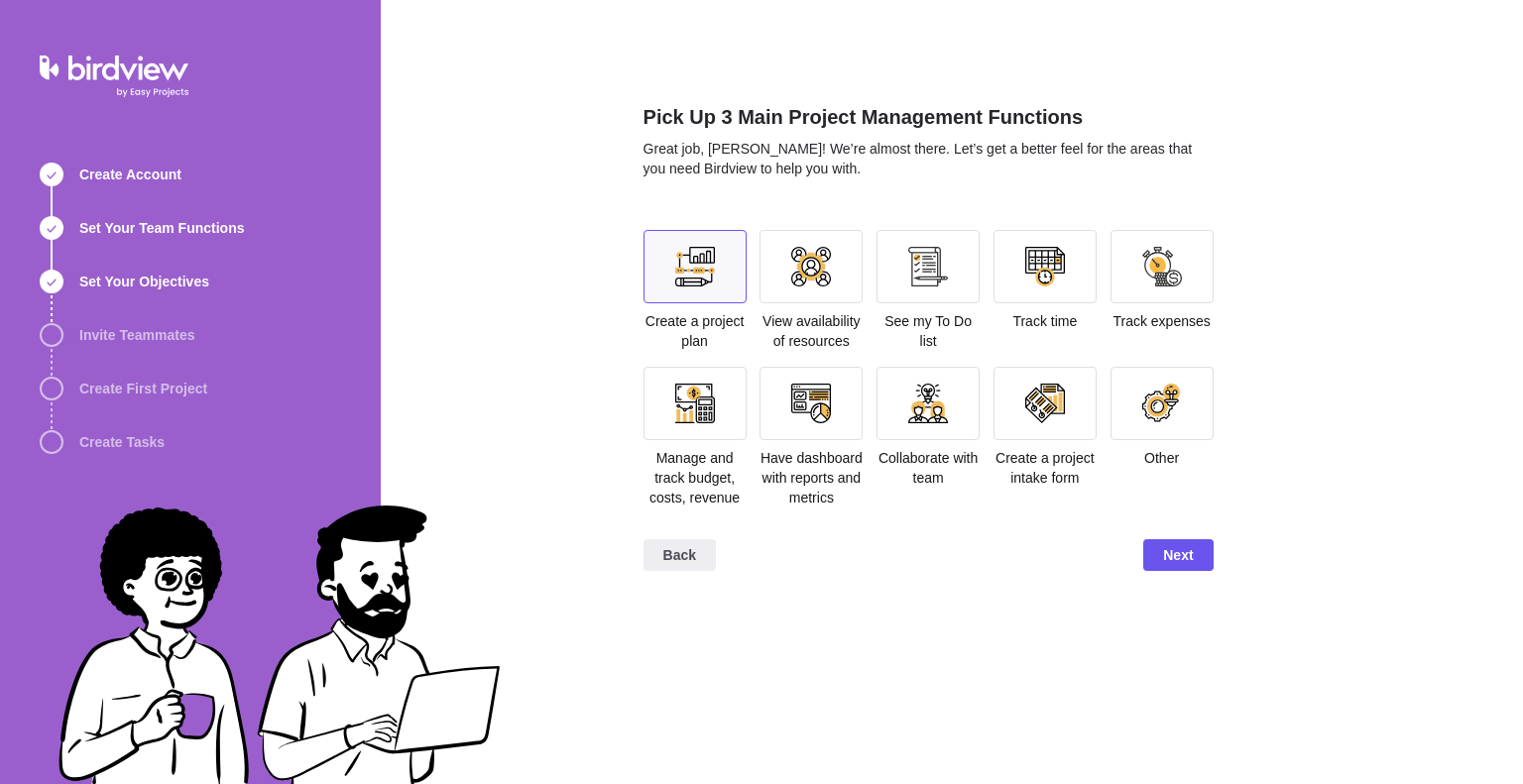 click at bounding box center [695, 267] 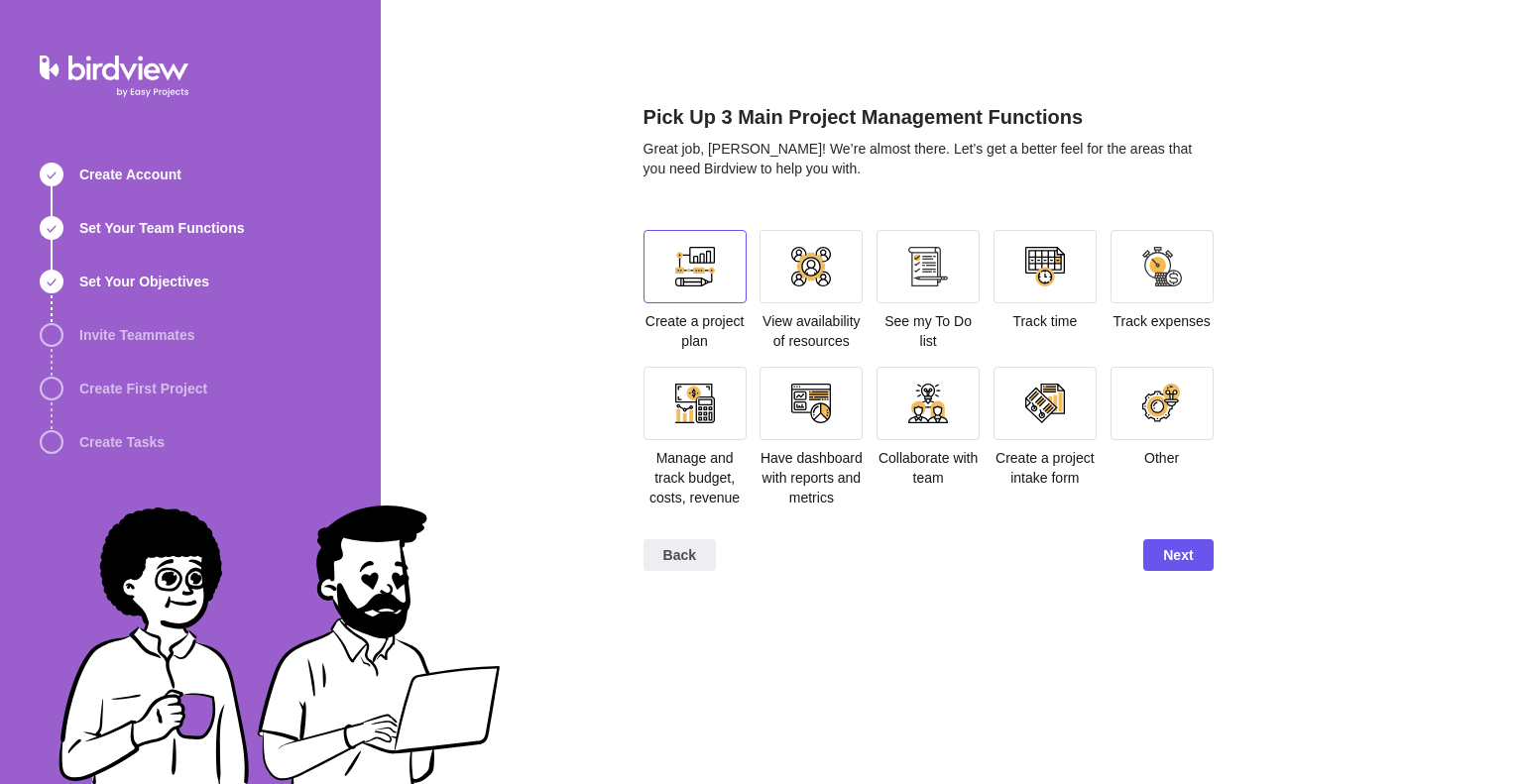 click at bounding box center (695, 267) 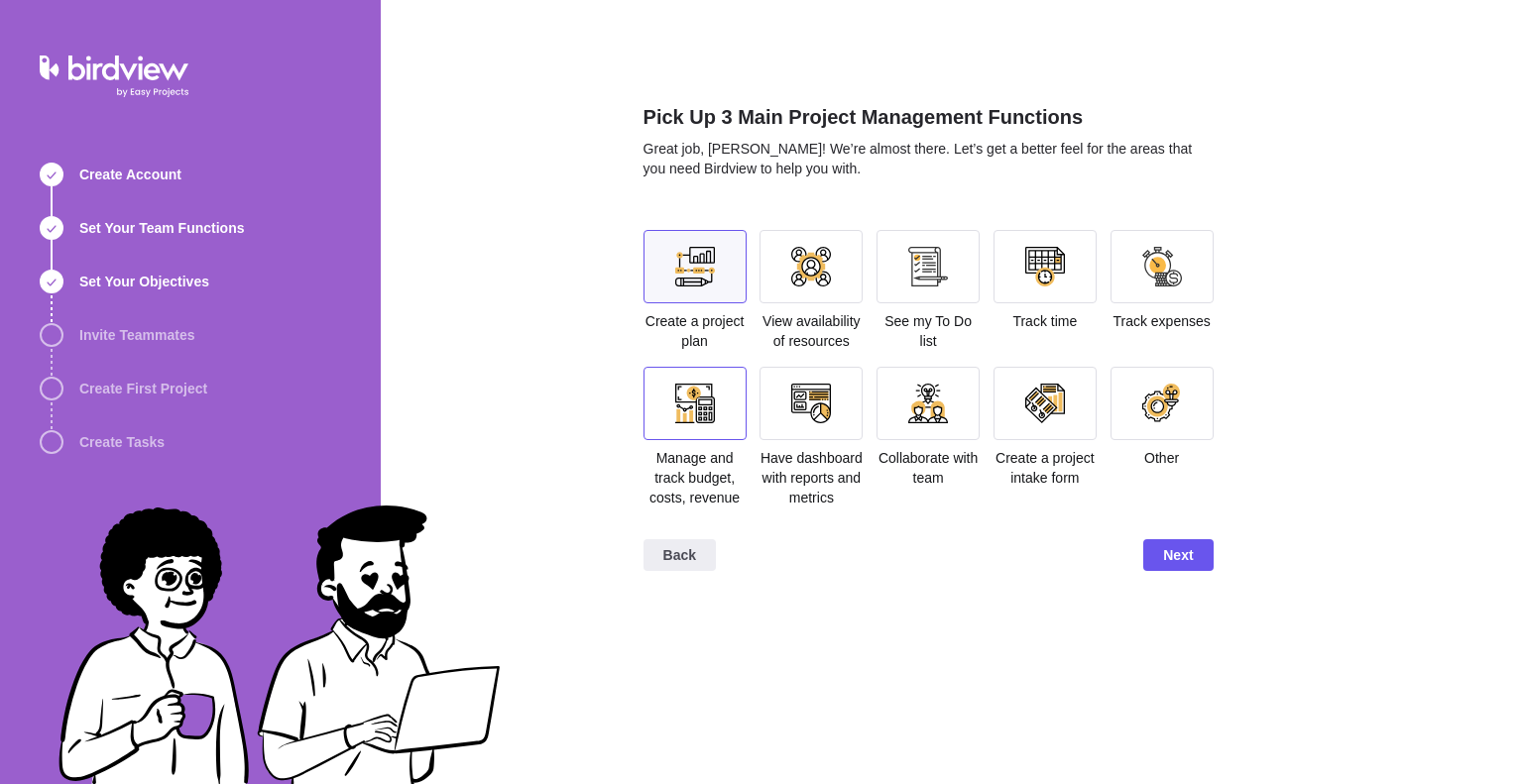 click at bounding box center [695, 403] 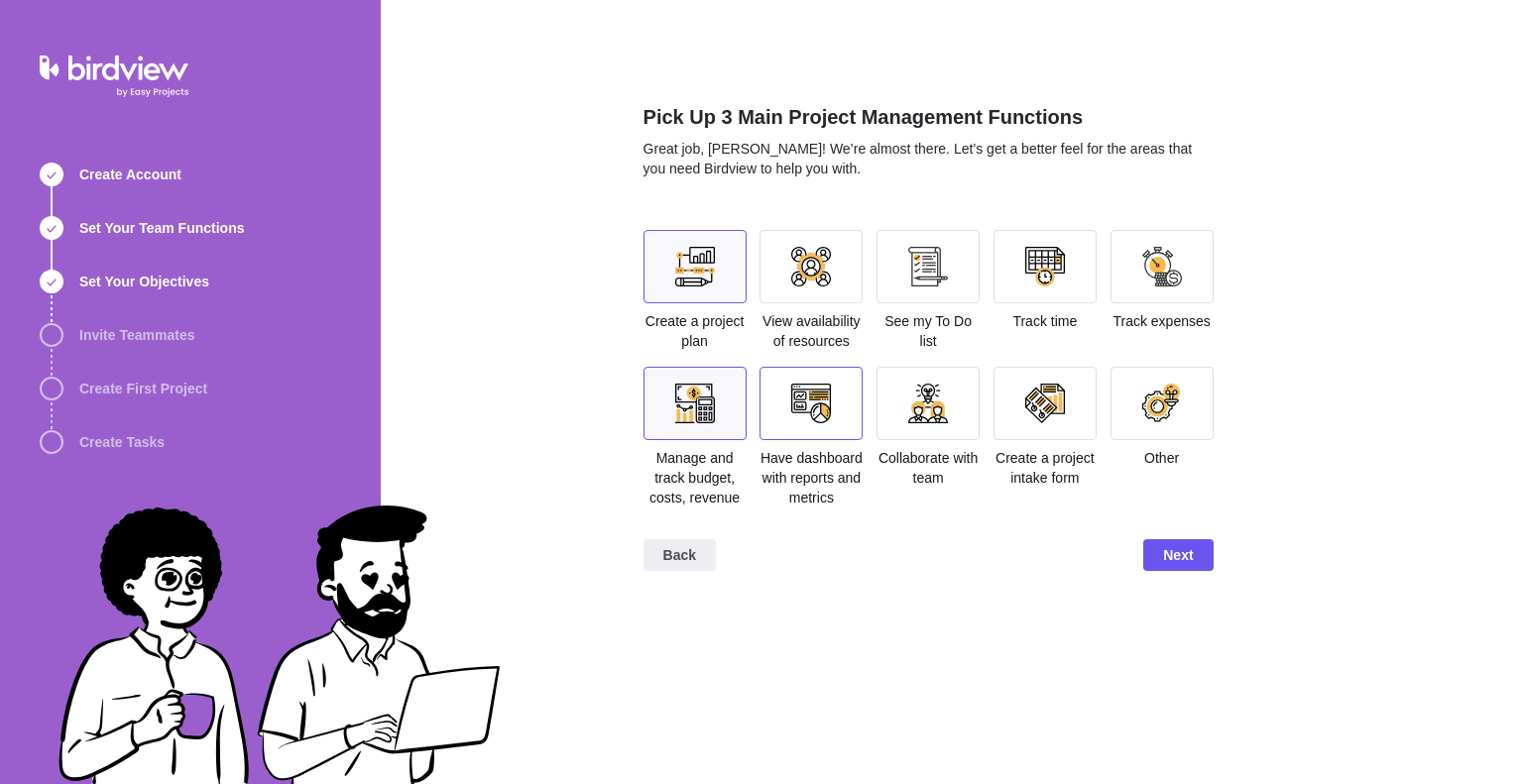 click at bounding box center (811, 403) 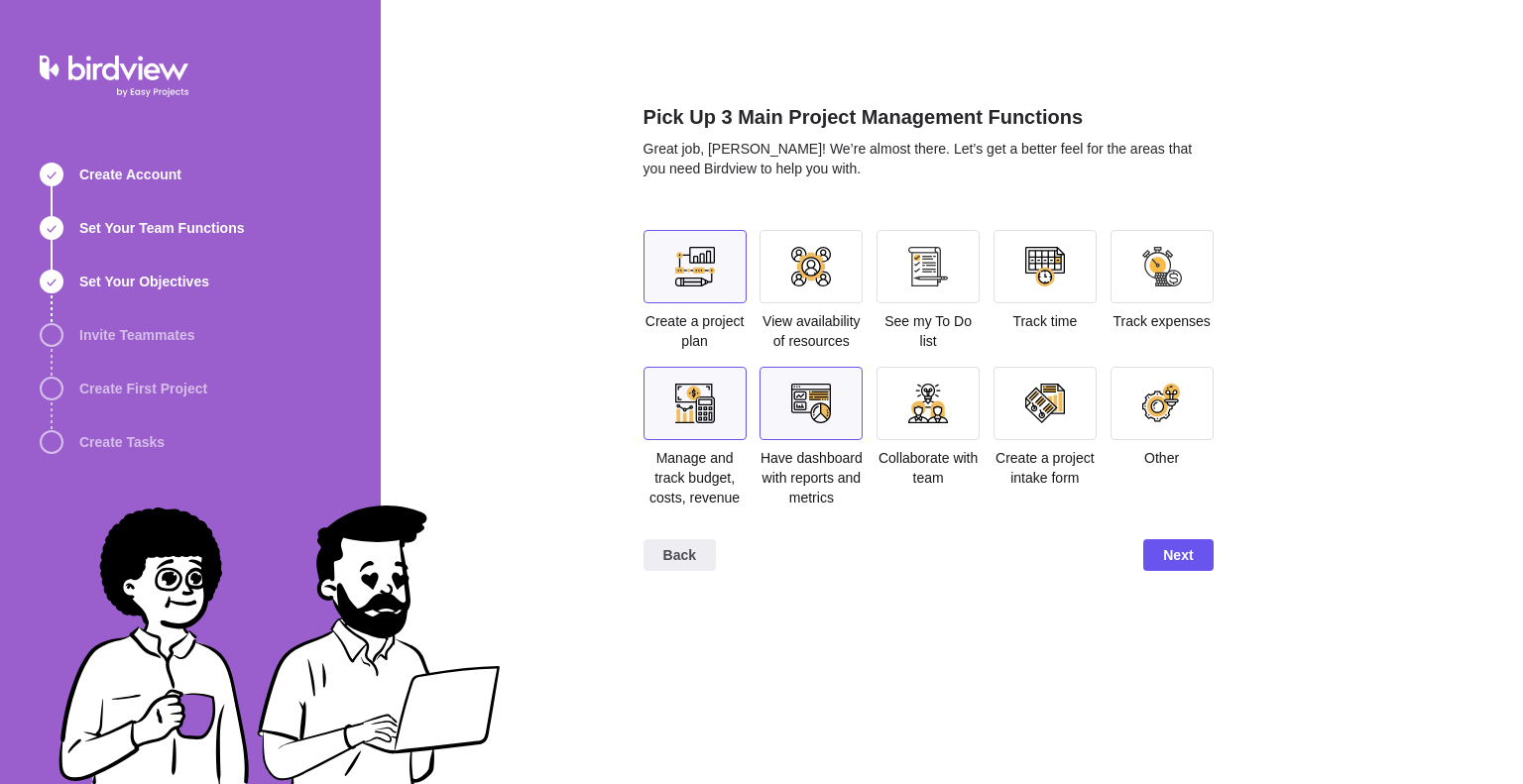 click at bounding box center [1162, 403] 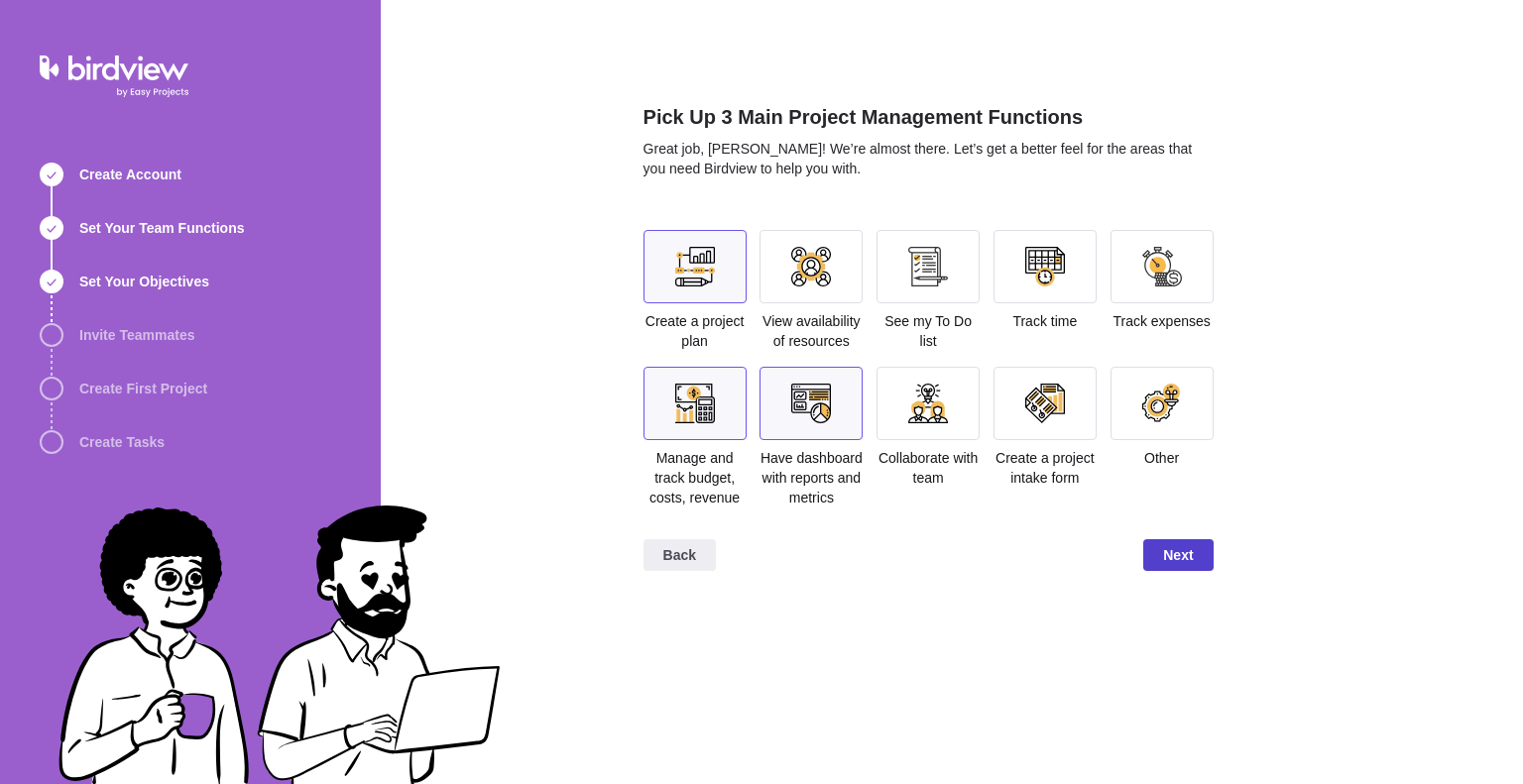 click on "Next" at bounding box center [1178, 555] 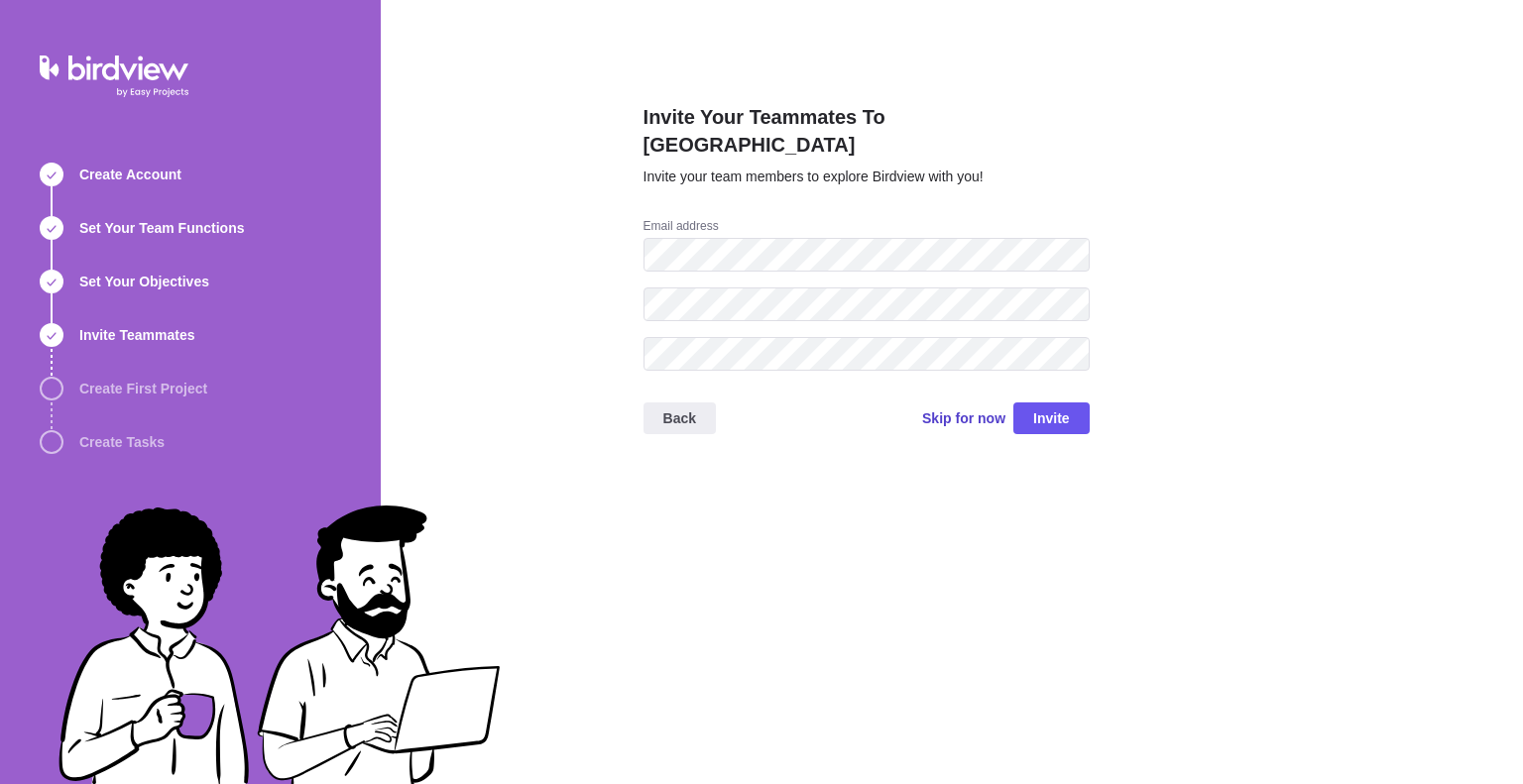 click on "Skip for now" at bounding box center (964, 418) 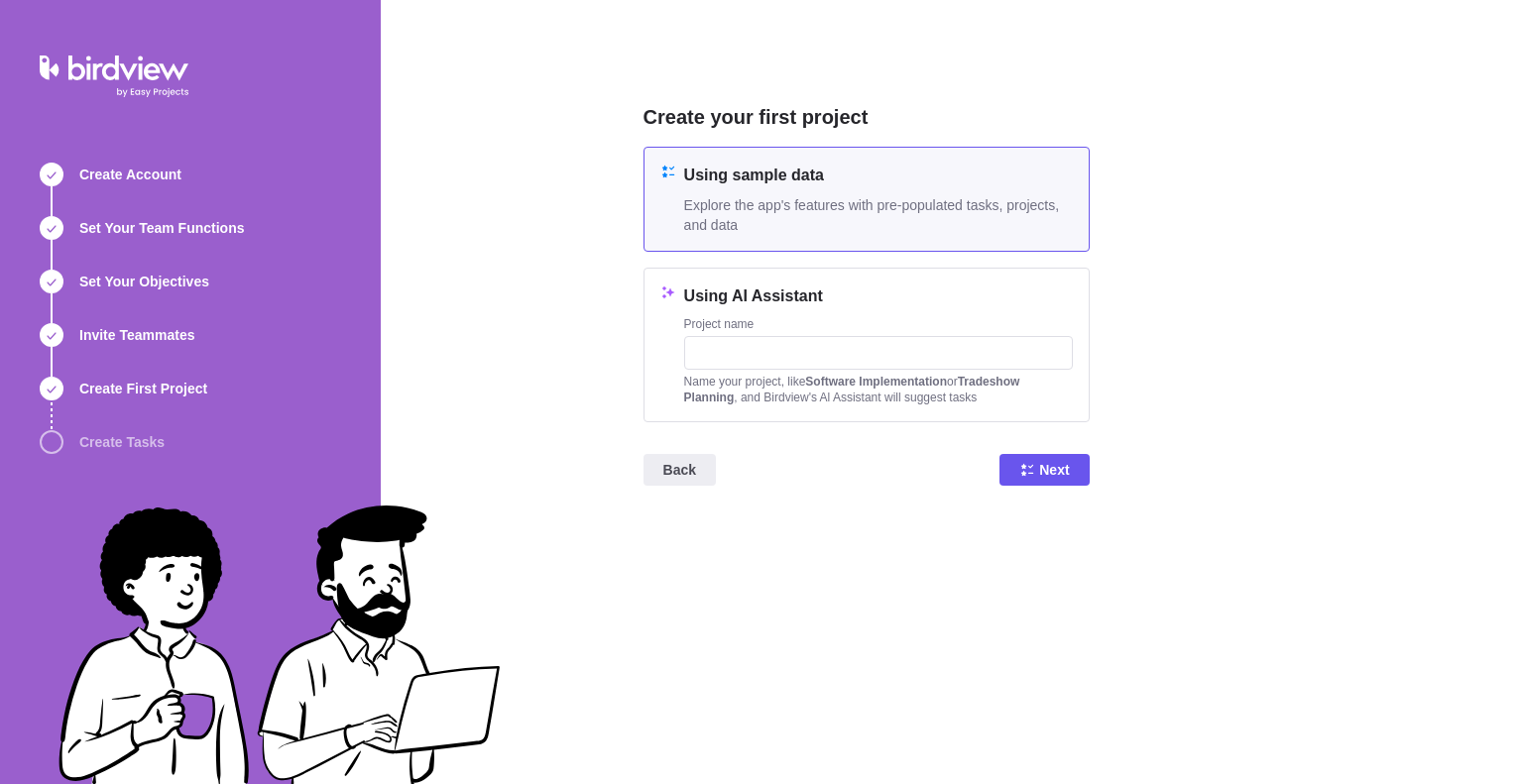 click on "Create your first project Using sample data Explore the app's features with pre-populated tasks, projects, and data Using AI Assistant Project name Name your project, like  Software Implementation  or  Tradeshow Planning , and Birdview's Al Assistant will suggest tasks Back Next" at bounding box center [952, 392] 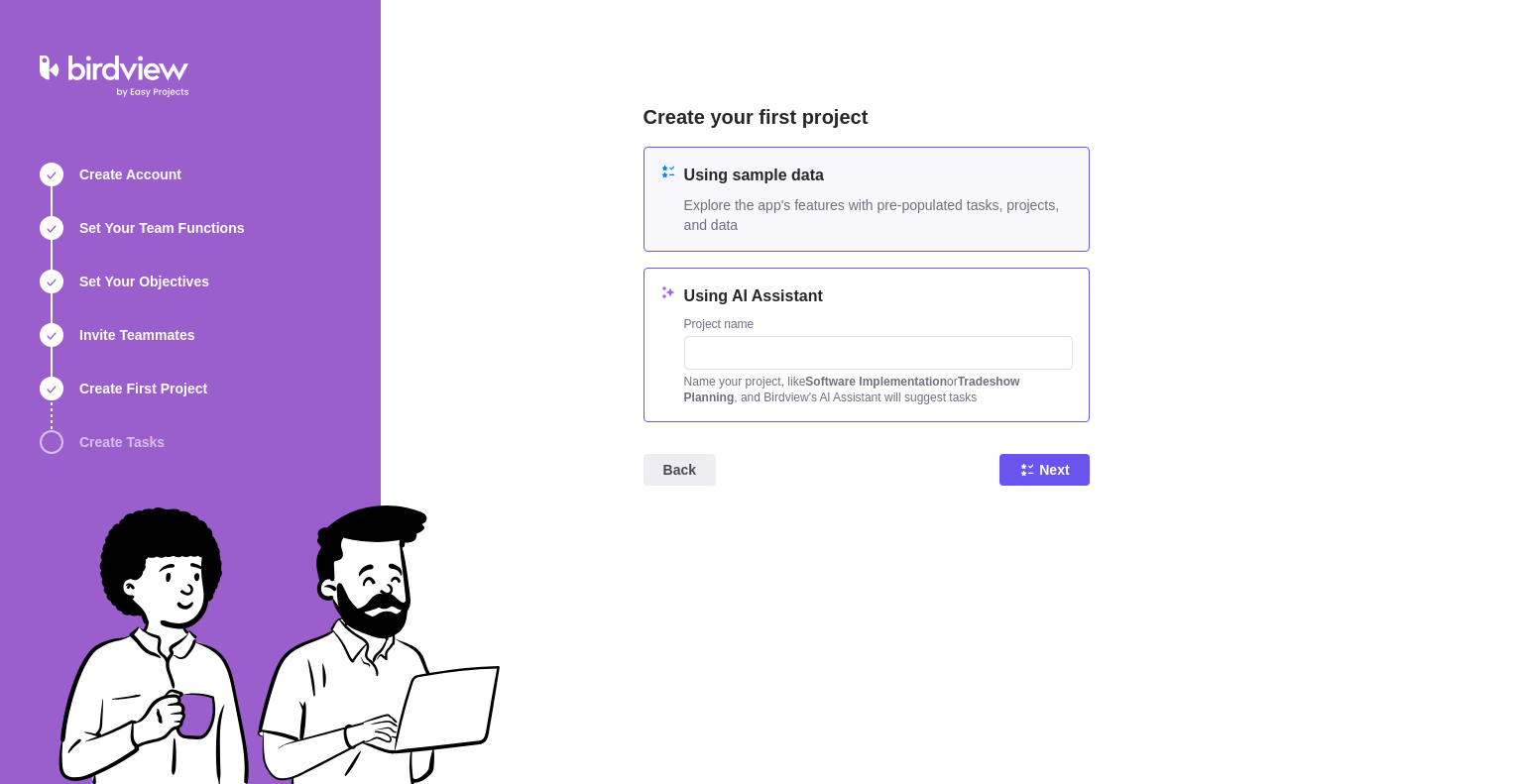 click on "Using AI Assistant" at bounding box center [879, 296] 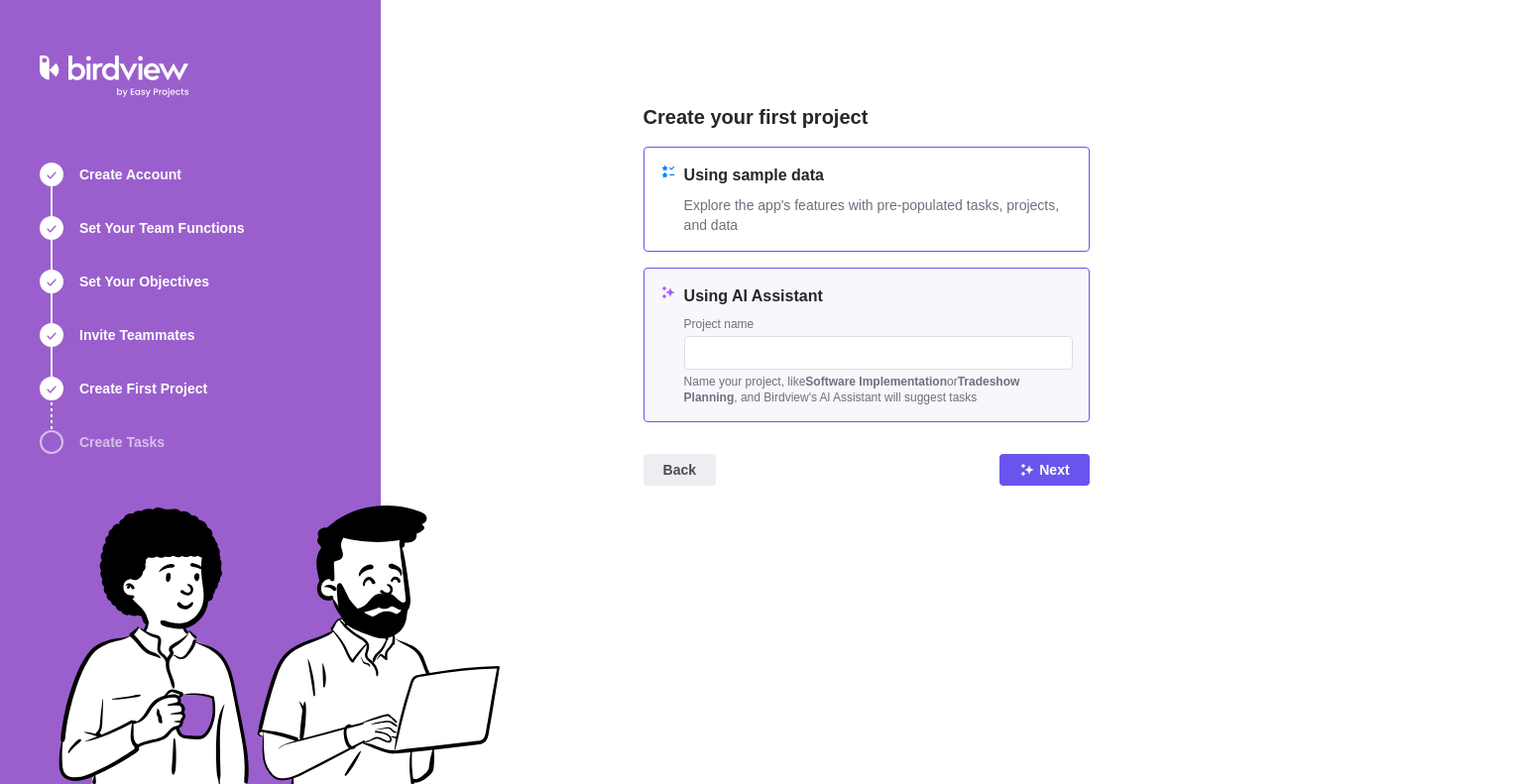 click on "Using sample data Explore the app's features with pre-populated tasks, projects, and data" at bounding box center [867, 199] 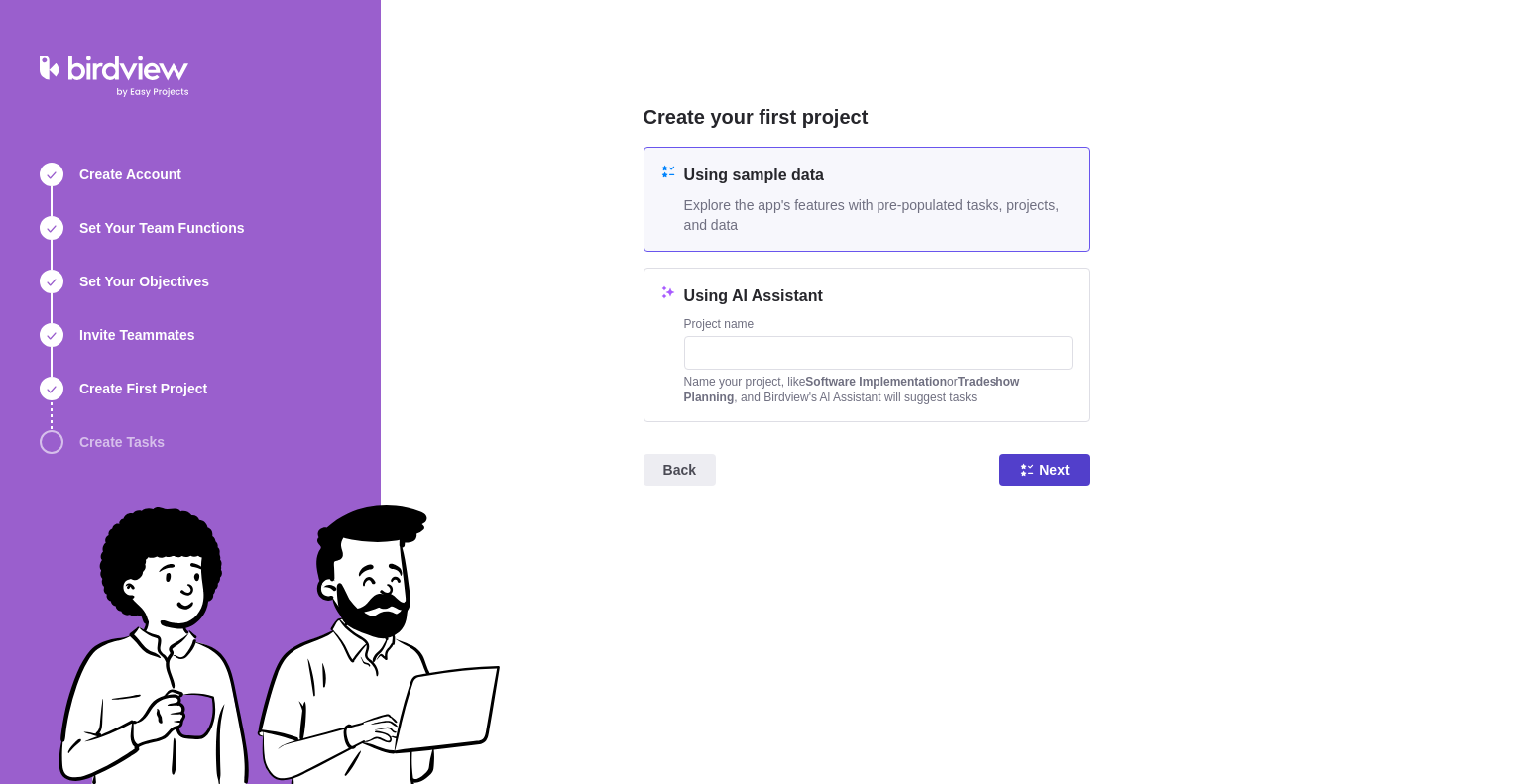 click on "Next" at bounding box center (1054, 470) 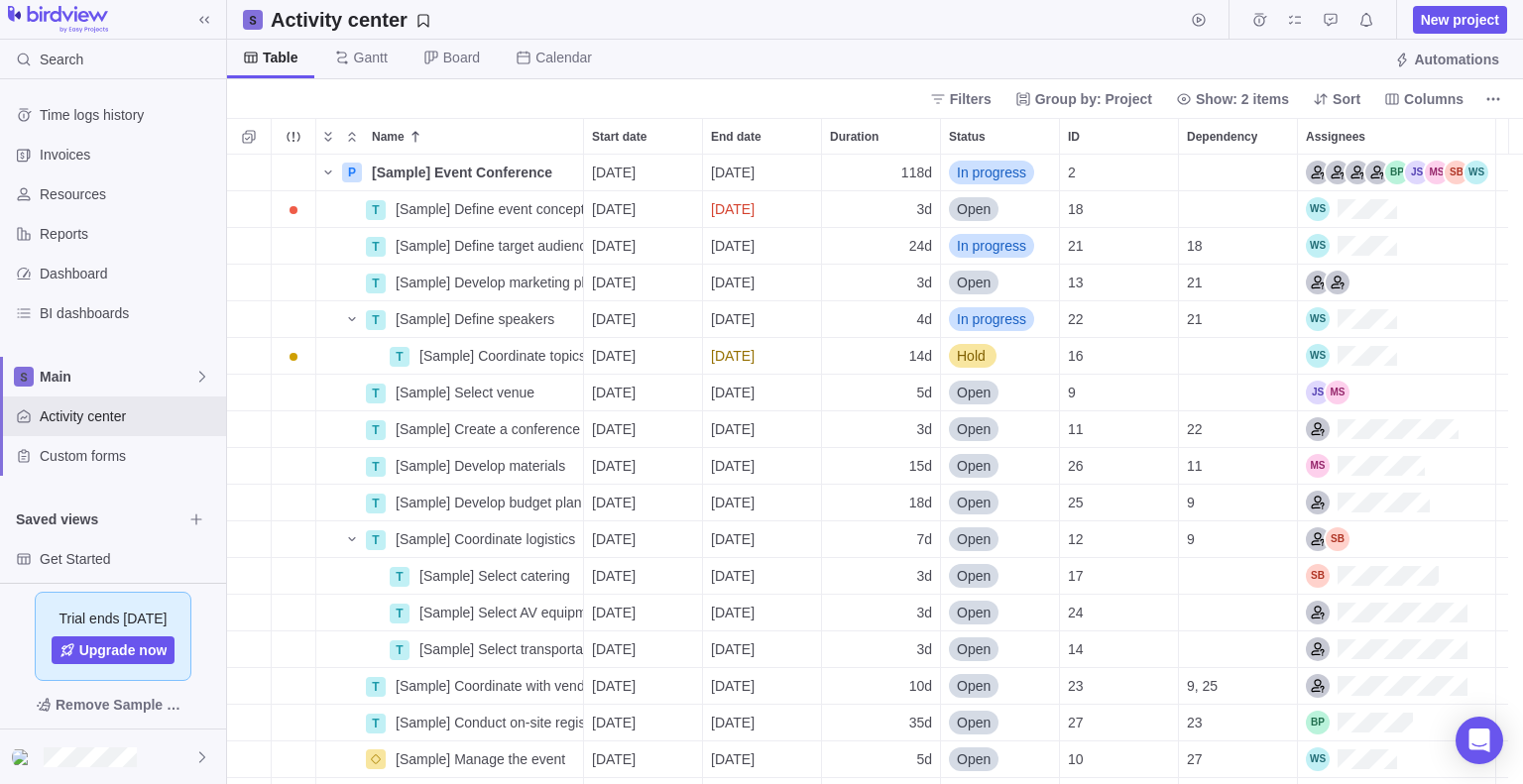 scroll, scrollTop: 0, scrollLeft: 0, axis: both 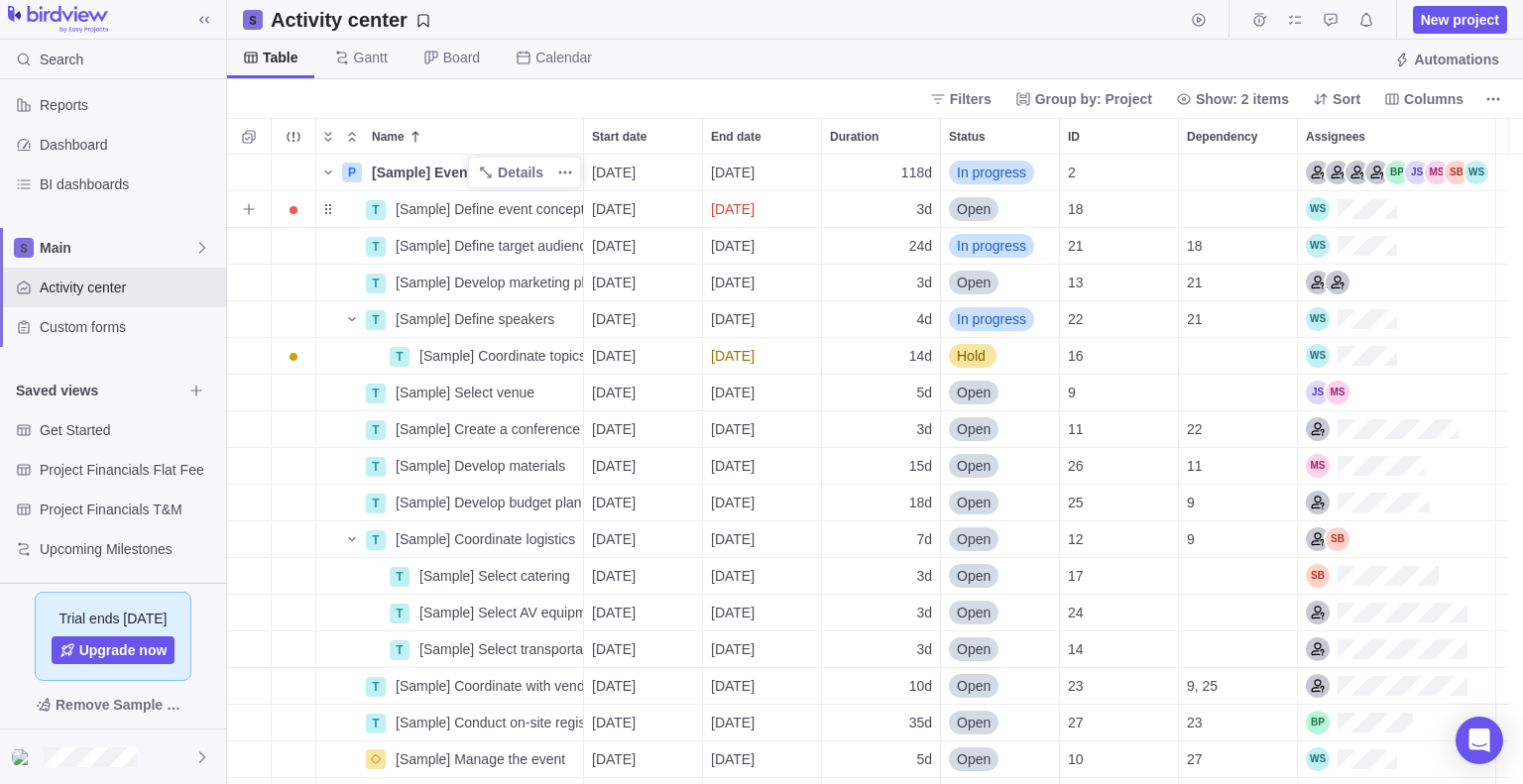 click on "Details" at bounding box center (525, 172) 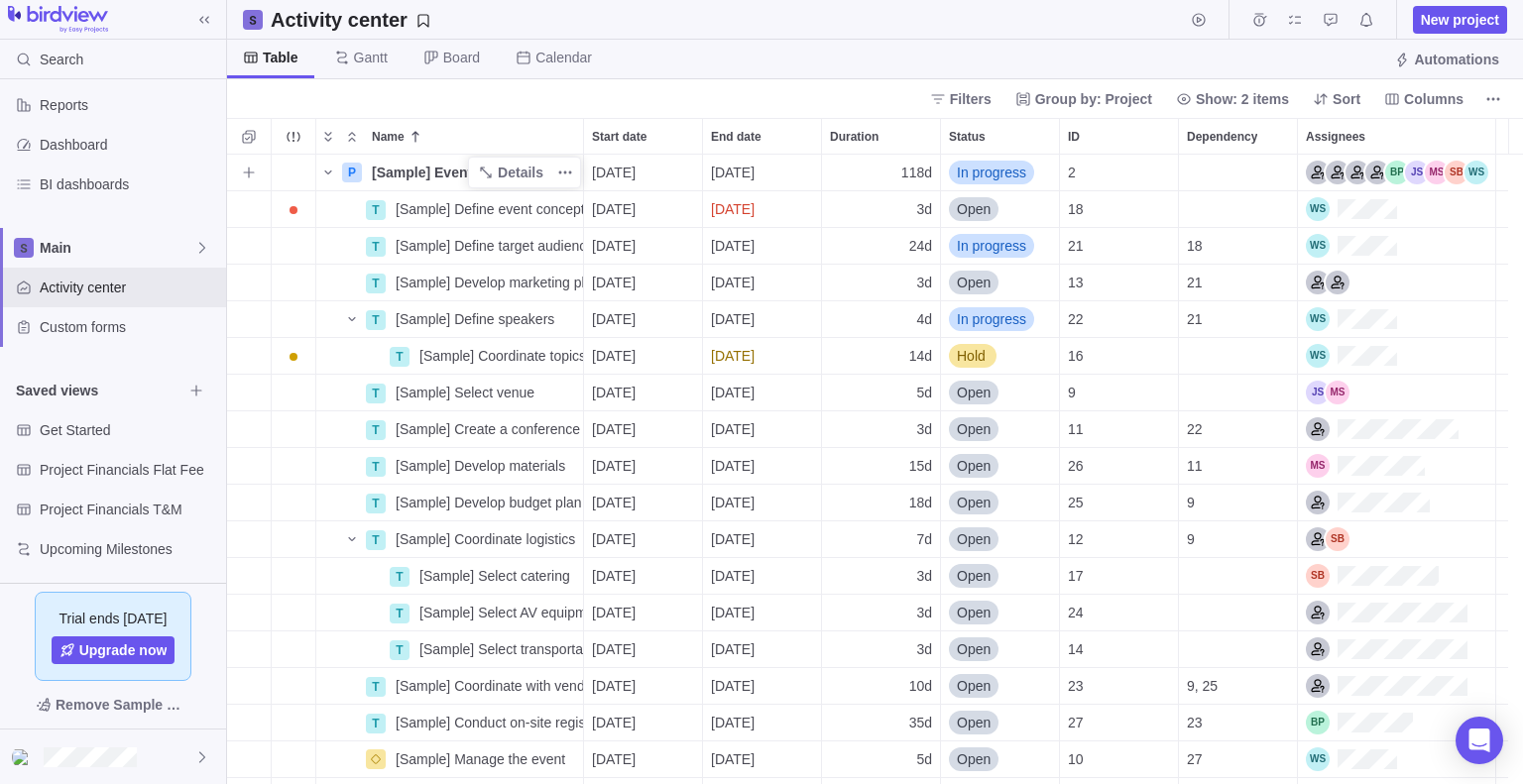 click on "[Sample] Event Conference" at bounding box center (462, 172) 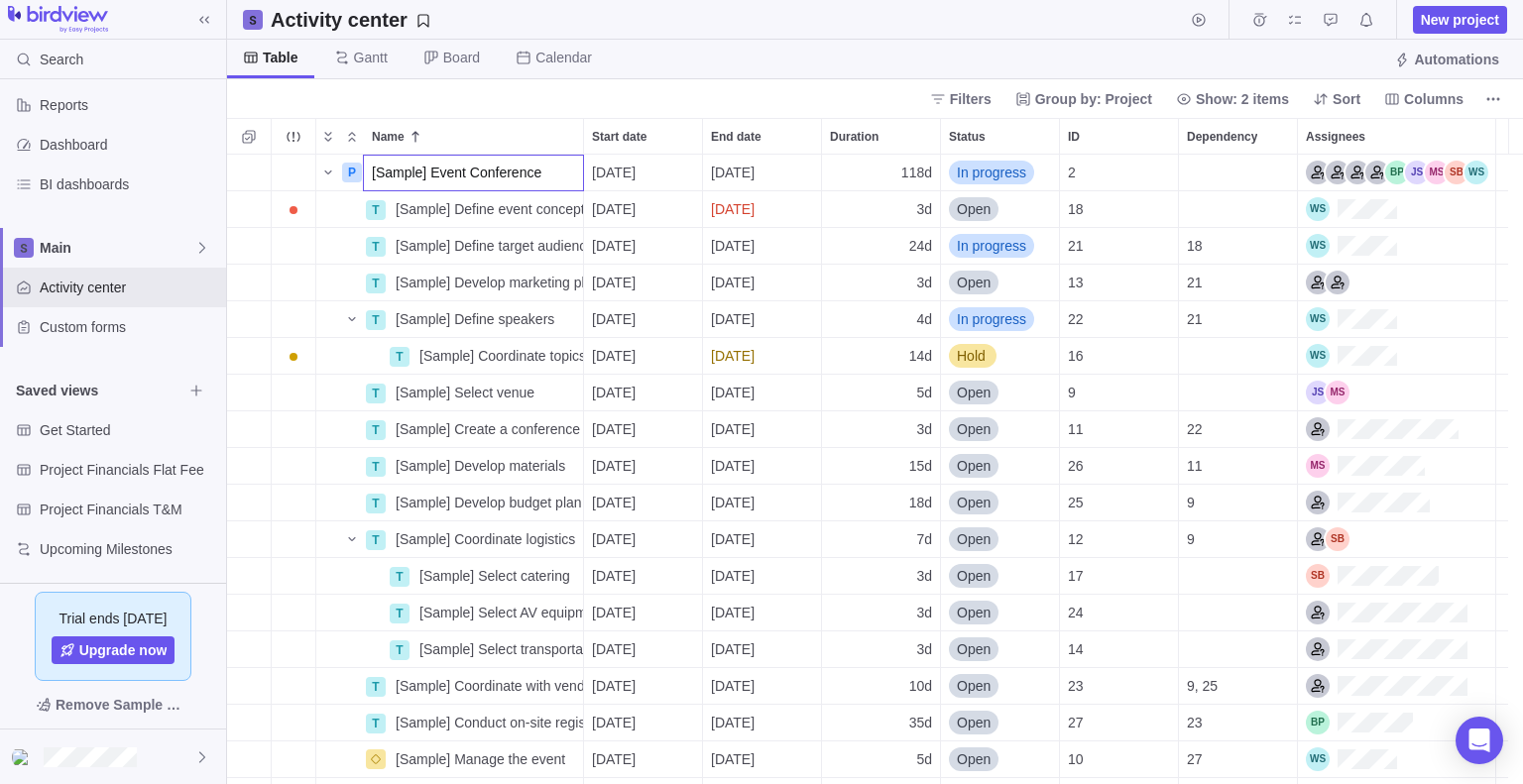click on "Name Start date End date Duration Status ID Dependency Assignees P [Sample] Event Conference [DATE] [DATE] 118d In progress 2 T [Sample] Define event concept Details [DATE] [DATE] 3d Open 18 T [Sample] Define target audience Details [DATE] [DATE] 24d In progress 21 18 T [Sample] Develop marketing plan Details [DATE] [DATE] 3d Open 13 21 T [Sample] Define speakers Details [DATE] [DATE] 4d In progress 22 21 T [Sample] Coordinate topics with speakers Details [DATE] [DATE] 14d Hold 16 T [Sample] Select venue Details [DATE] [DATE] 5d Open 9 T [Sample] Create a conference program Details [DATE] [DATE] 3d Open 11 22 T [Sample] Develop materials Details [DATE] [DATE] 15d Open 26 11 T [Sample] Develop budget plan Details [DATE] [DATE] 18d Open 25 9 T [Sample] Coordinate logistics Details [DATE] [DATE] 7d Open 12 9 T [Sample] Select catering Details [DATE] [DATE] 3d Open 17 T [Sample] Select AV equipment Details [DATE] T" at bounding box center (875, 451) 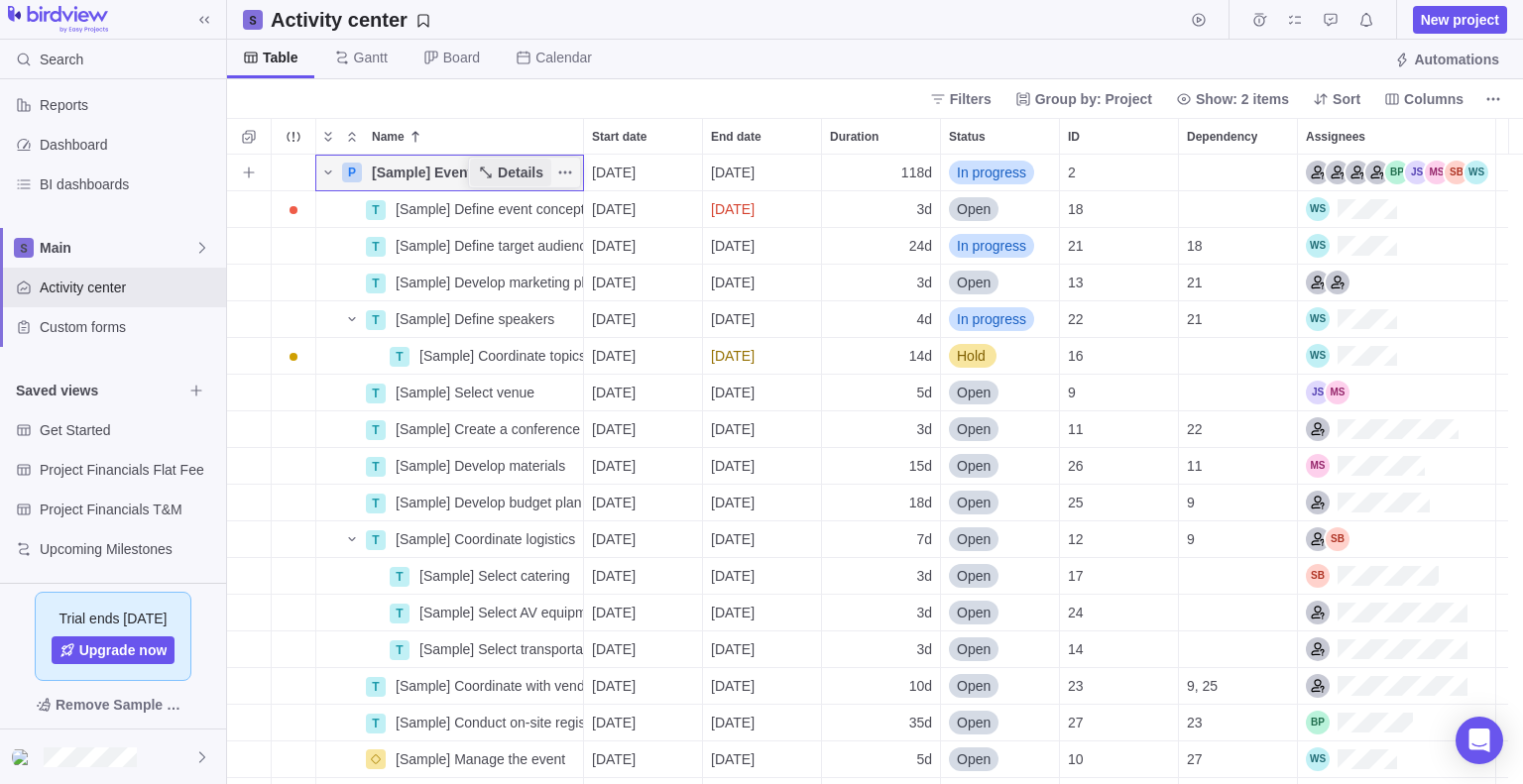 click on "Details" at bounding box center (521, 172) 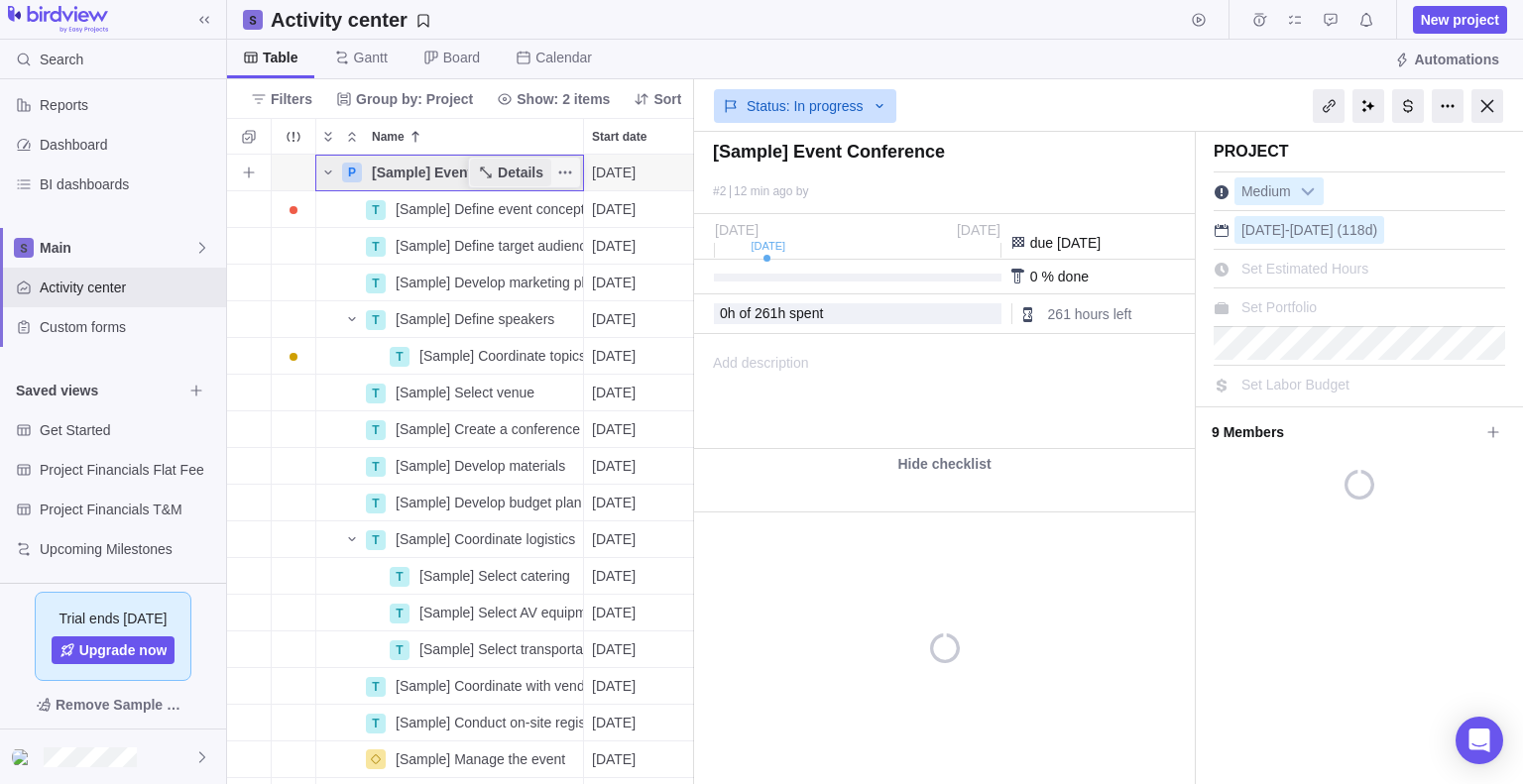 scroll, scrollTop: 615, scrollLeft: 452, axis: both 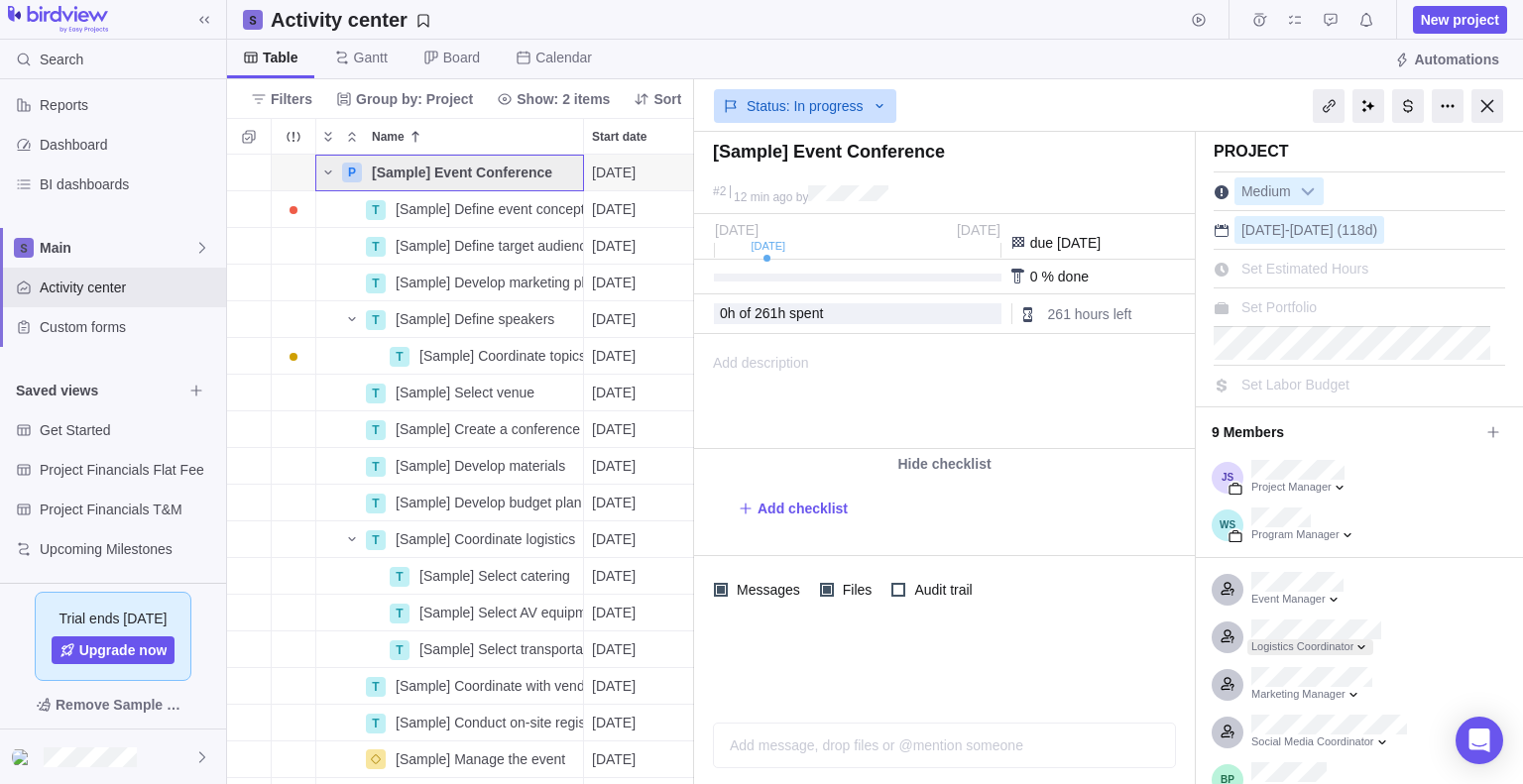 click at bounding box center [1310, 647] 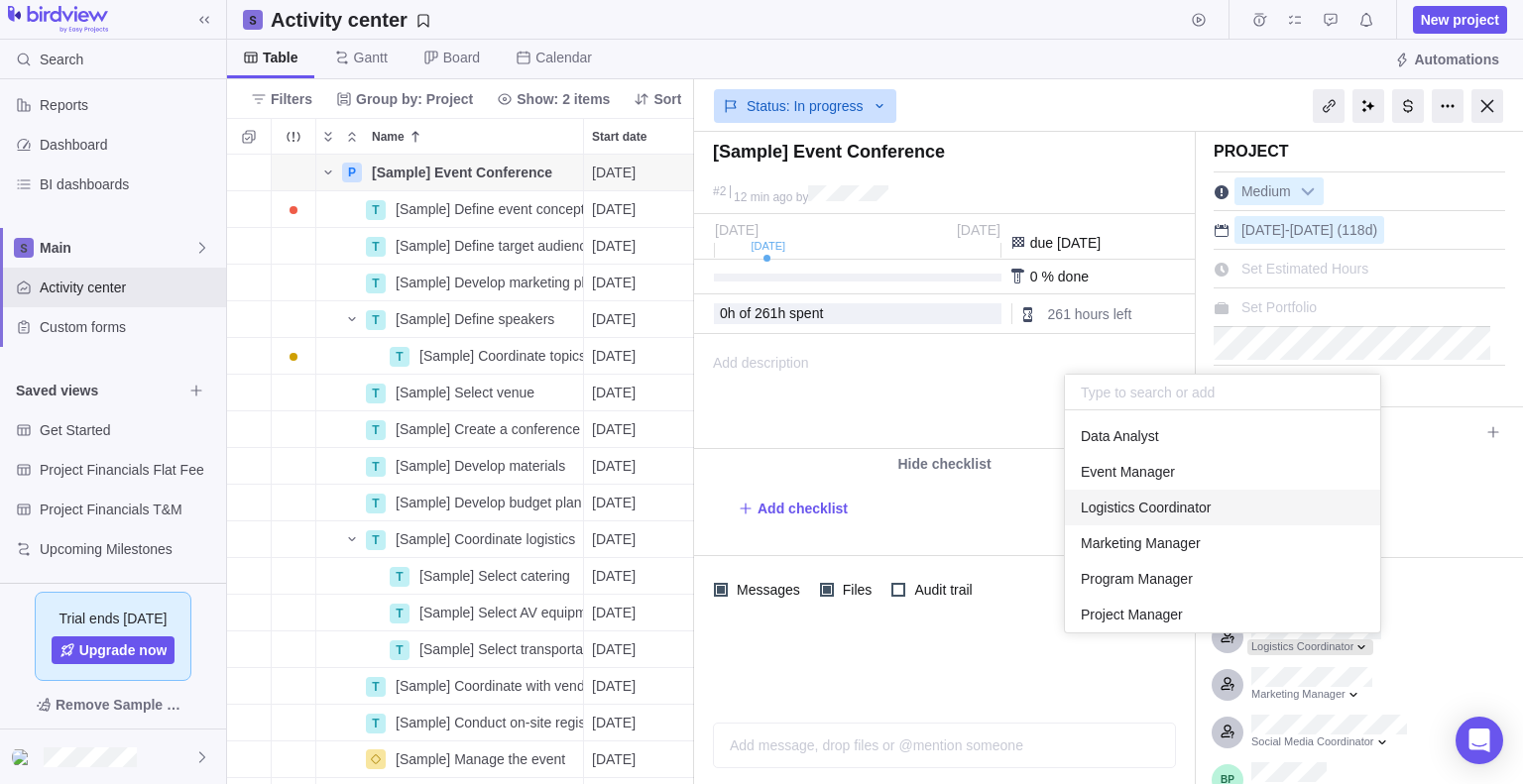 scroll, scrollTop: 16, scrollLeft: 16, axis: both 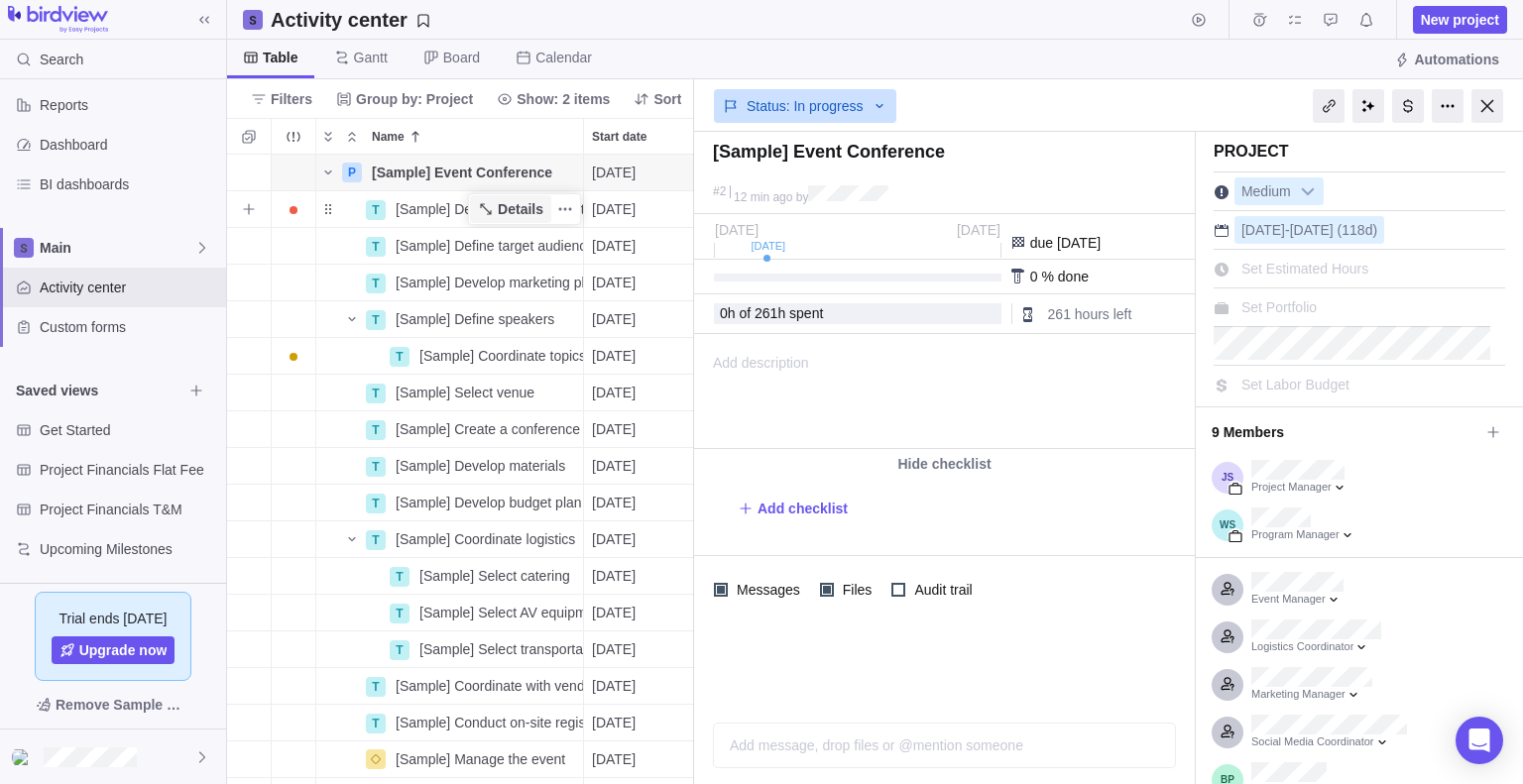 click 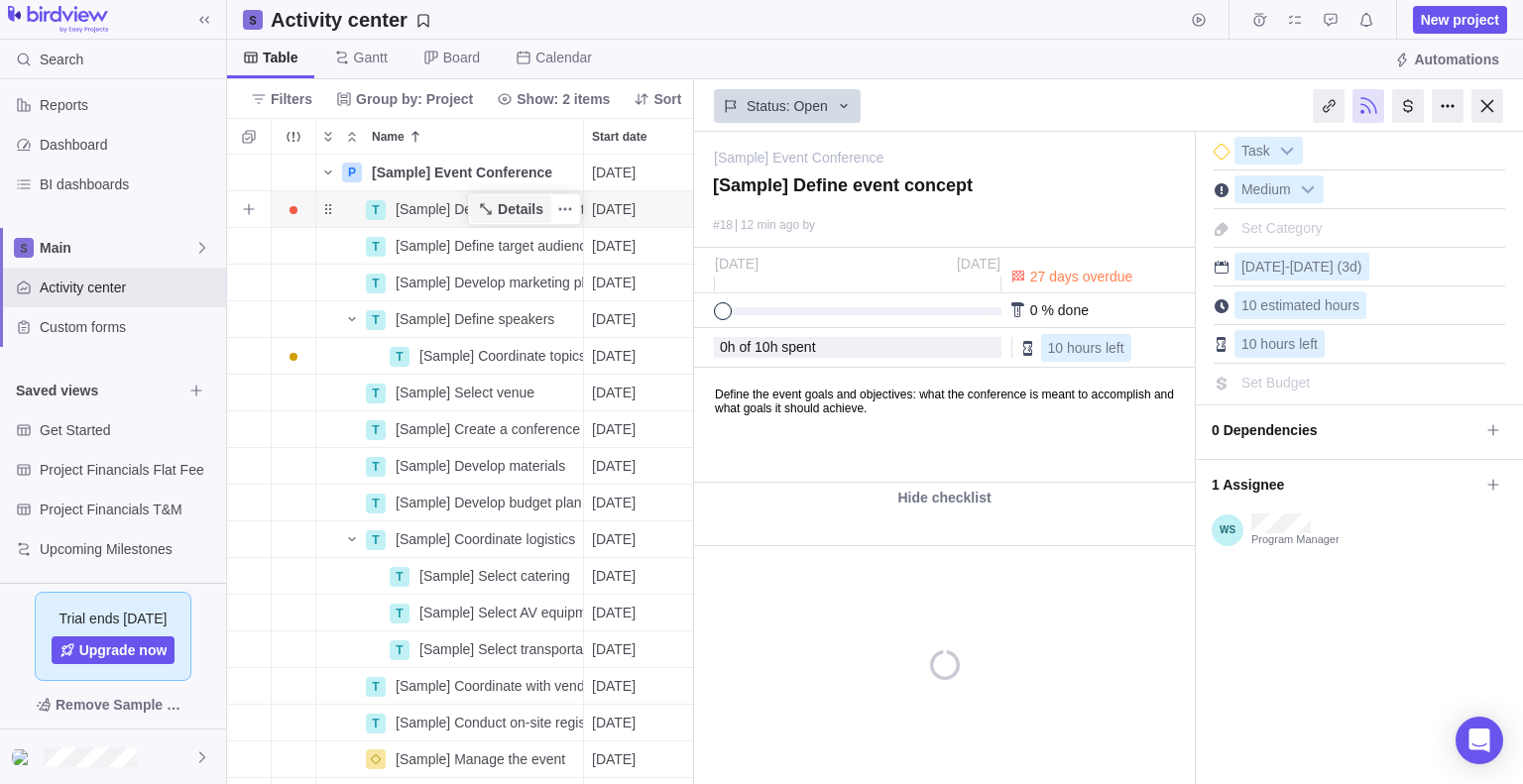 scroll, scrollTop: 0, scrollLeft: 0, axis: both 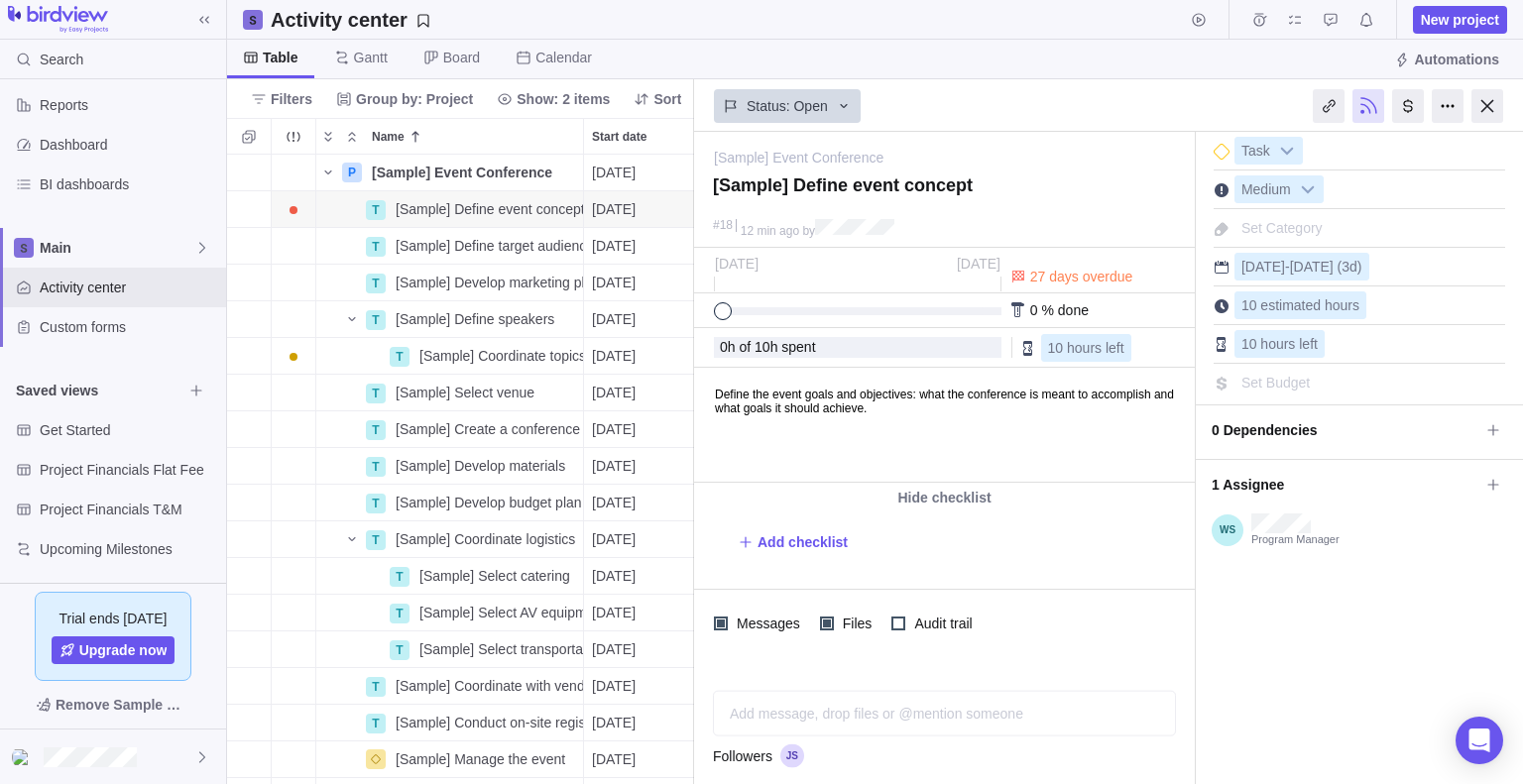 click on "Table [PERSON_NAME] Board Calendar Automations" at bounding box center (875, 59) 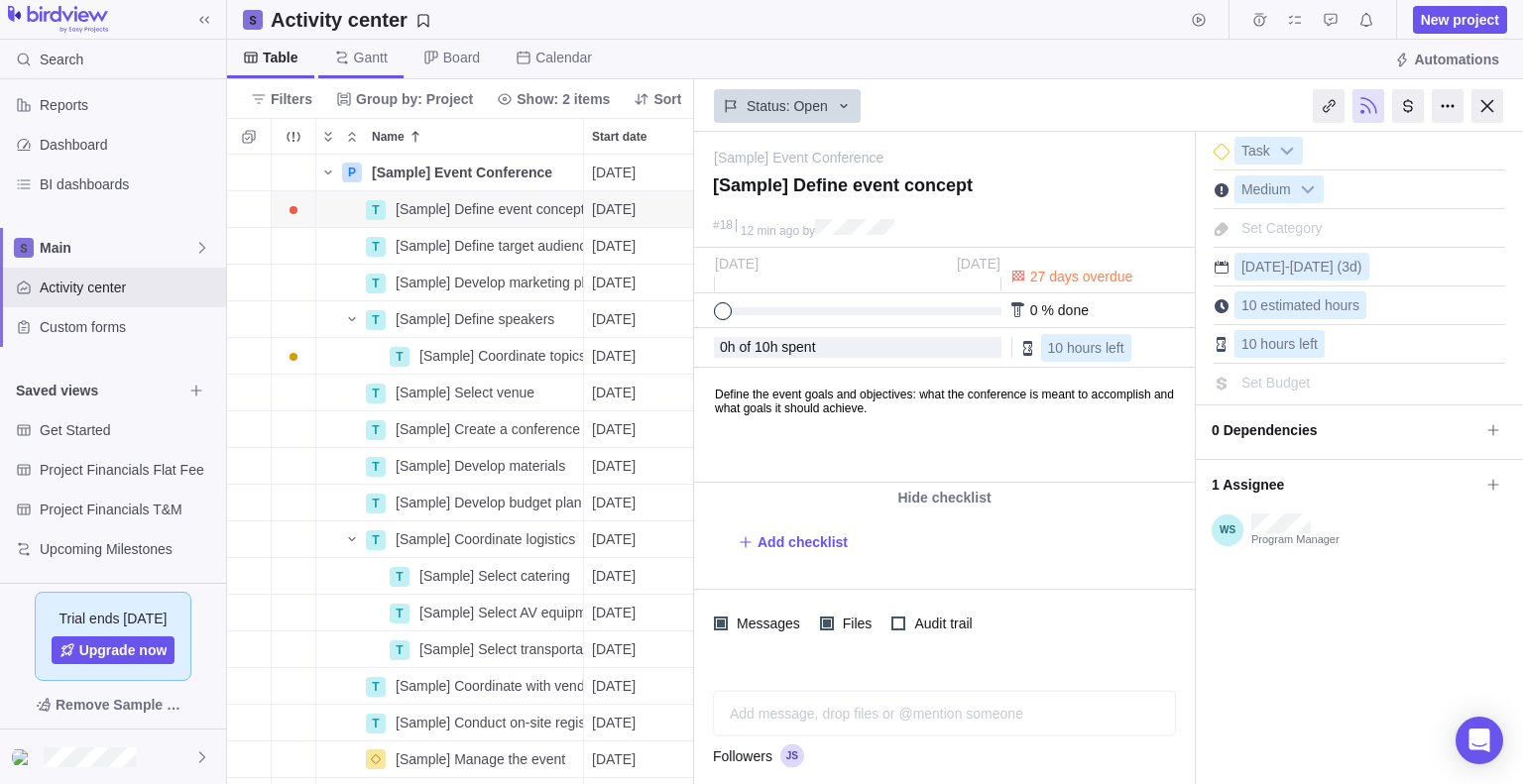click on "Gantt" at bounding box center (371, 57) 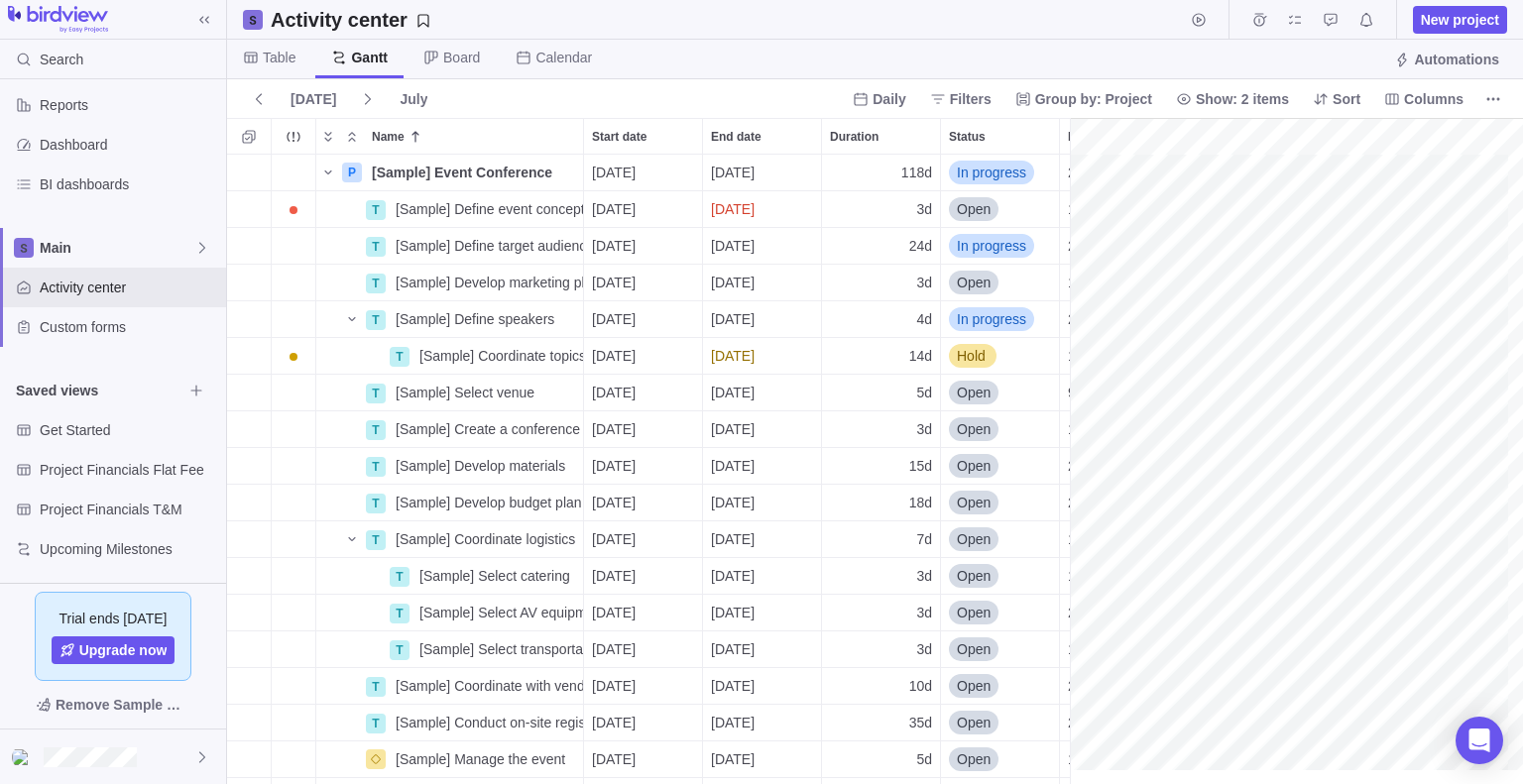scroll, scrollTop: 16, scrollLeft: 16, axis: both 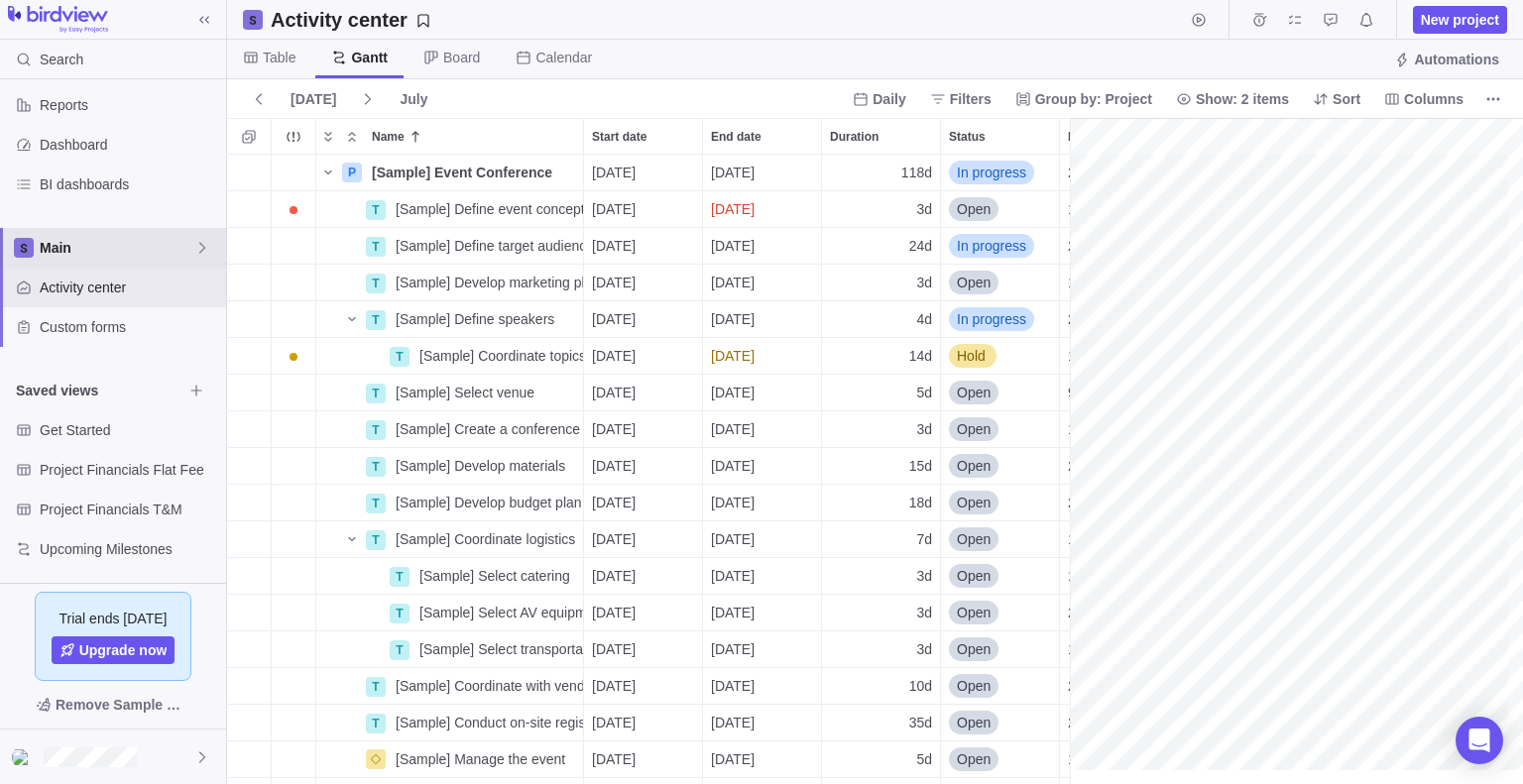 click on "Main" at bounding box center [117, 248] 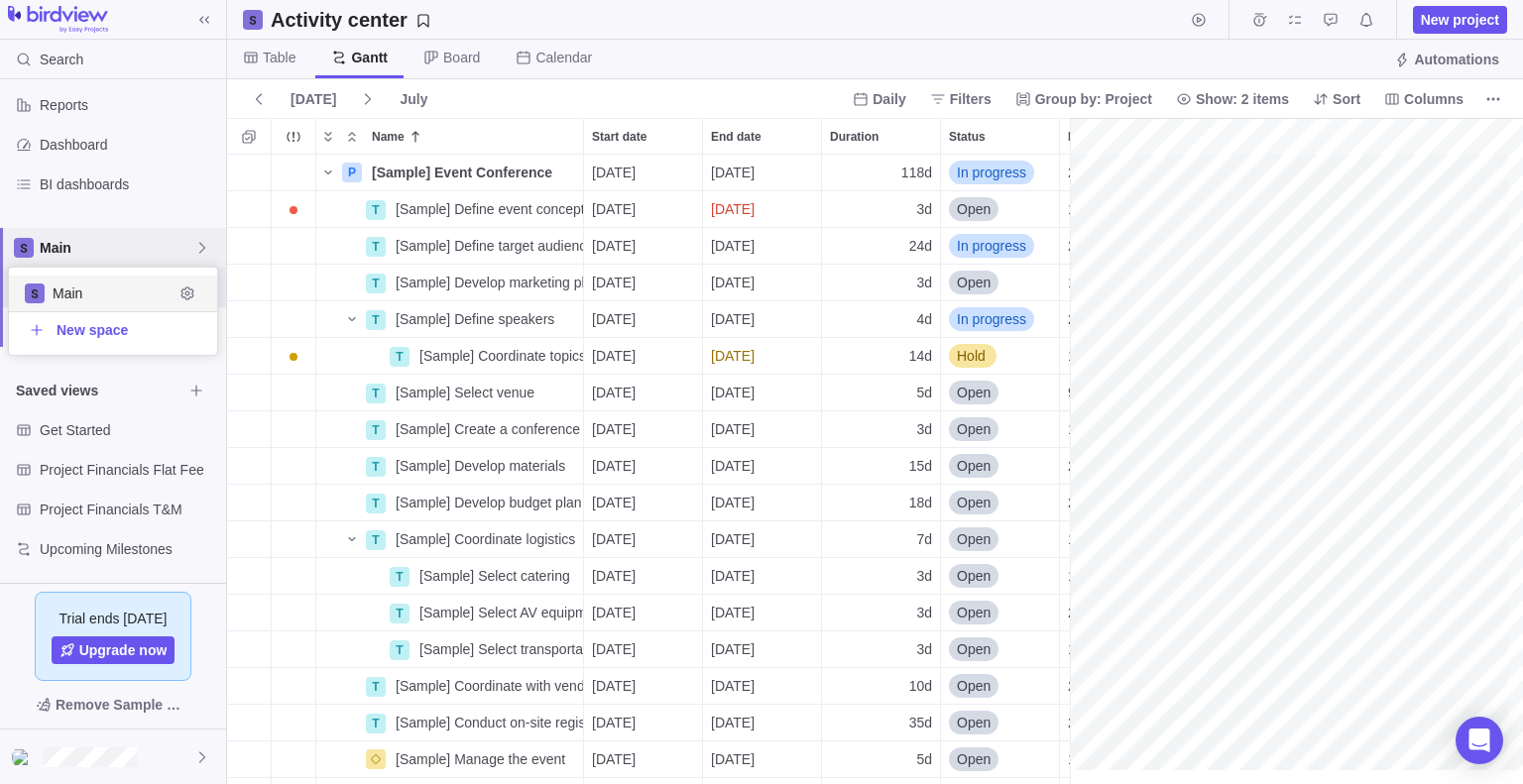 scroll, scrollTop: 16, scrollLeft: 16, axis: both 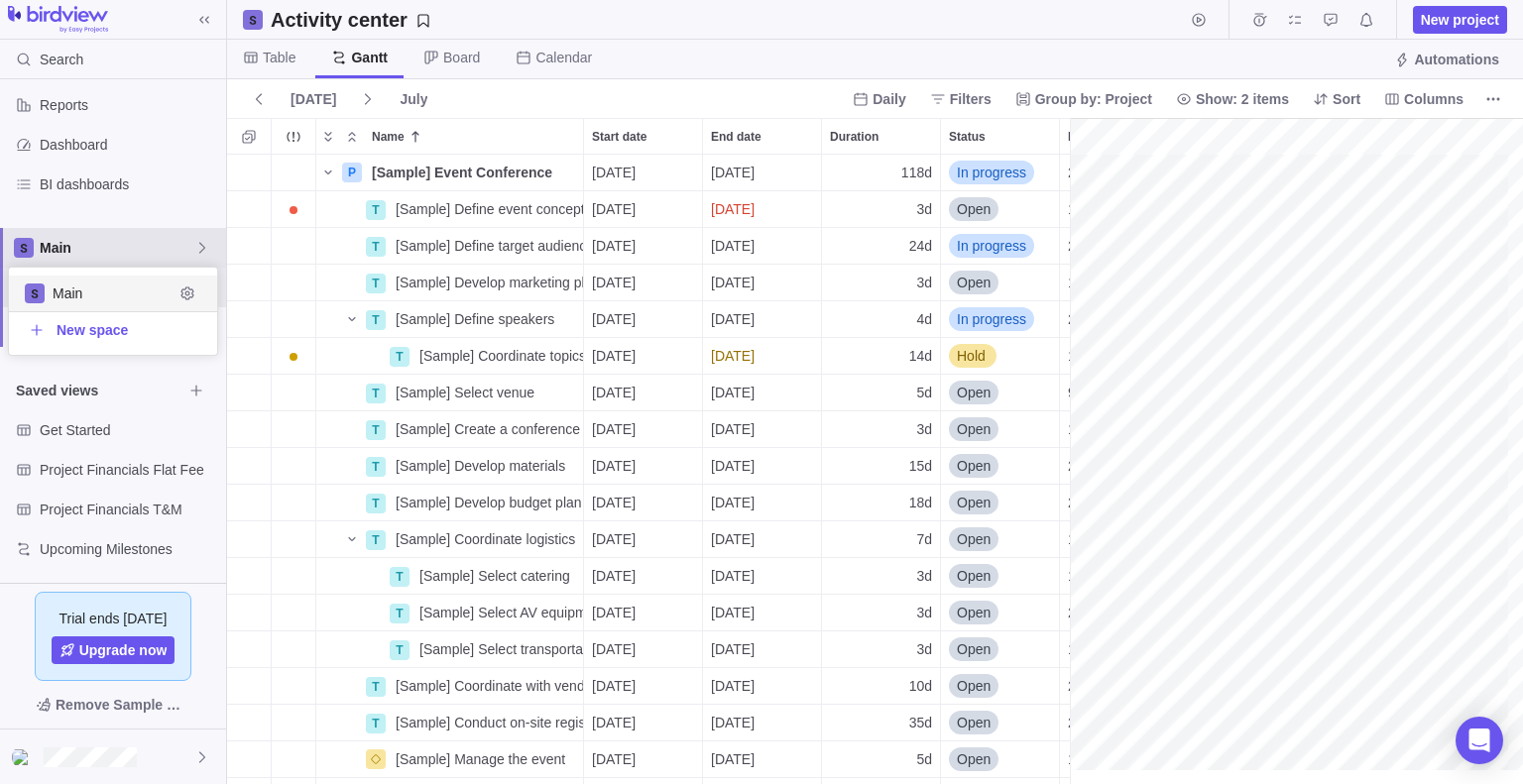 click on "Main" at bounding box center (113, 248) 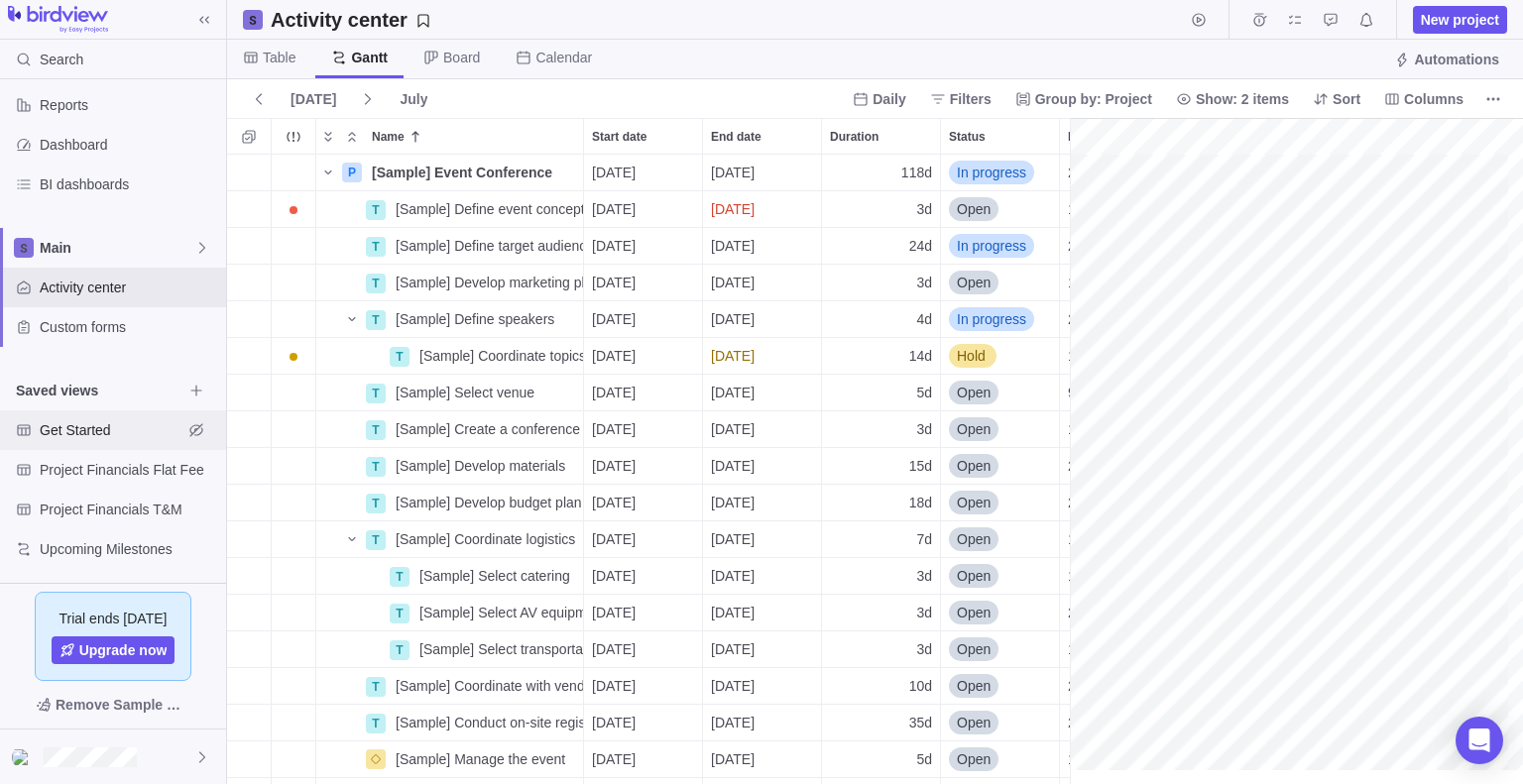 click on "Get Started" at bounding box center (113, 430) 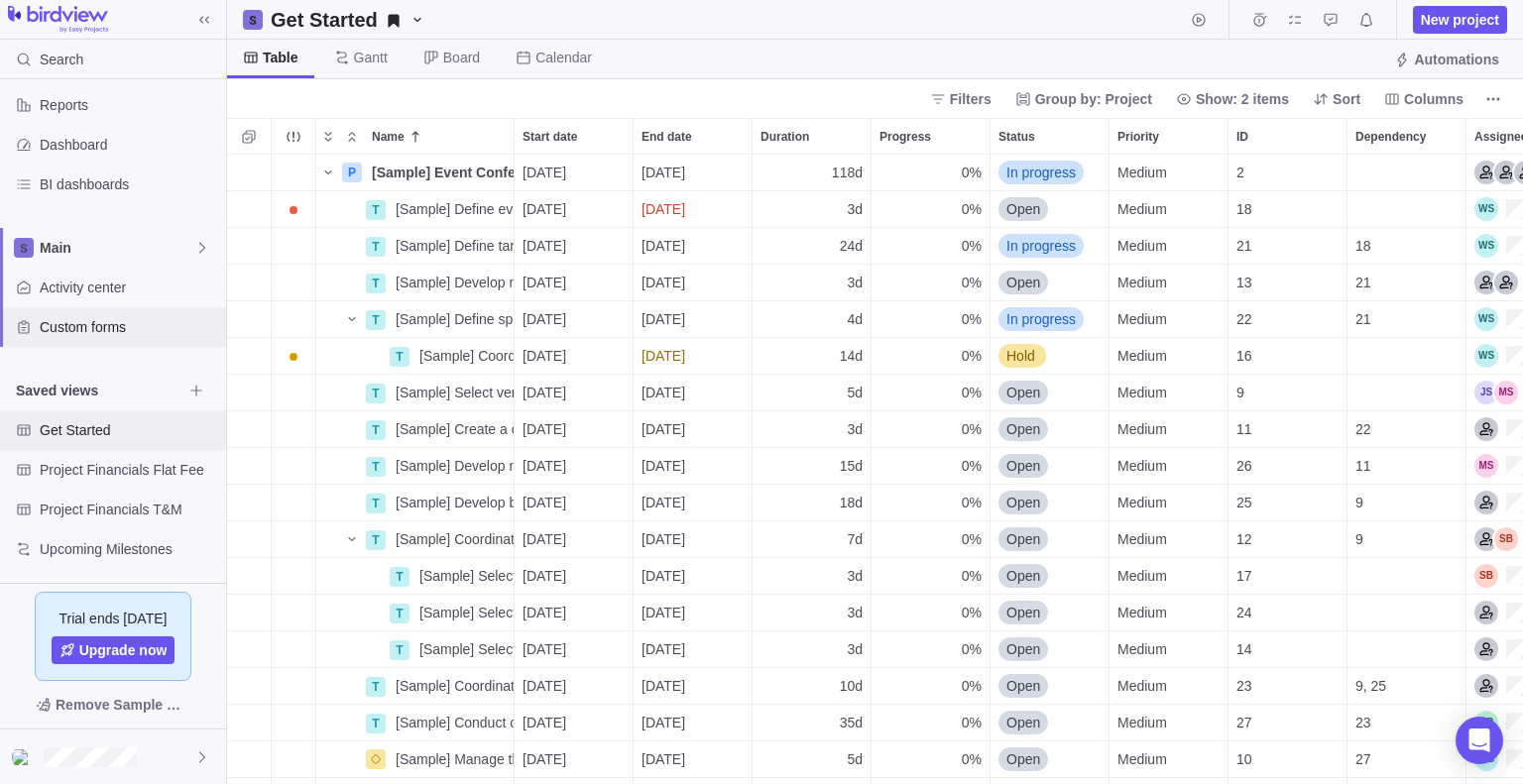 scroll, scrollTop: 0, scrollLeft: 0, axis: both 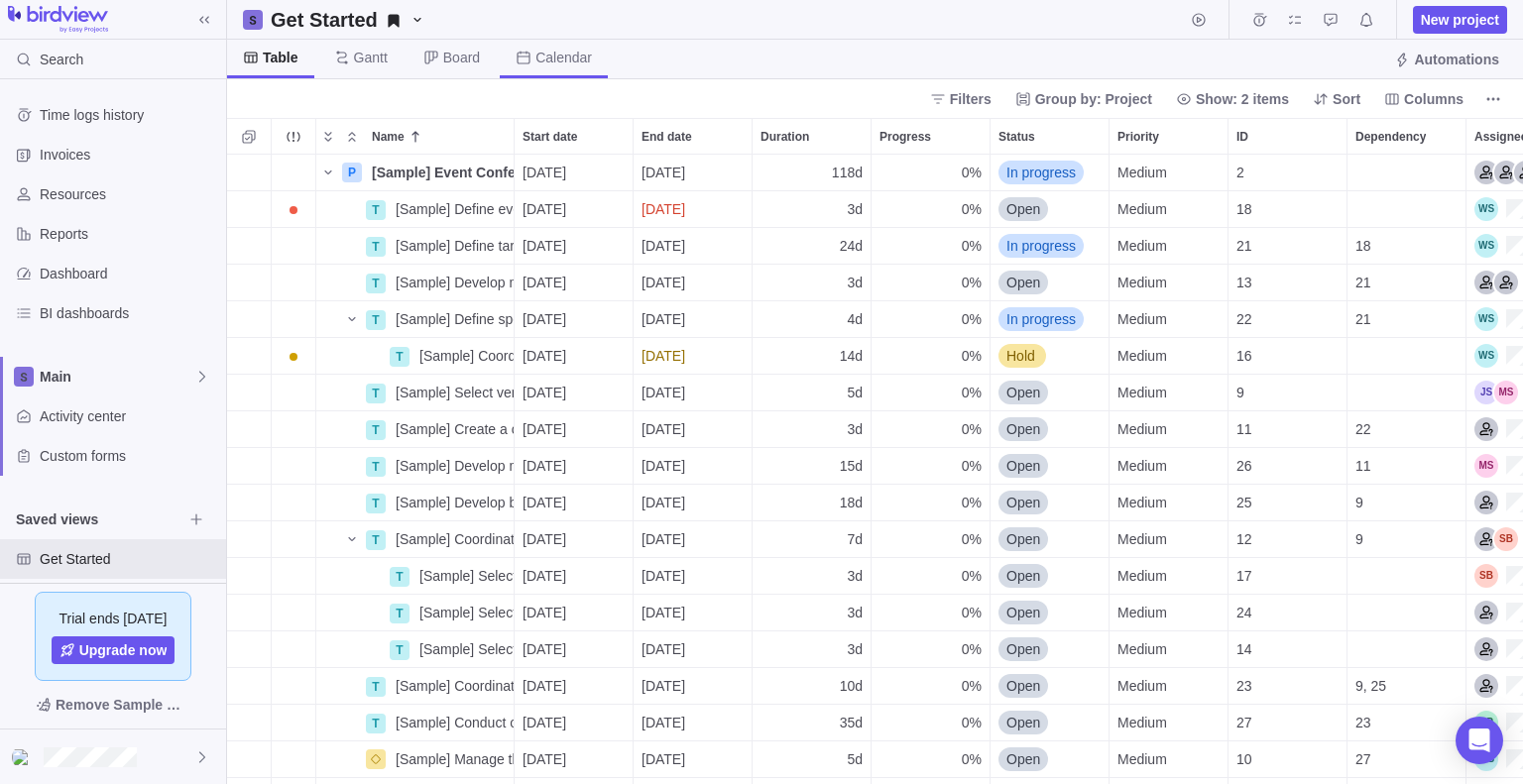 click on "Calendar" at bounding box center (563, 57) 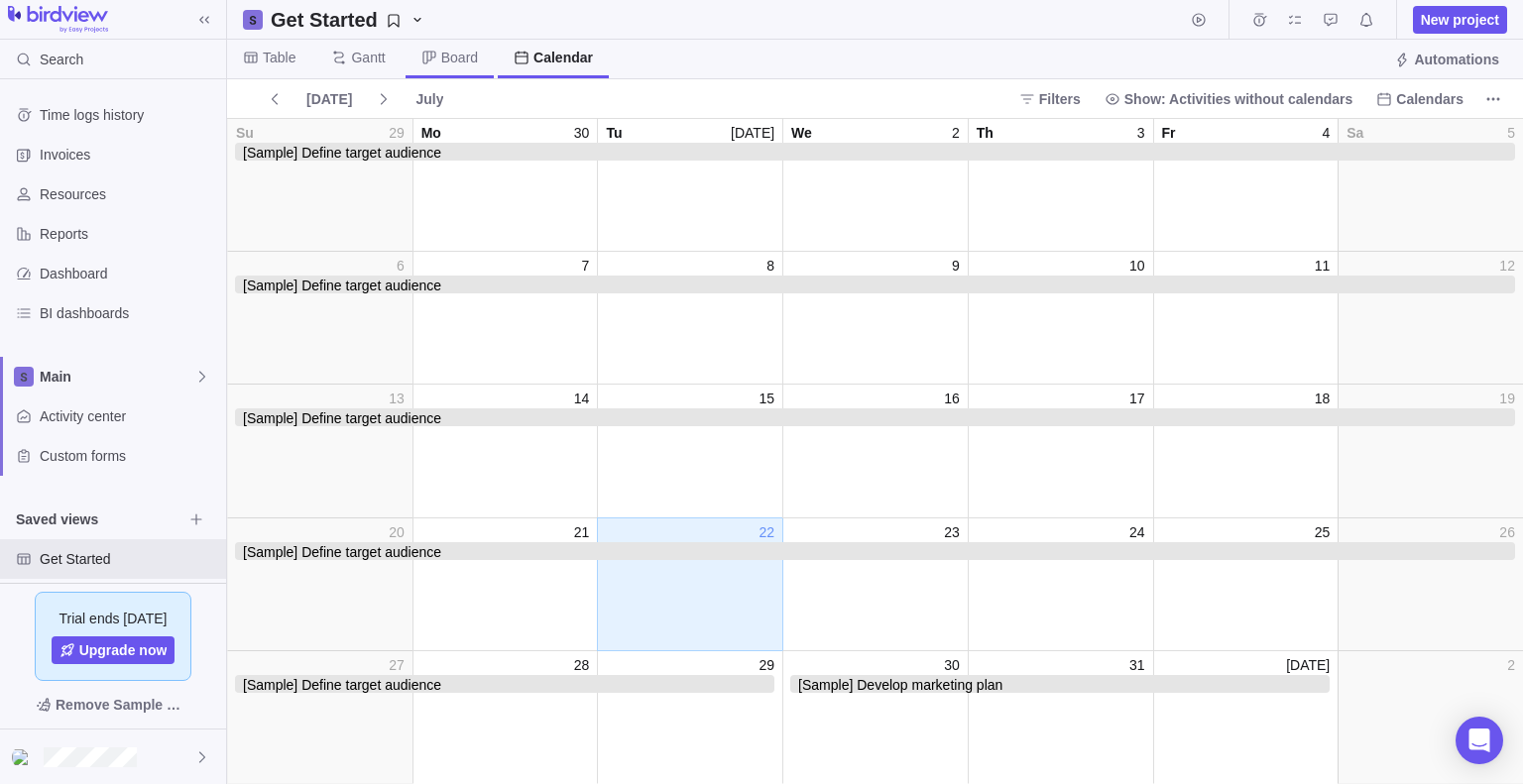 click on "Board" at bounding box center [459, 57] 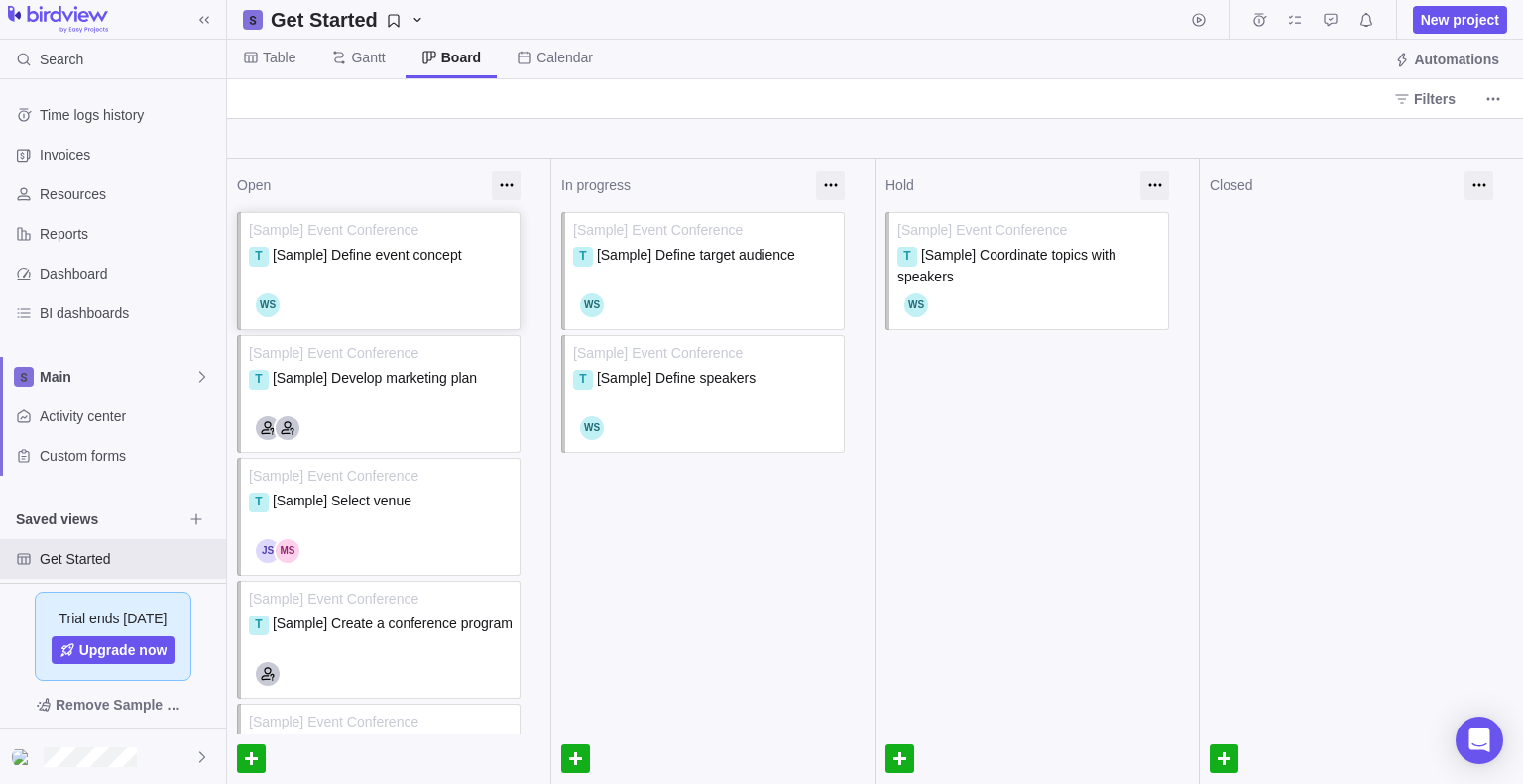 scroll, scrollTop: 0, scrollLeft: 0, axis: both 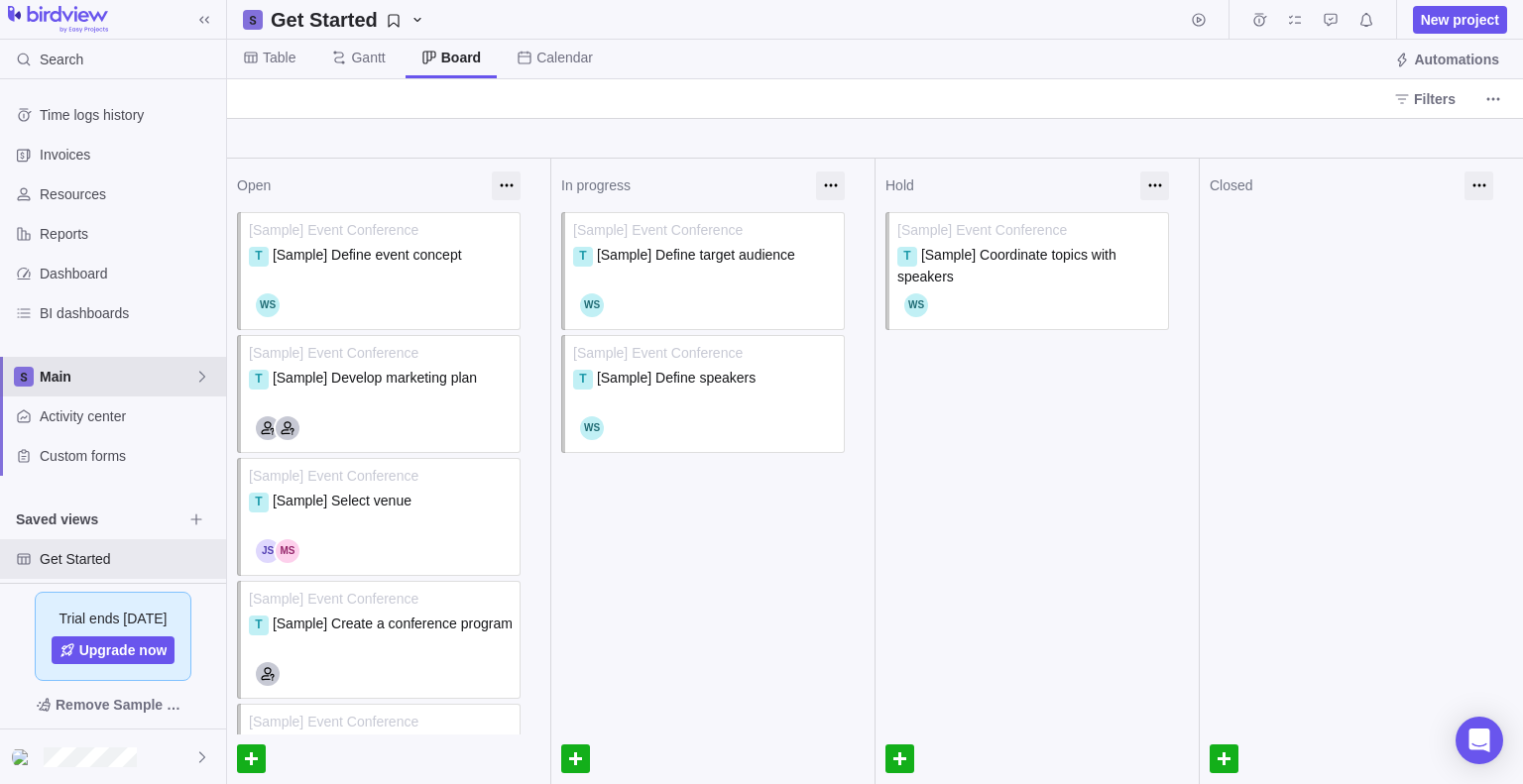 click 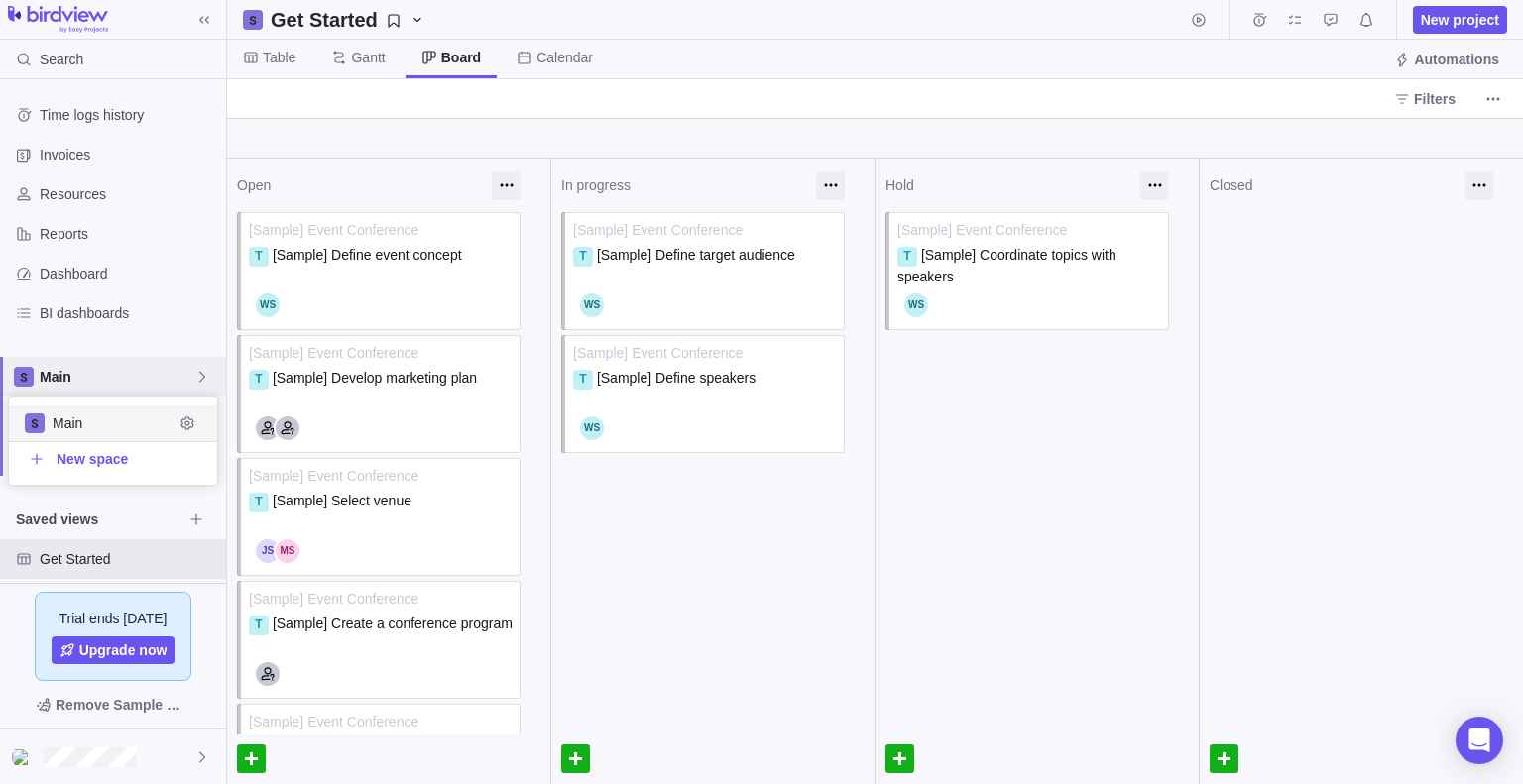 scroll, scrollTop: 16, scrollLeft: 16, axis: both 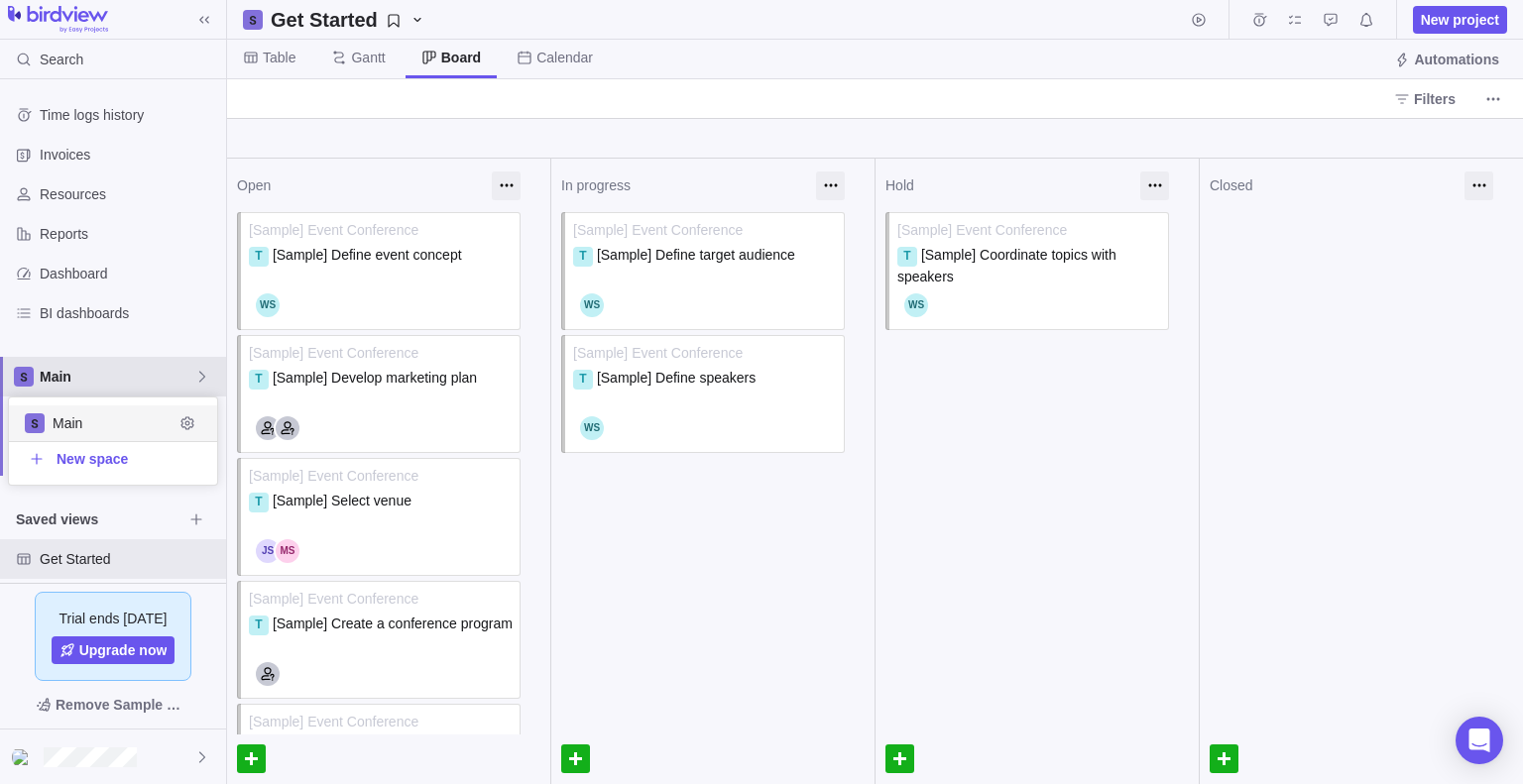 click on "Main" at bounding box center [117, 377] 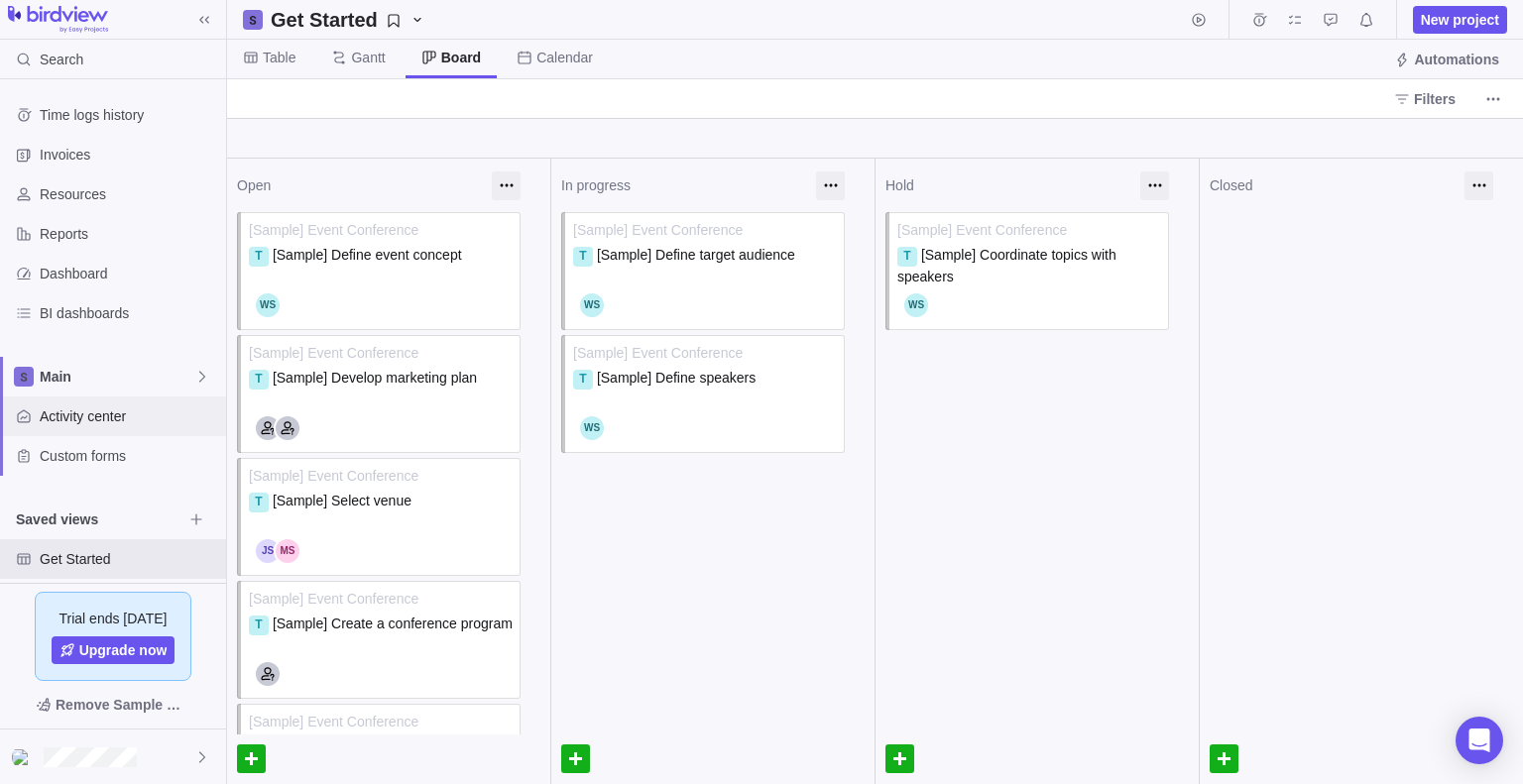 click on "Activity center" at bounding box center [113, 416] 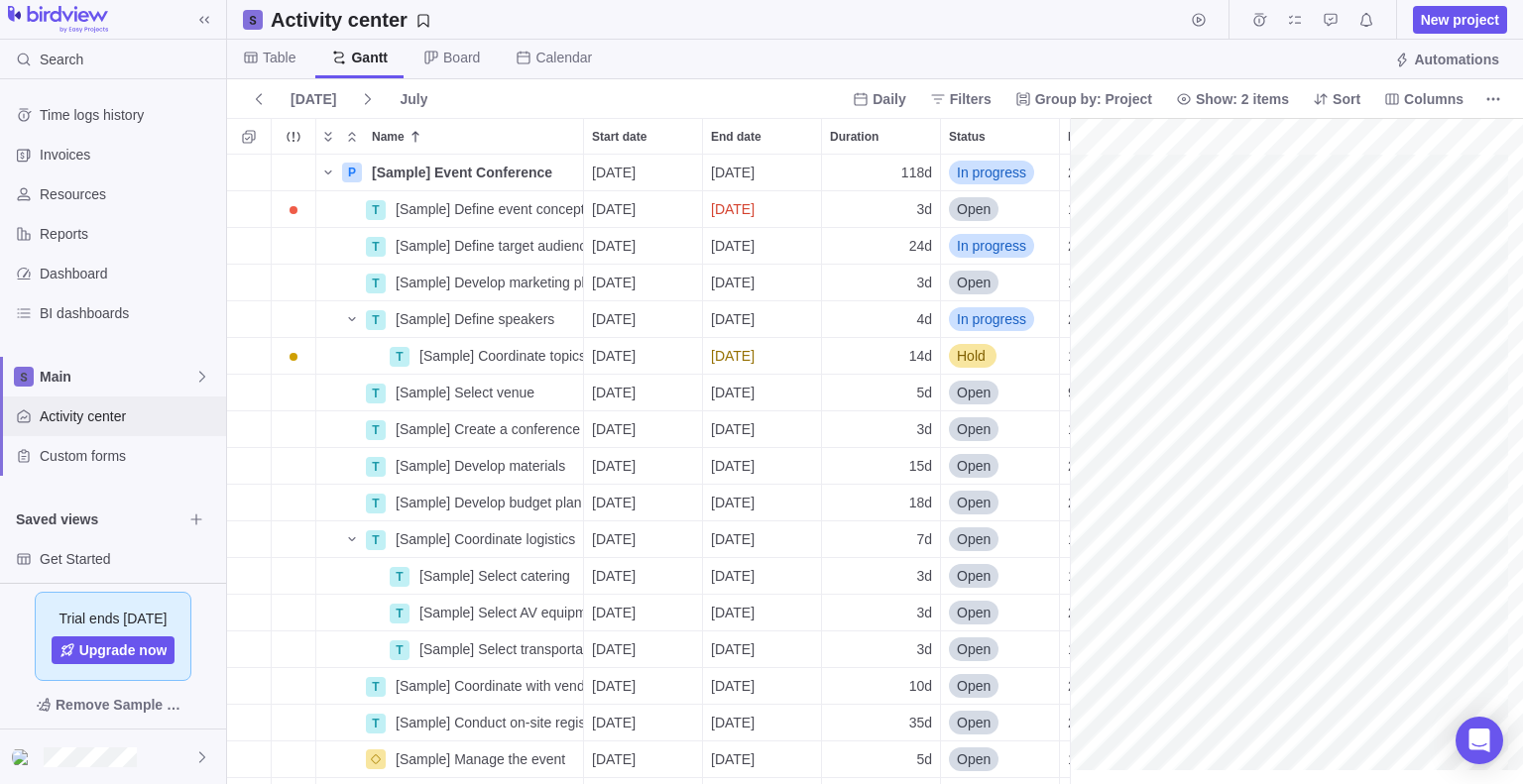 scroll, scrollTop: 16, scrollLeft: 16, axis: both 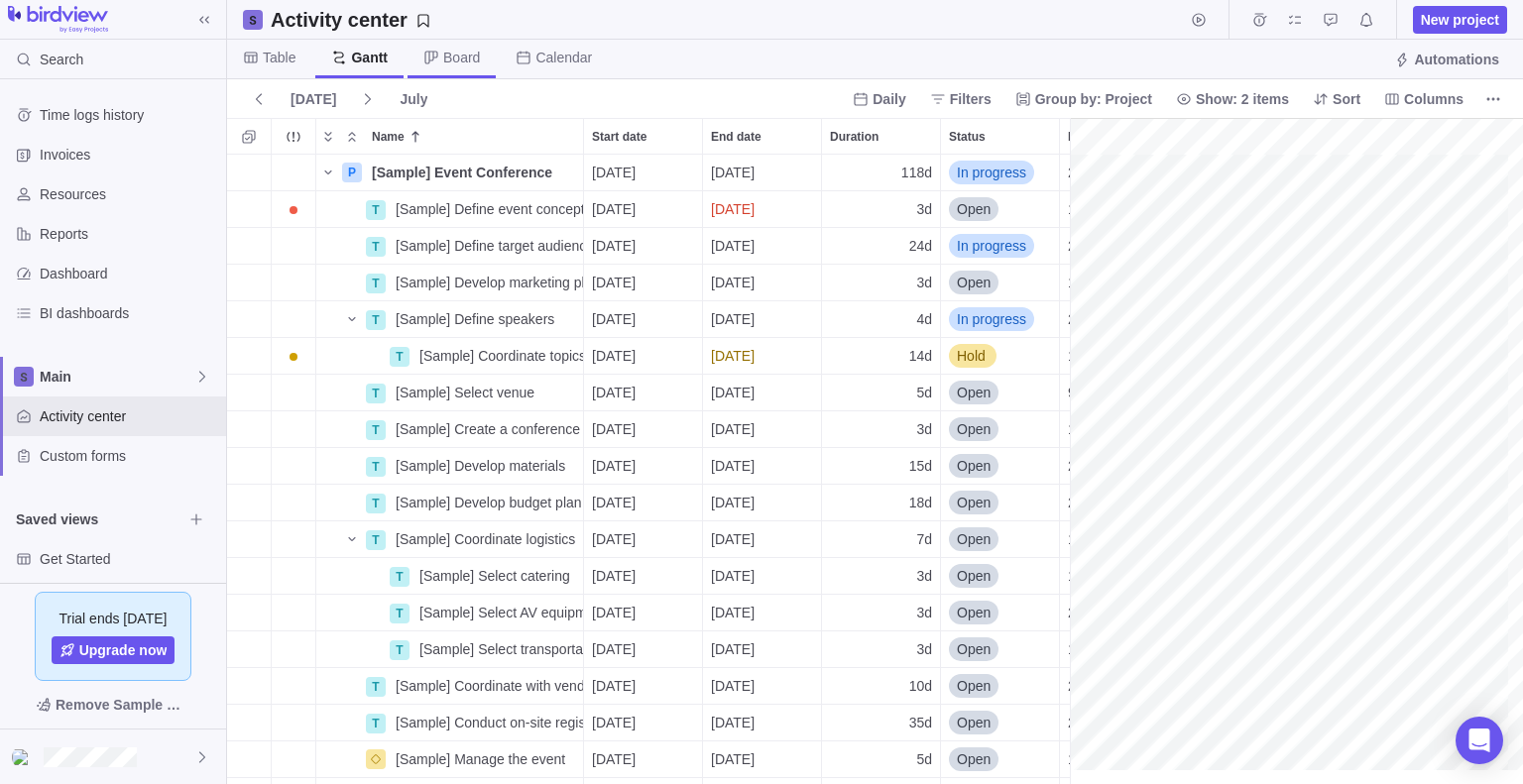 click on "Board" at bounding box center (461, 57) 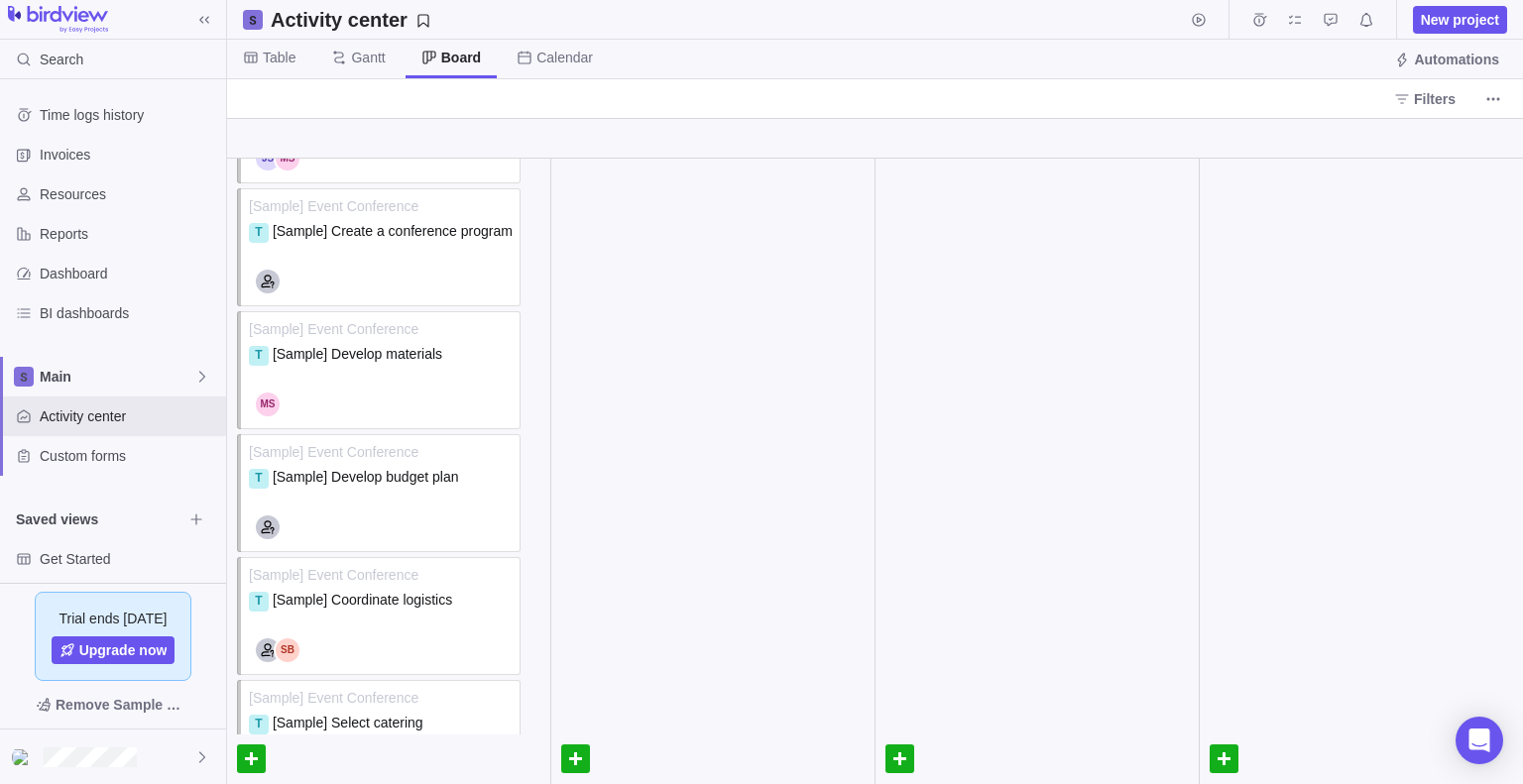 scroll, scrollTop: 0, scrollLeft: 0, axis: both 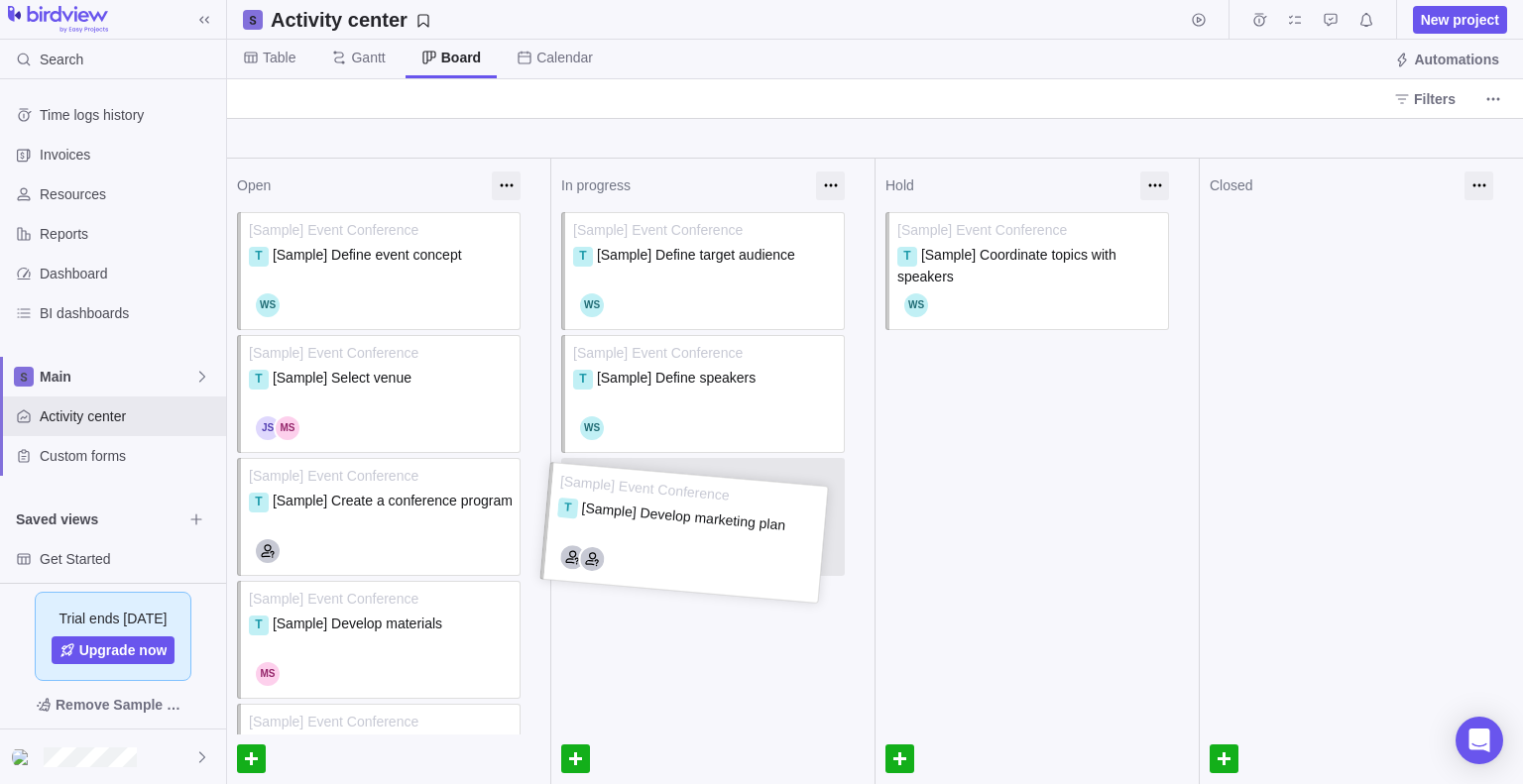 drag, startPoint x: 390, startPoint y: 364, endPoint x: 697, endPoint y: 503, distance: 337.00148 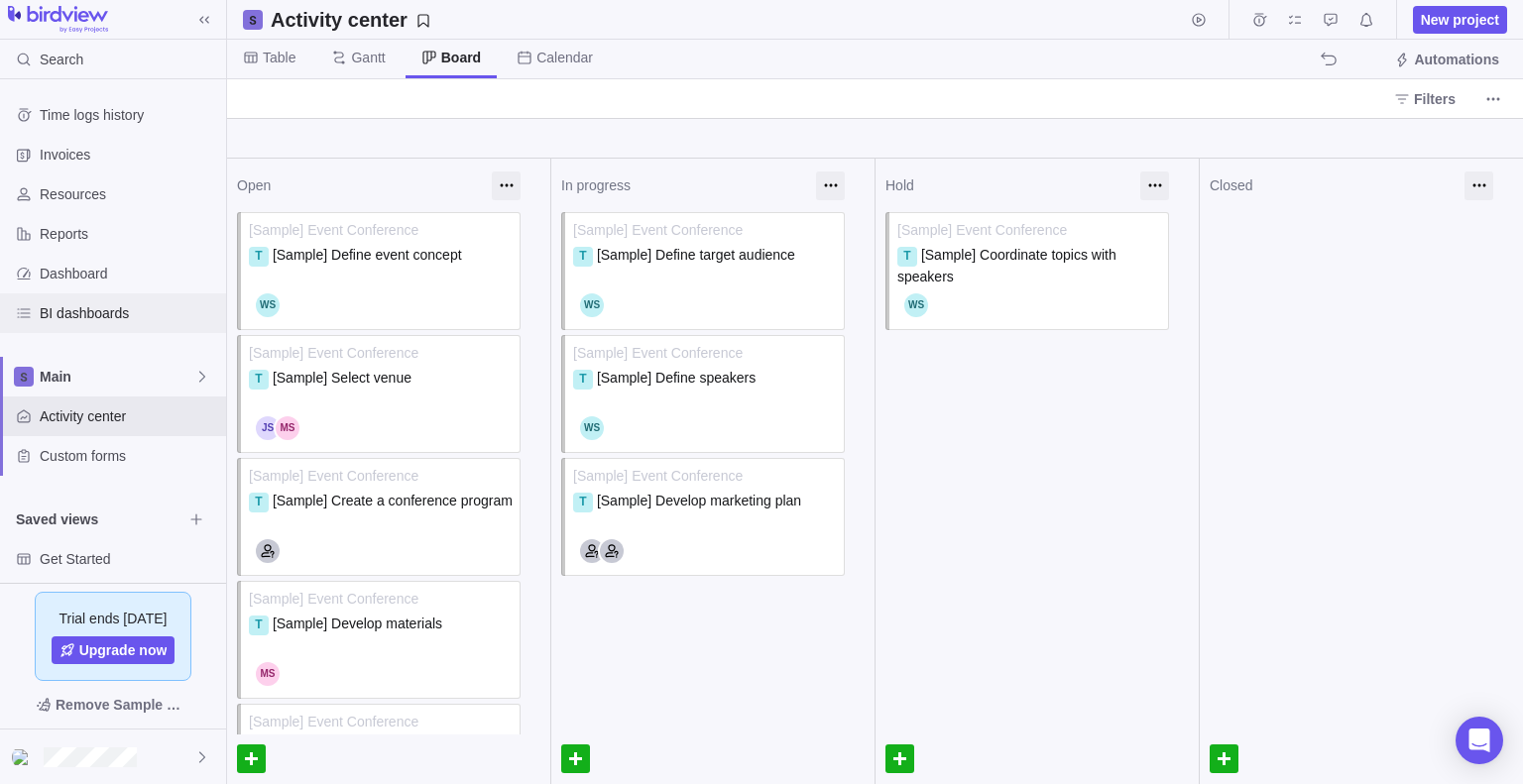 click on "BI dashboards" at bounding box center (129, 313) 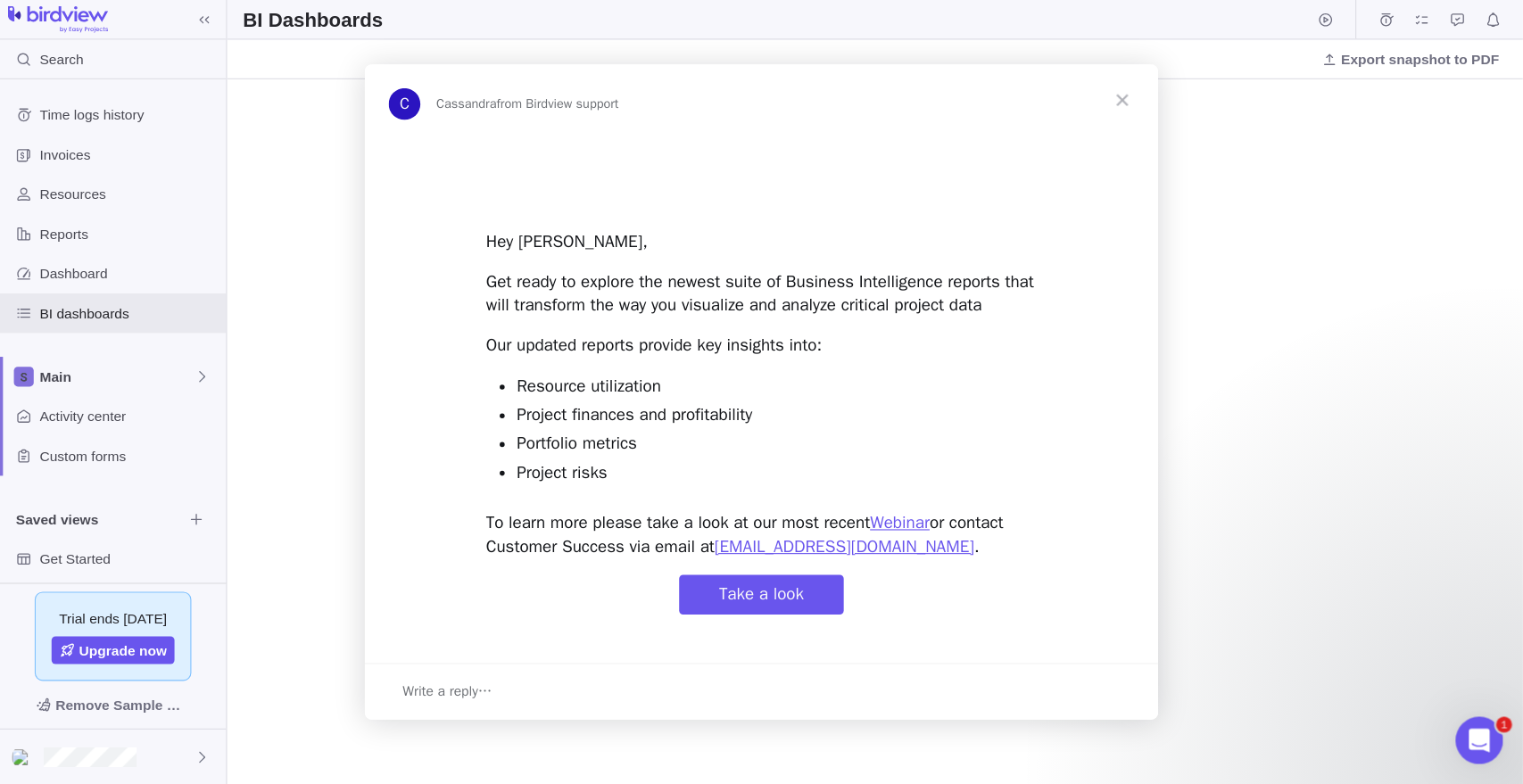 scroll, scrollTop: 0, scrollLeft: 0, axis: both 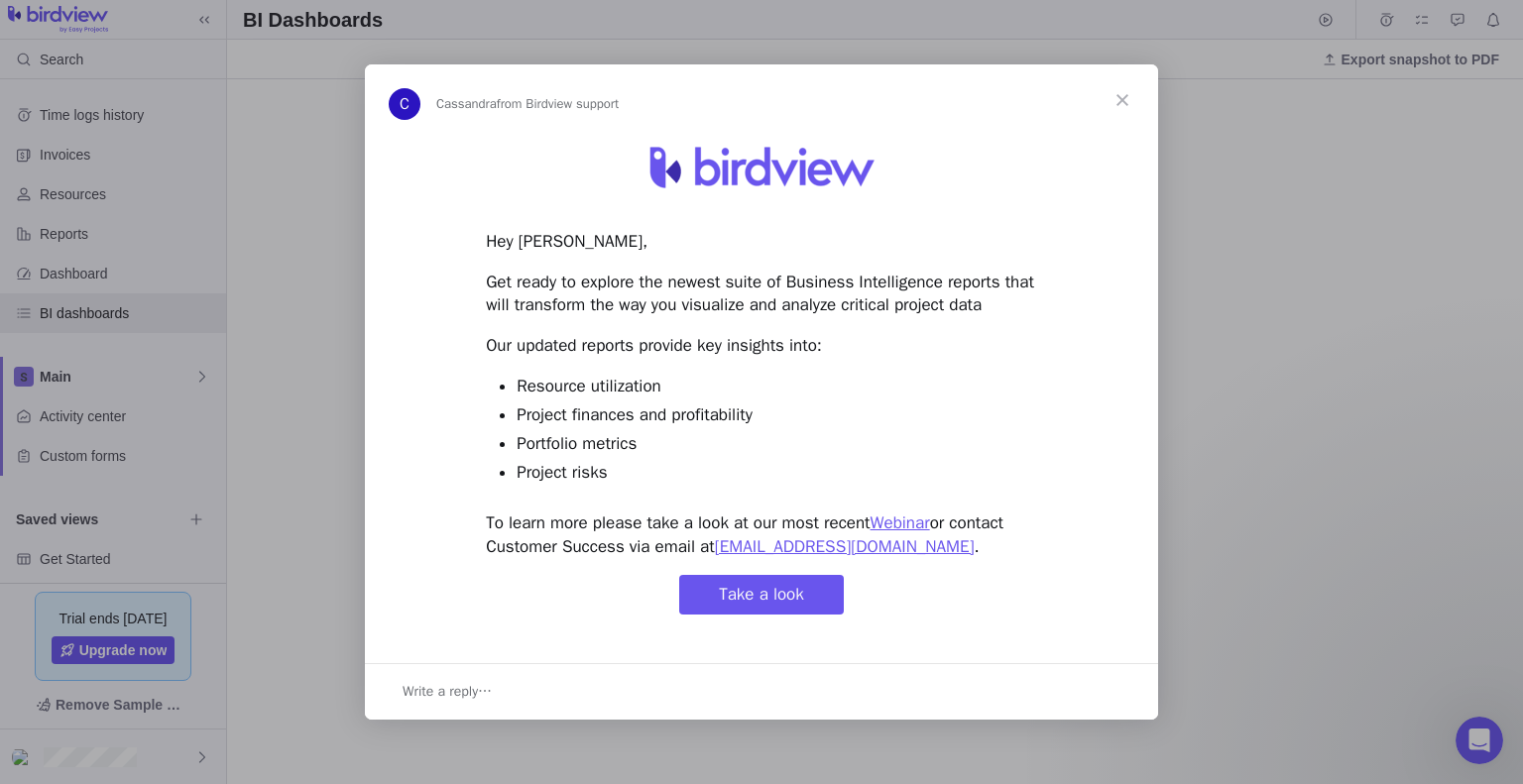 click on "Take a look" at bounding box center (762, 595) 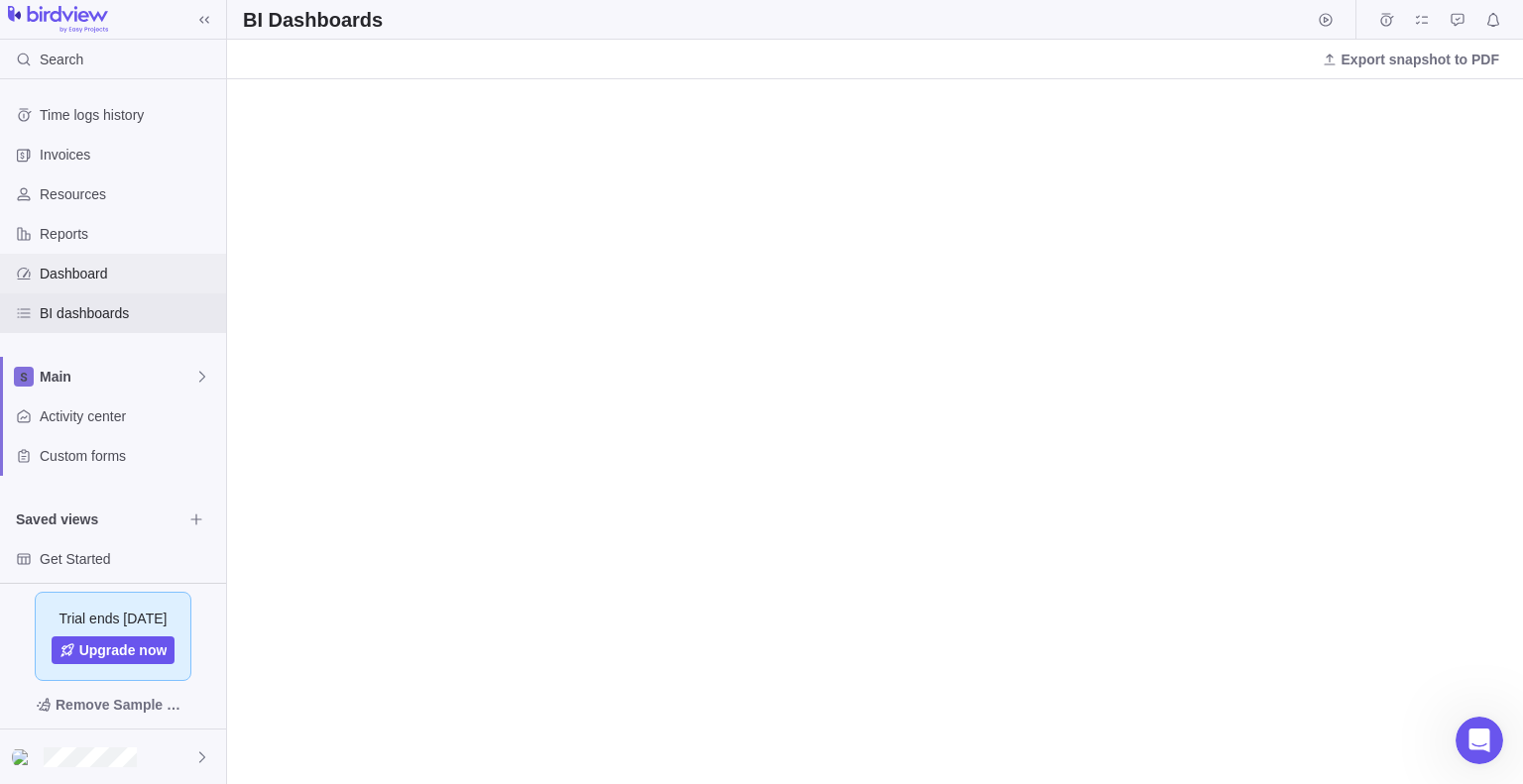 click on "Dashboard" at bounding box center [129, 274] 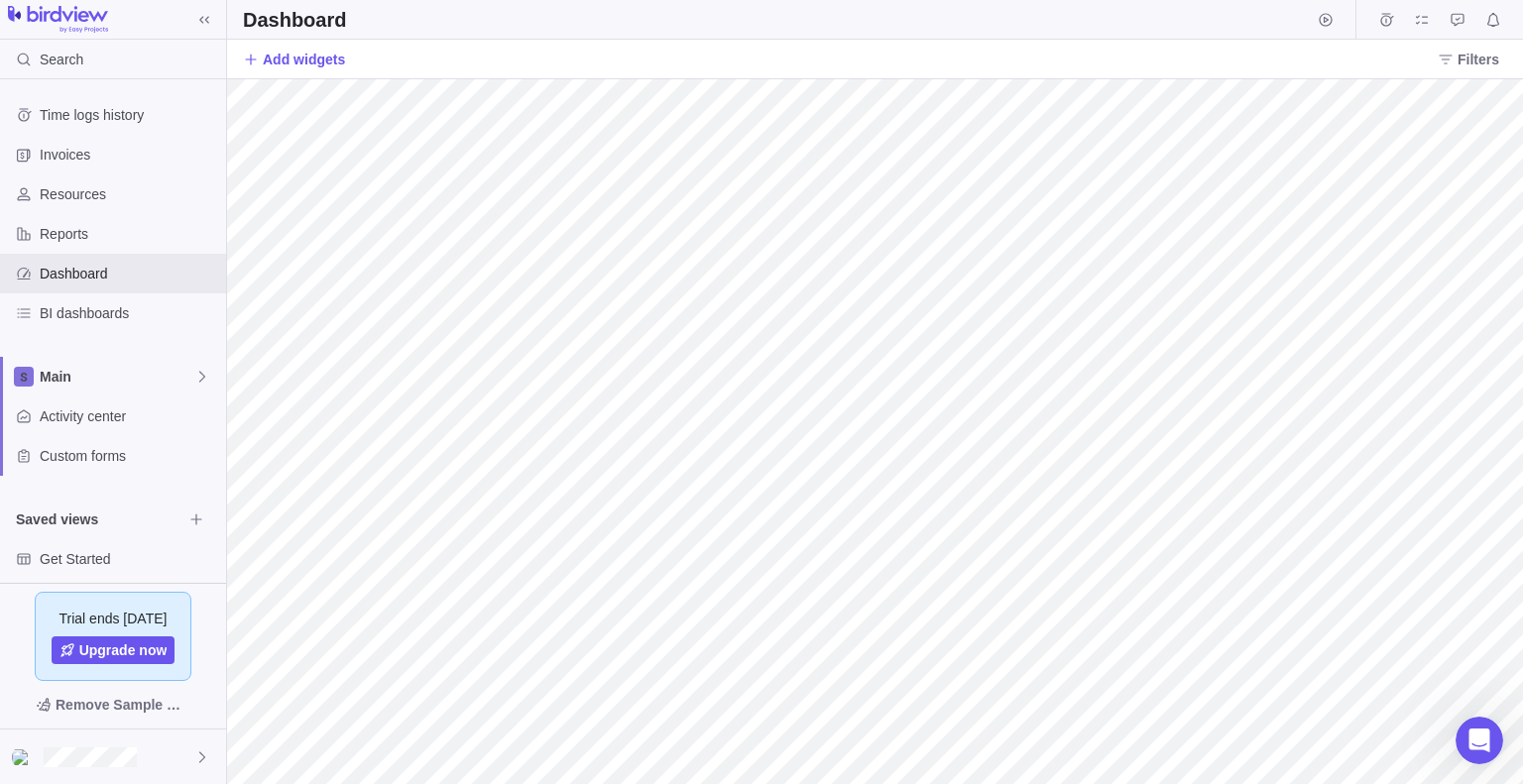 click on "Add widgets Filters" at bounding box center [875, 59] 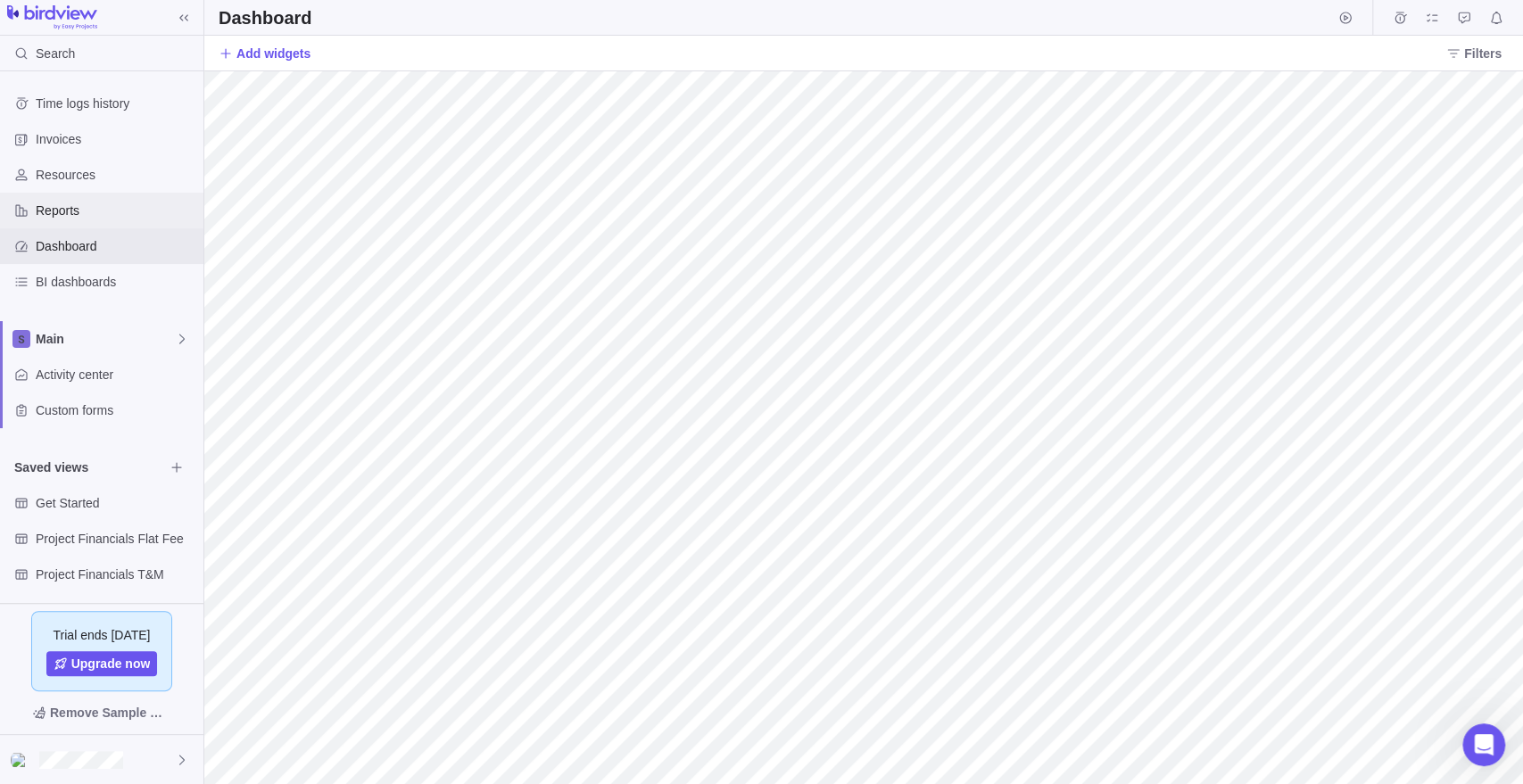 click on "Reports" at bounding box center [116, 210] 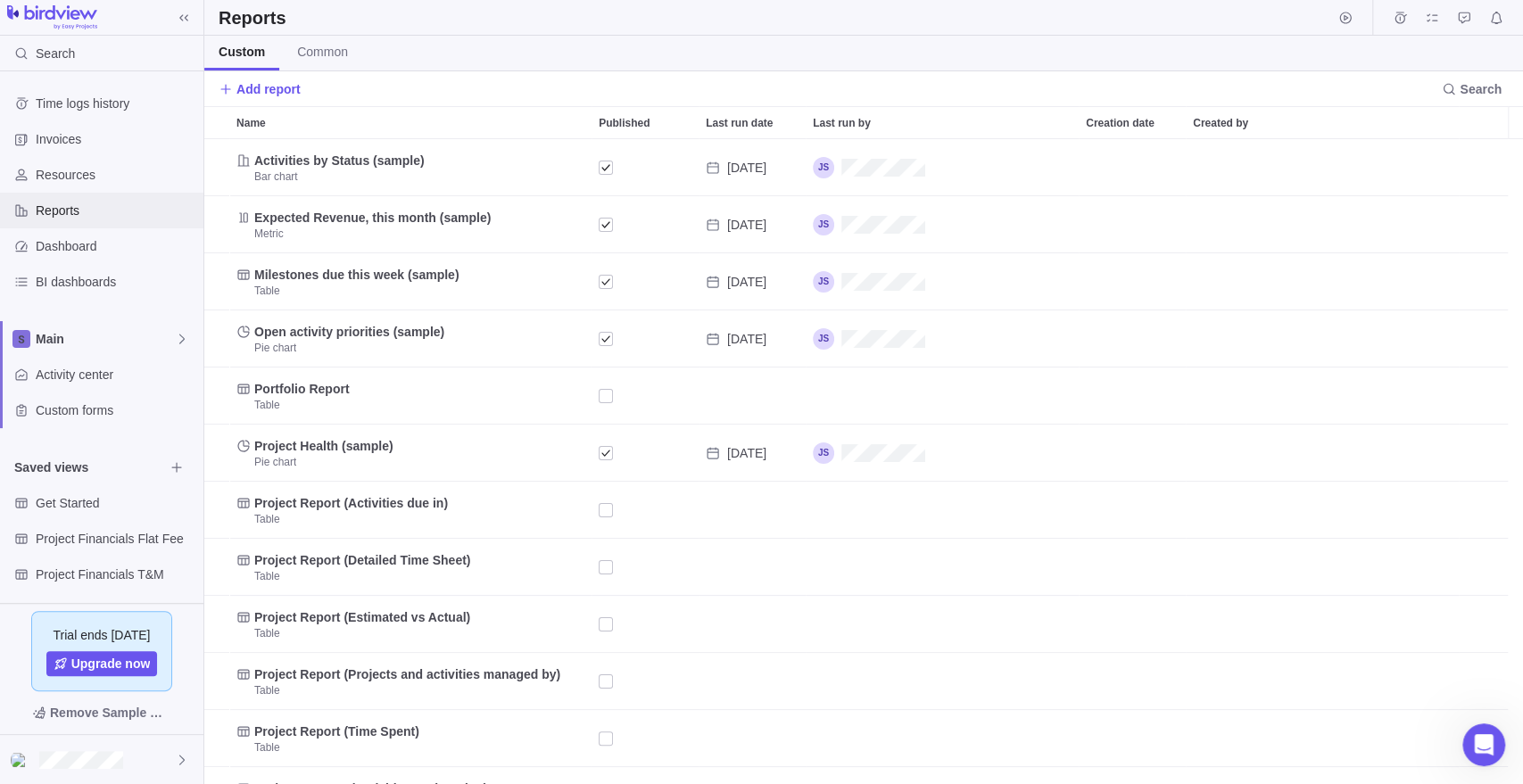 scroll, scrollTop: 15, scrollLeft: 15, axis: both 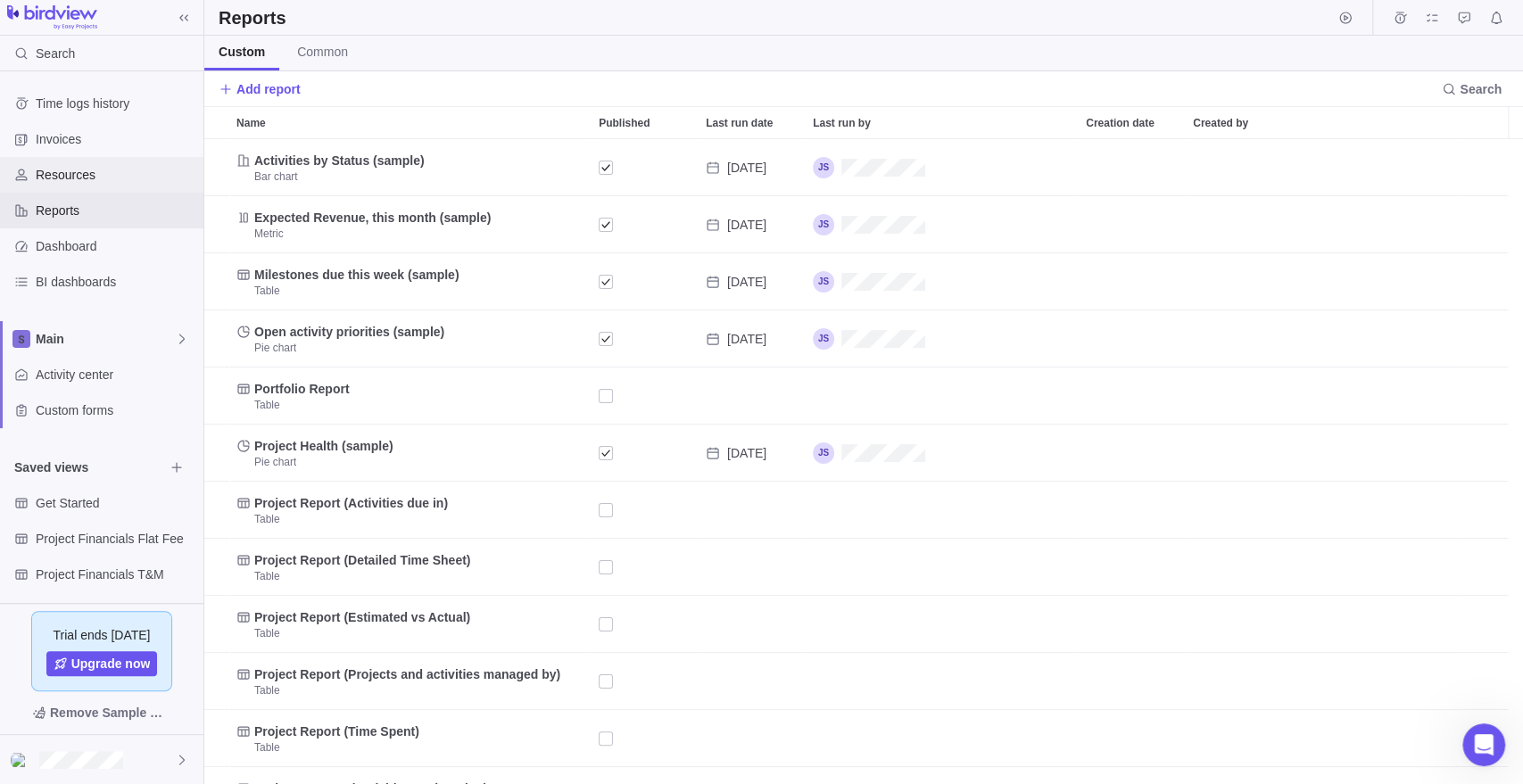 click on "Resources" at bounding box center (116, 175) 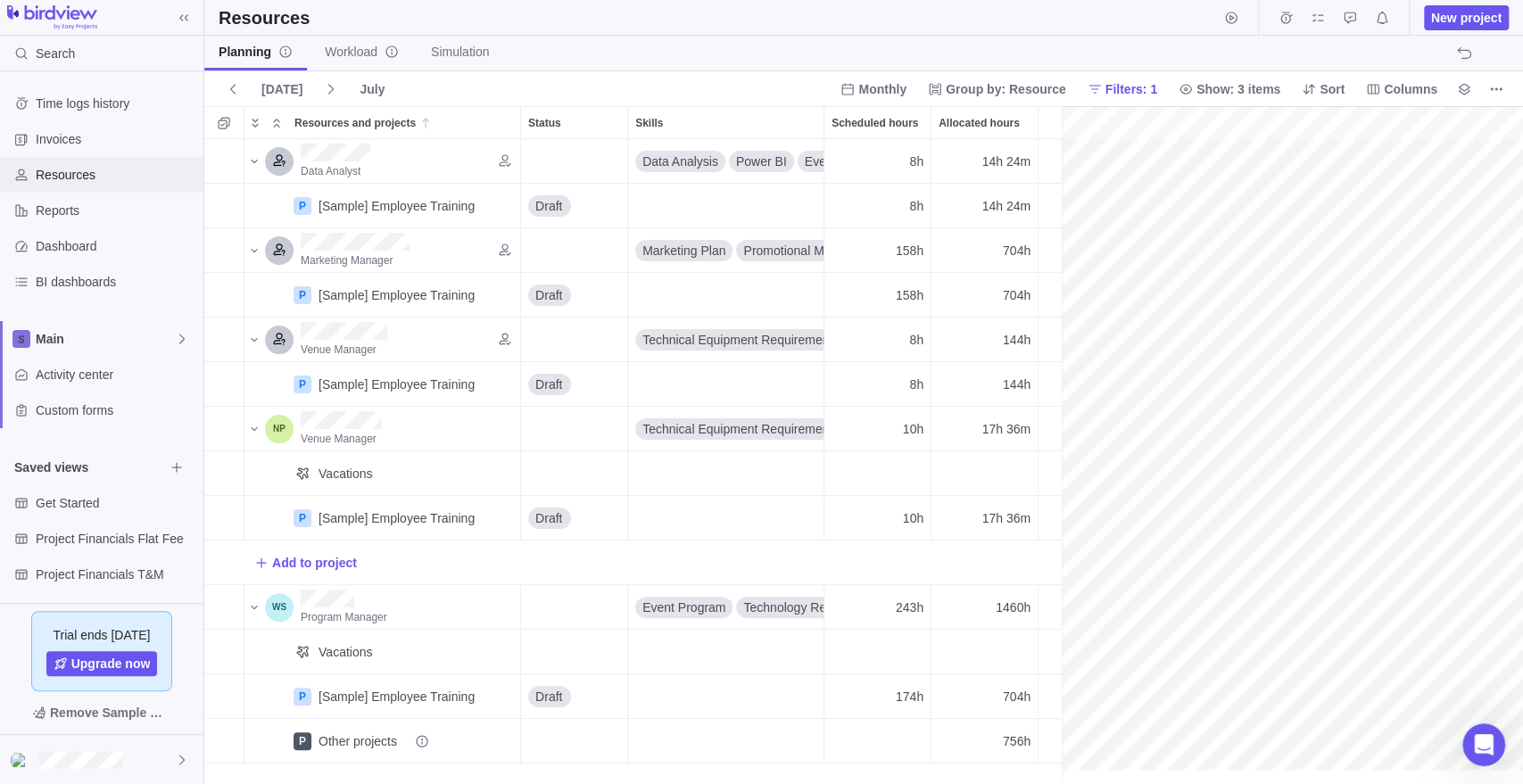 scroll, scrollTop: 15, scrollLeft: 15, axis: both 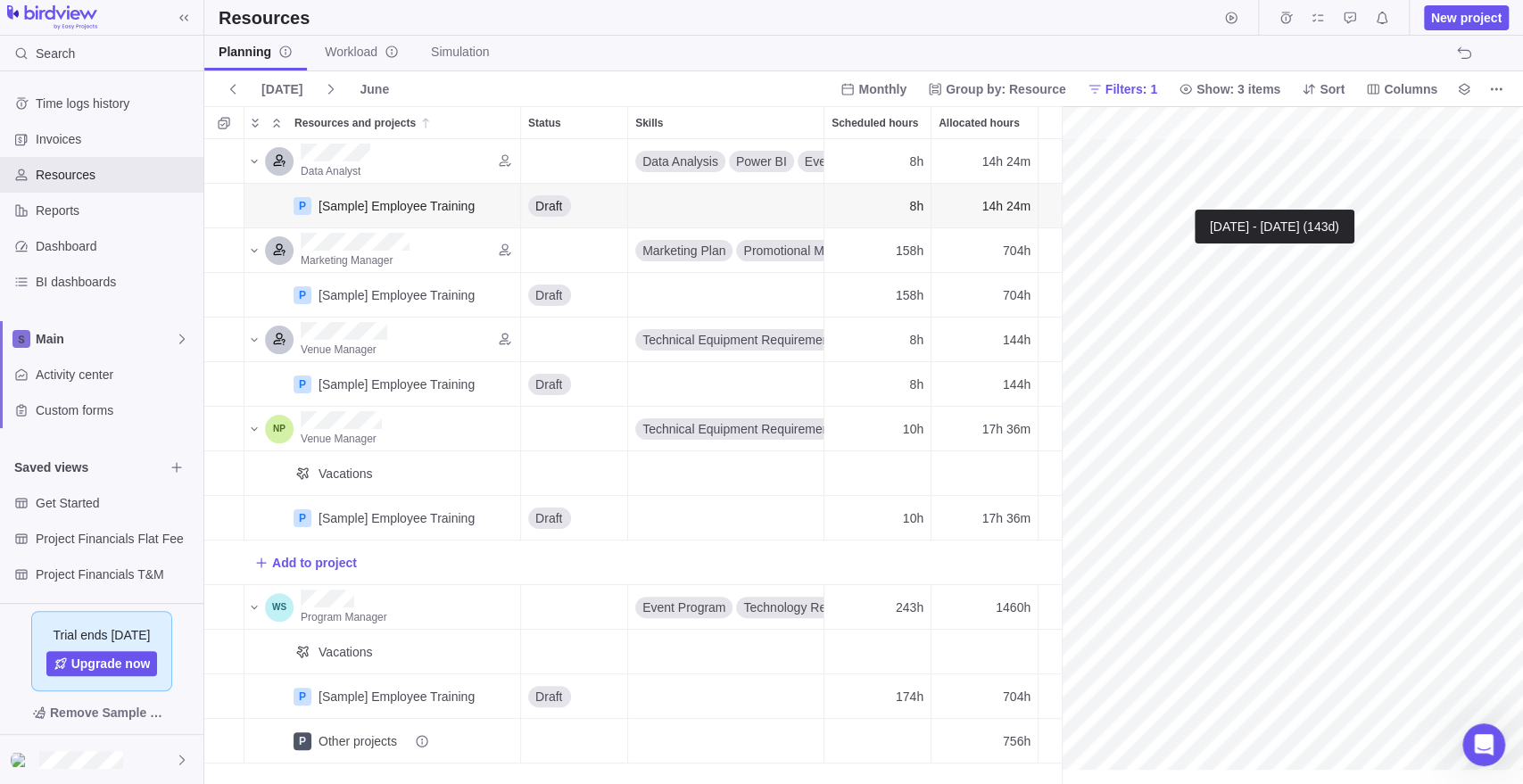 click on "Search Time logs history Invoices Resources Reports Dashboard BI dashboards Main Activity center Custom forms Saved views Get Started Project Financials Flat Fee Project Financials T&M Upcoming Milestones Trial ends [DATE] Upgrade now Remove Sample Data Resources New project Planning Workload Simulation [DATE] June Monthly Group by: Resource Filters: 1 Show: 3 items Sort Columns Resources and projects Status Skills Scheduled hours Allocated hours Data Analyst Data Analysis Power BI Event Performance Metrics Python 8h 14h 24m P [Sample] Employee Training Details Draft 8h 14h 24m Marketing Manager Marketing Plan Promotional Materials Branding Strategy Digital Marketing 158h 704h P [Sample] Employee Training Details Draft 158h 704h Venue Manager Technical Equipment Requirements Contract Negotiation Budget Management 8h 144h P [Sample] Employee Training Details Draft 8h 144h Venue Manager Technical Equipment Requirements Budget Management 10h 17h 36m Vacations P [Sample] Employee Training Details P" at bounding box center (761, 392) 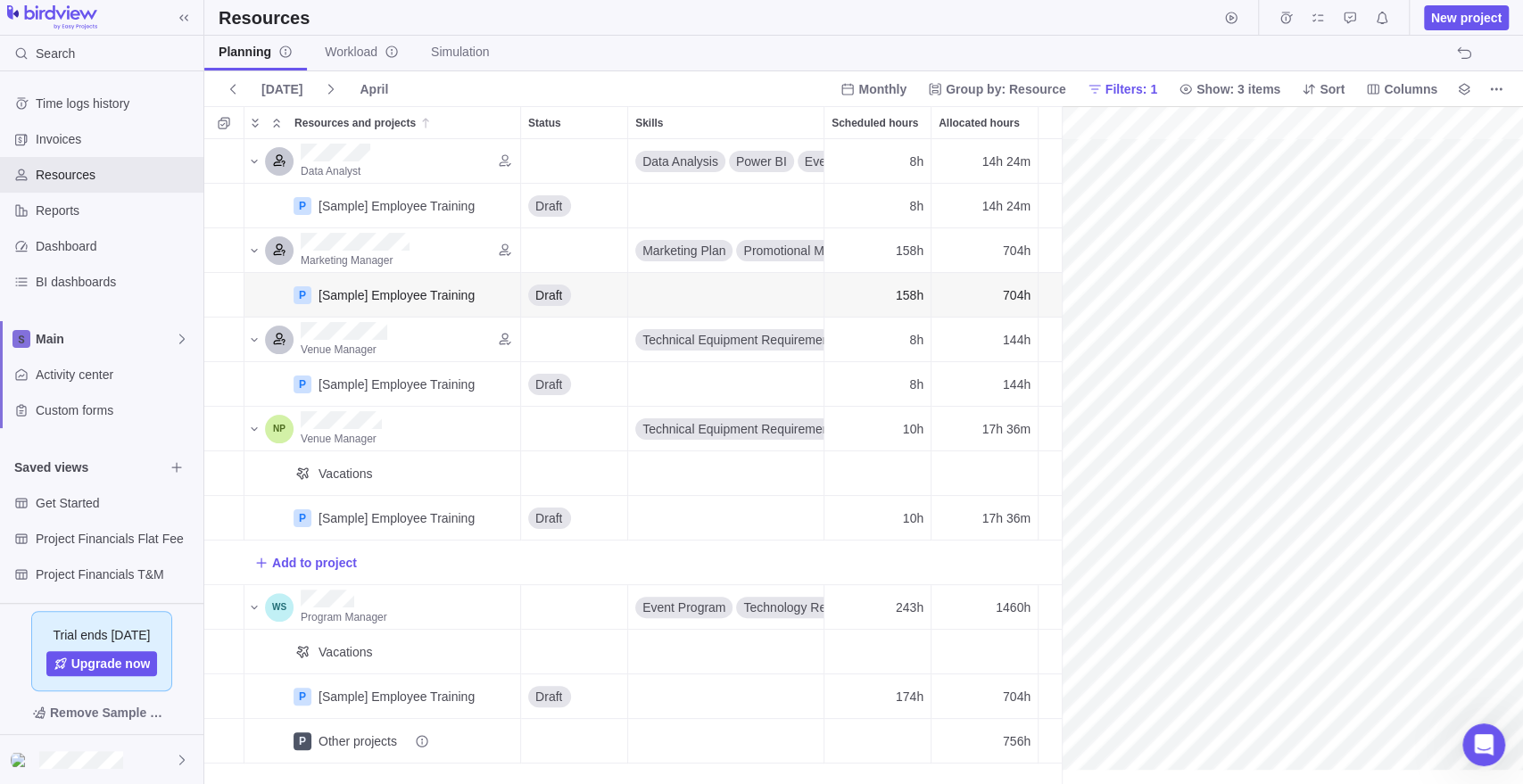 scroll, scrollTop: 0, scrollLeft: 120, axis: horizontal 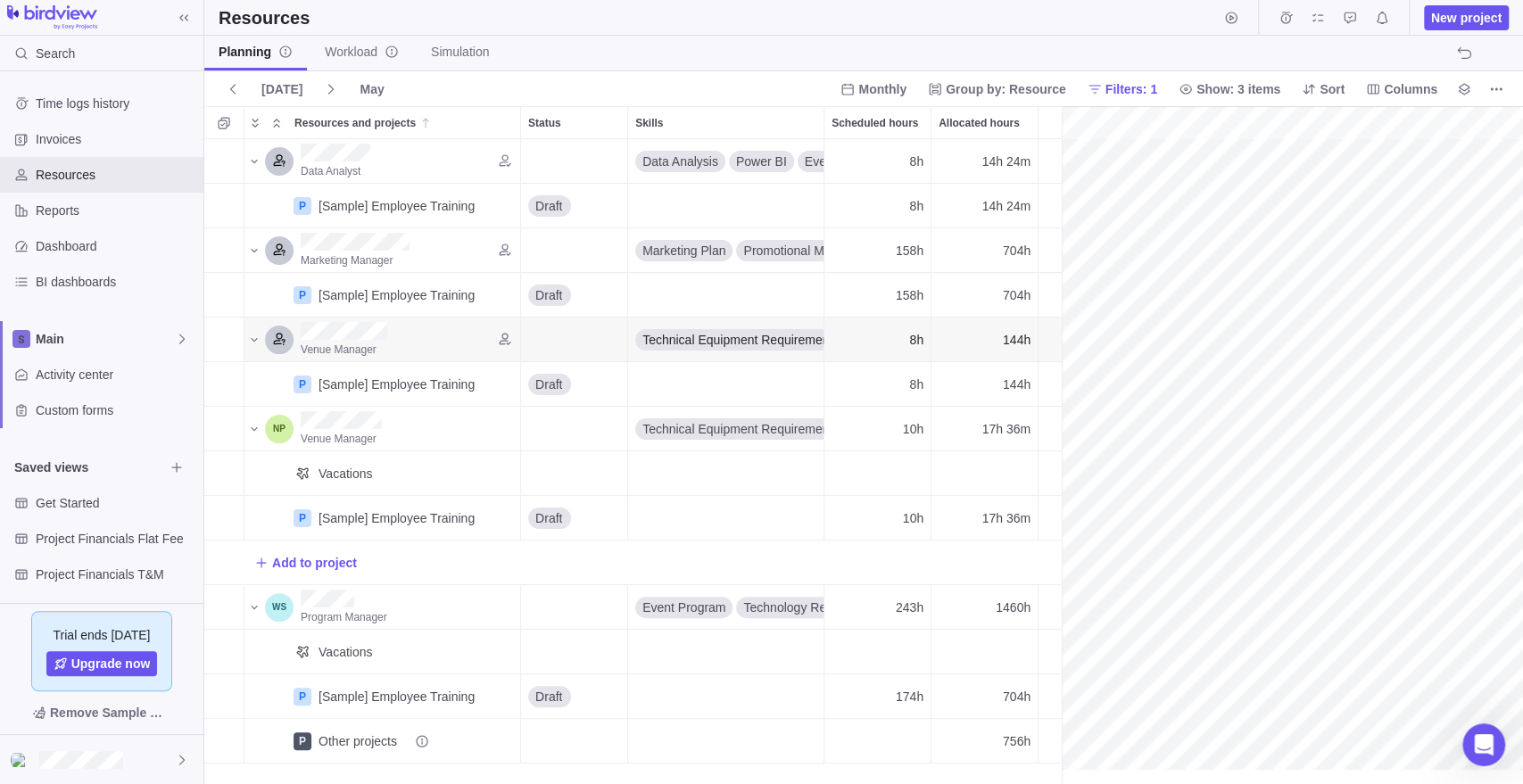 click at bounding box center [1292, 445] 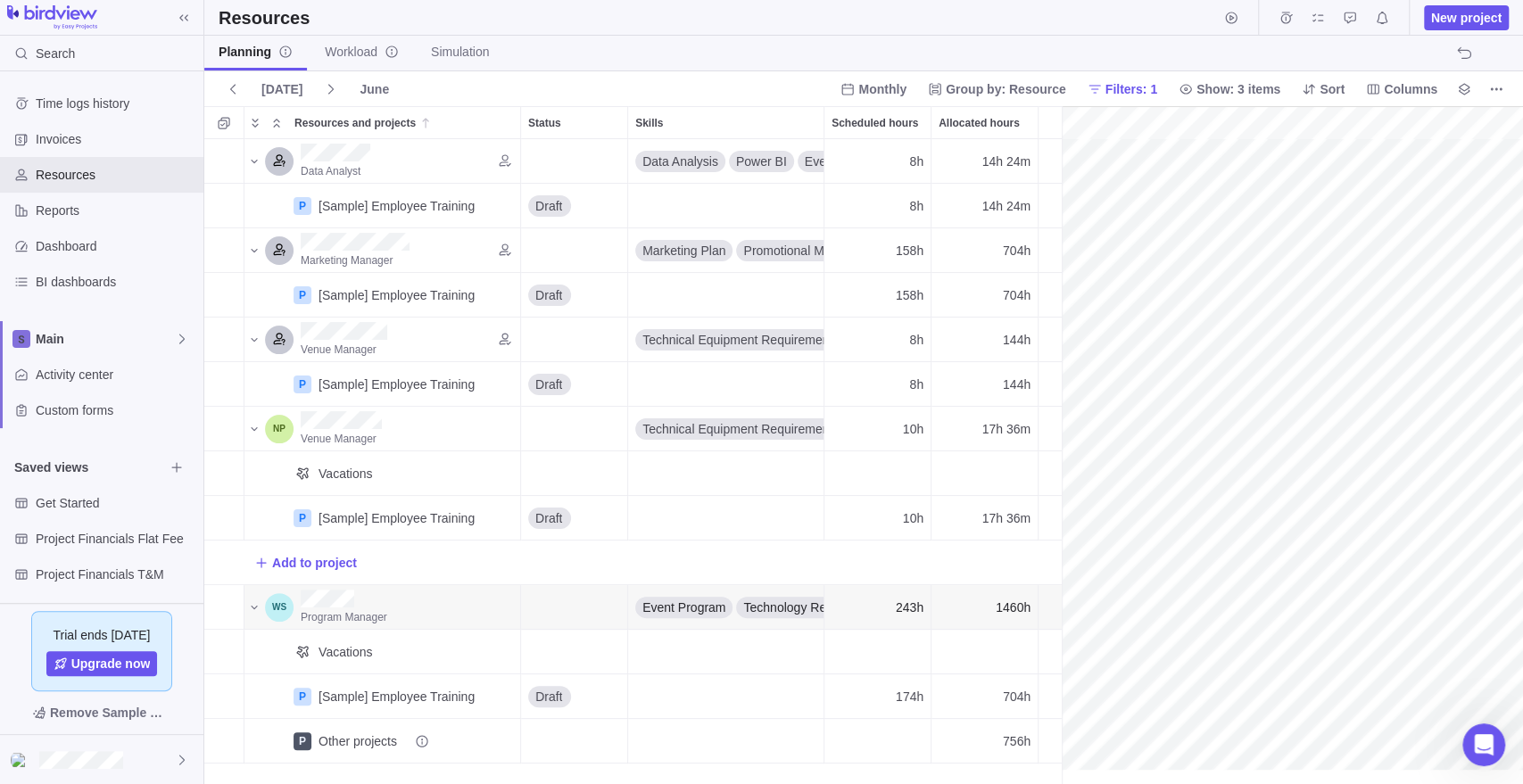 scroll, scrollTop: 0, scrollLeft: 0, axis: both 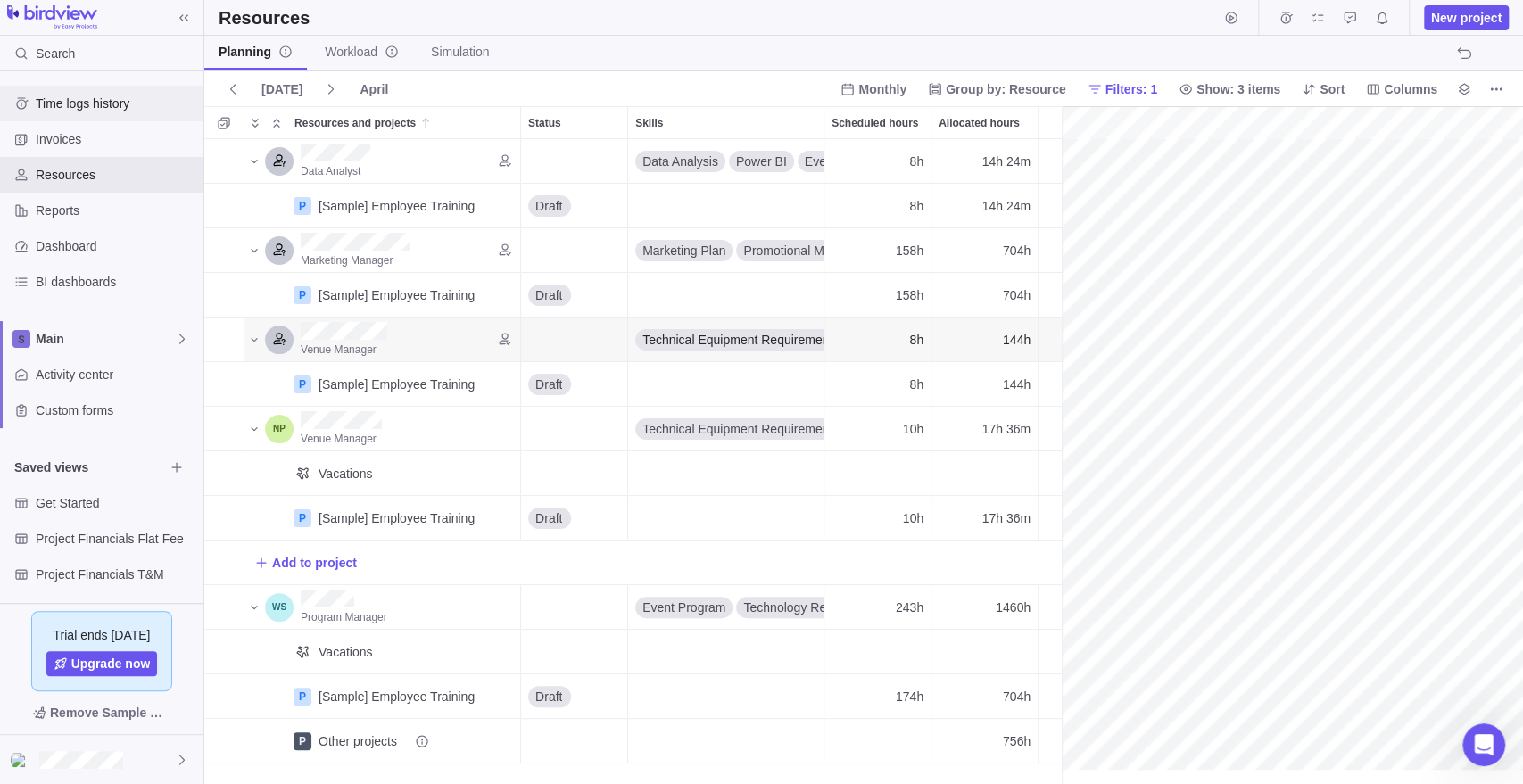 click on "Time logs history" at bounding box center (116, 103) 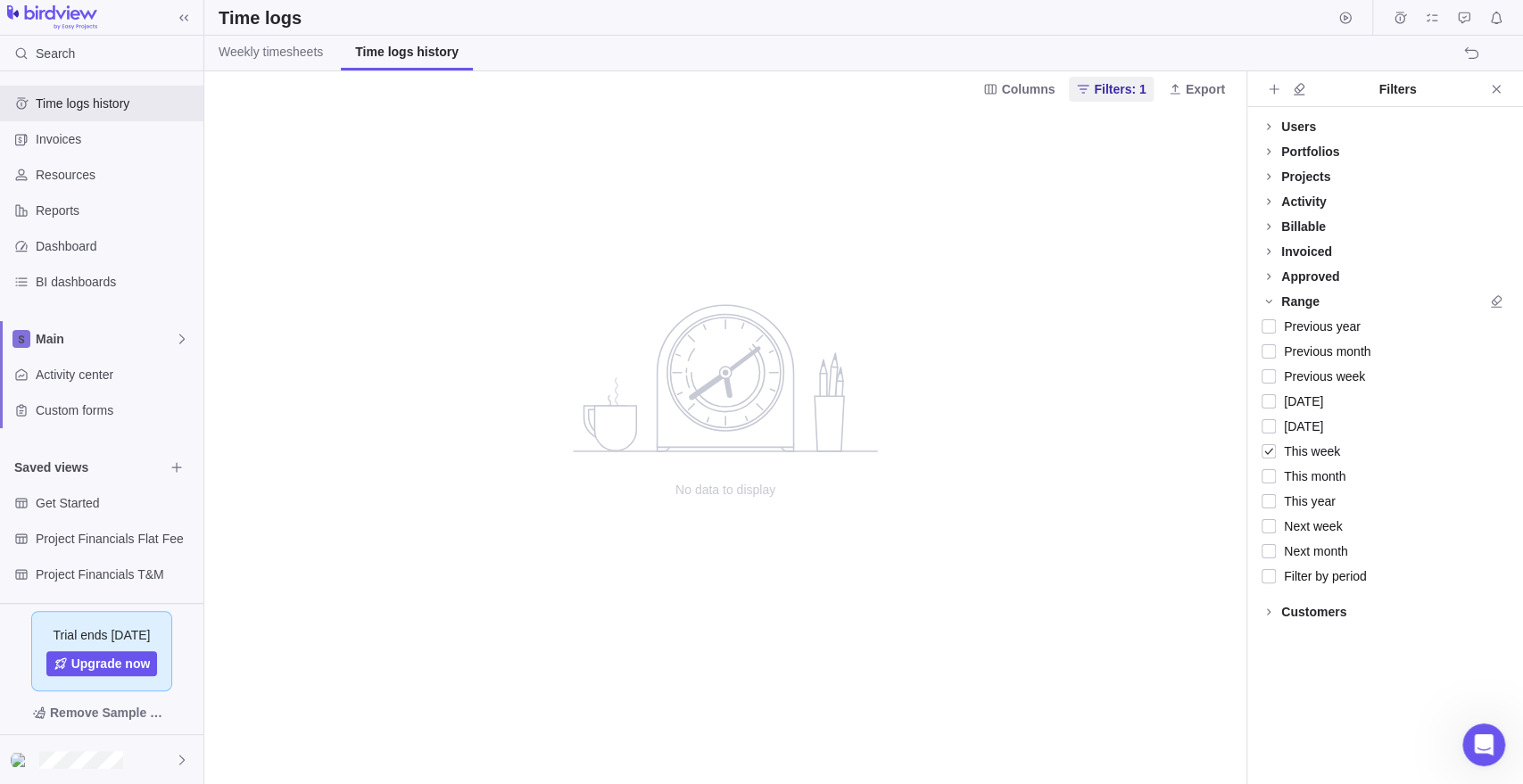 click on "Users" at bounding box center (1298, 127) 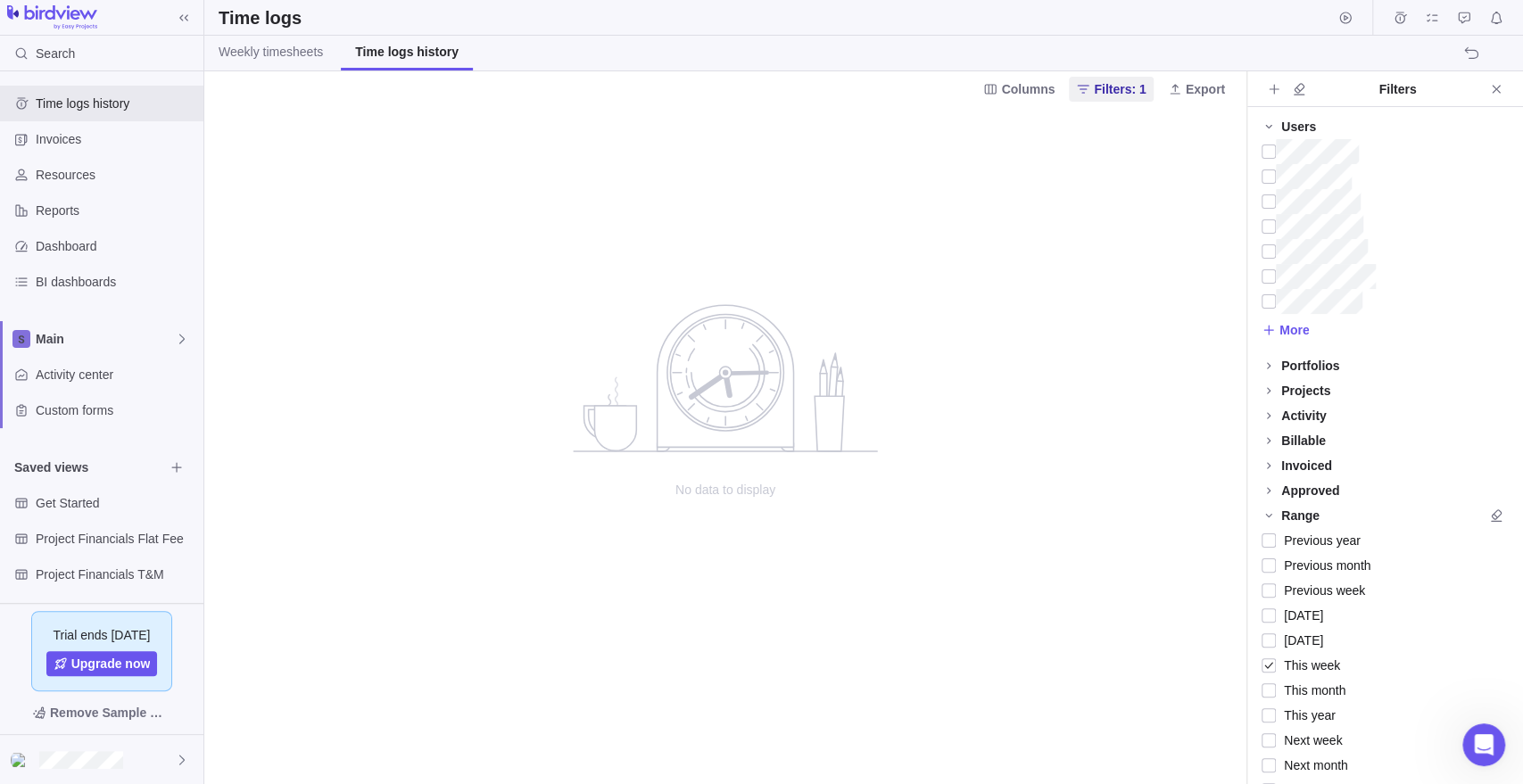 click on "Portfolios" at bounding box center [1385, 366] 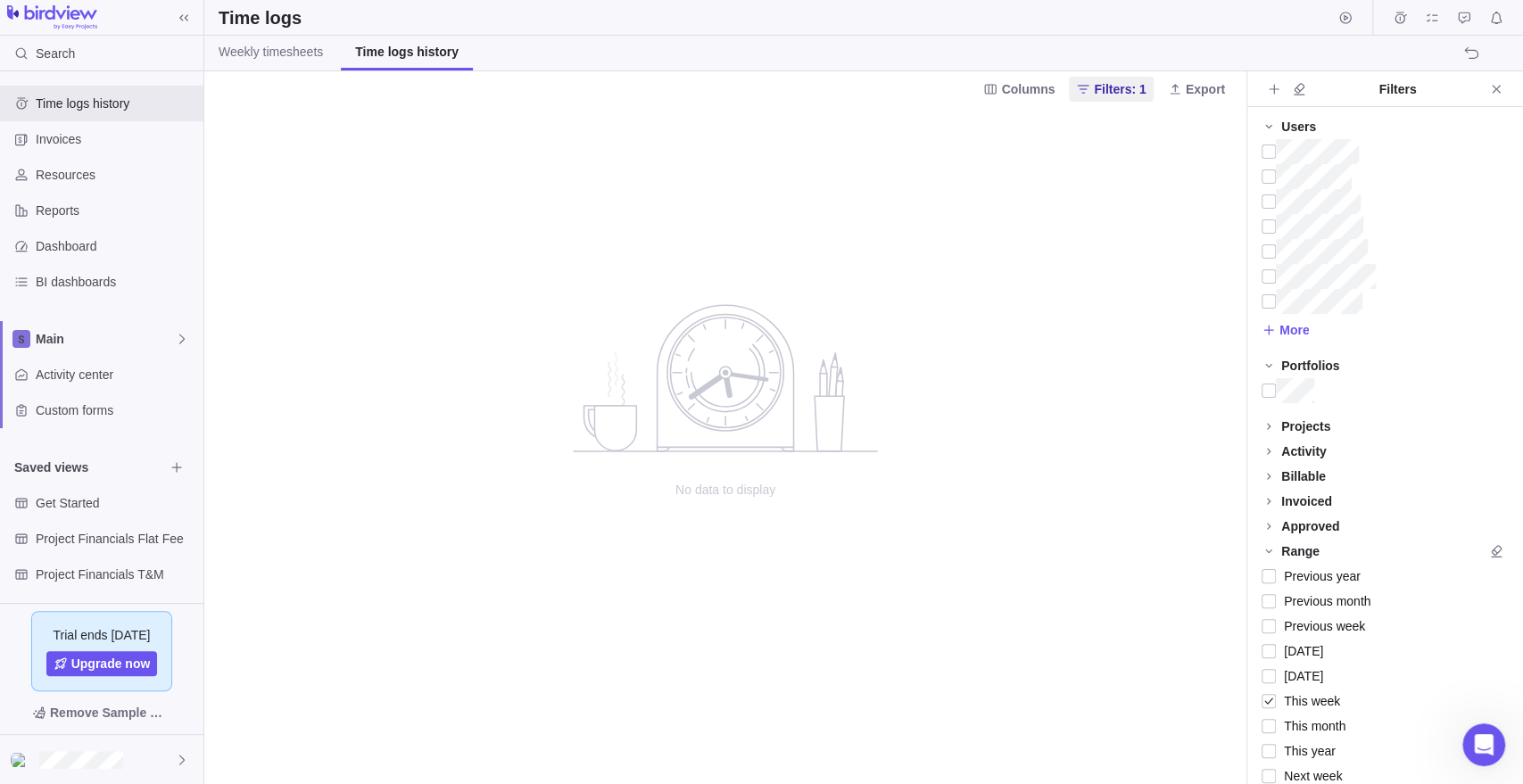 click on "Portfolios" at bounding box center (1310, 366) 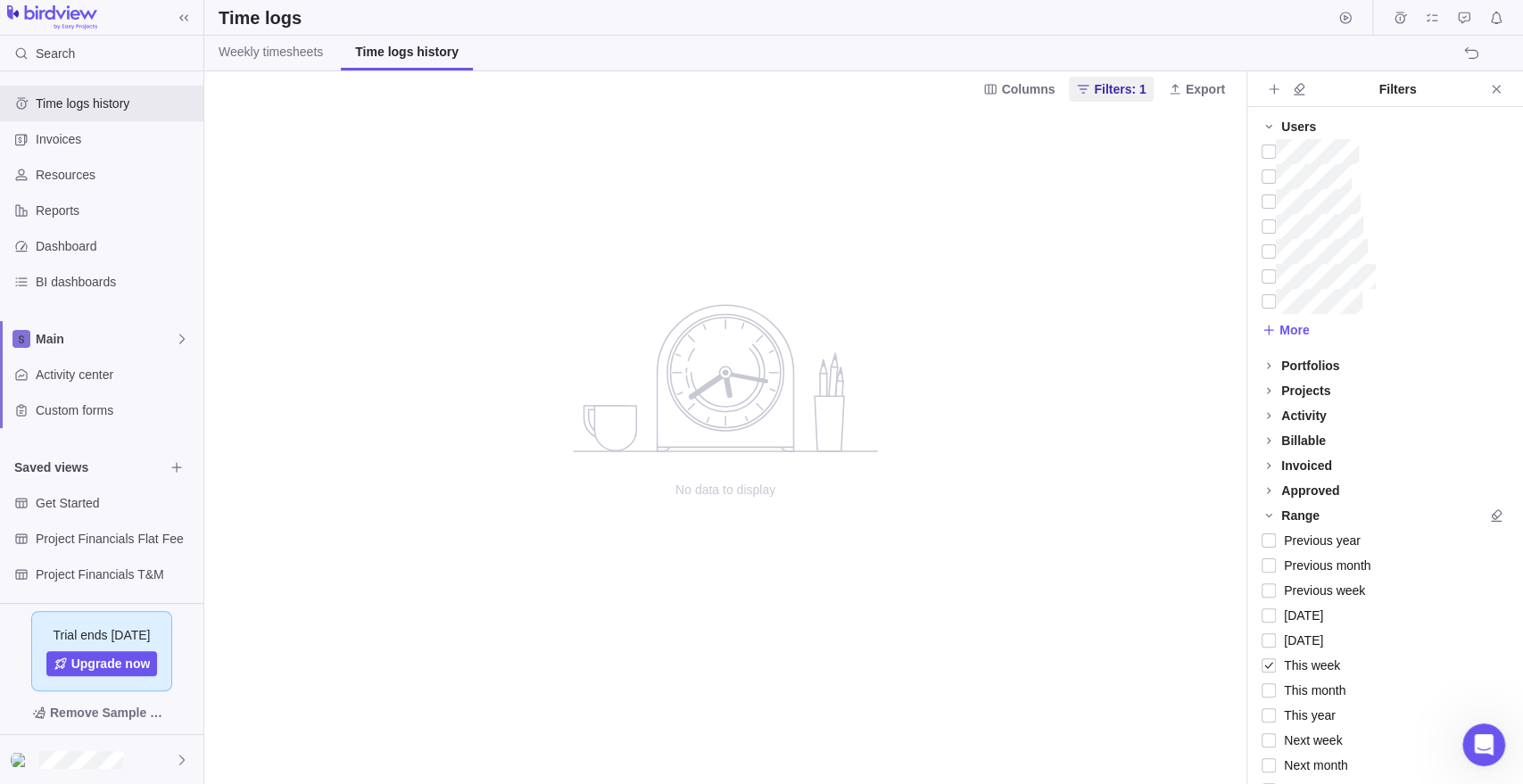 click on "Projects" at bounding box center [1305, 391] 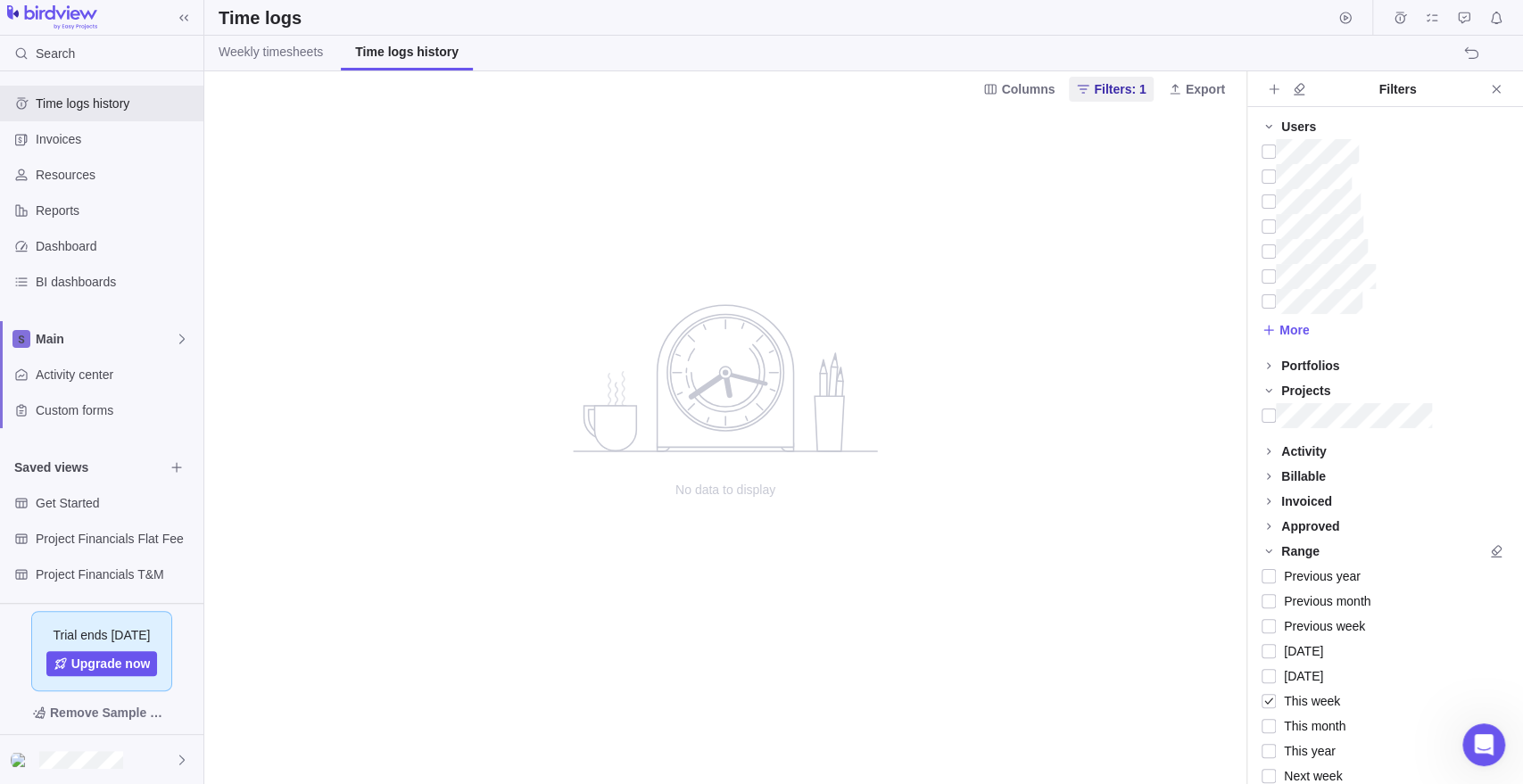 click on "Projects" at bounding box center [1305, 391] 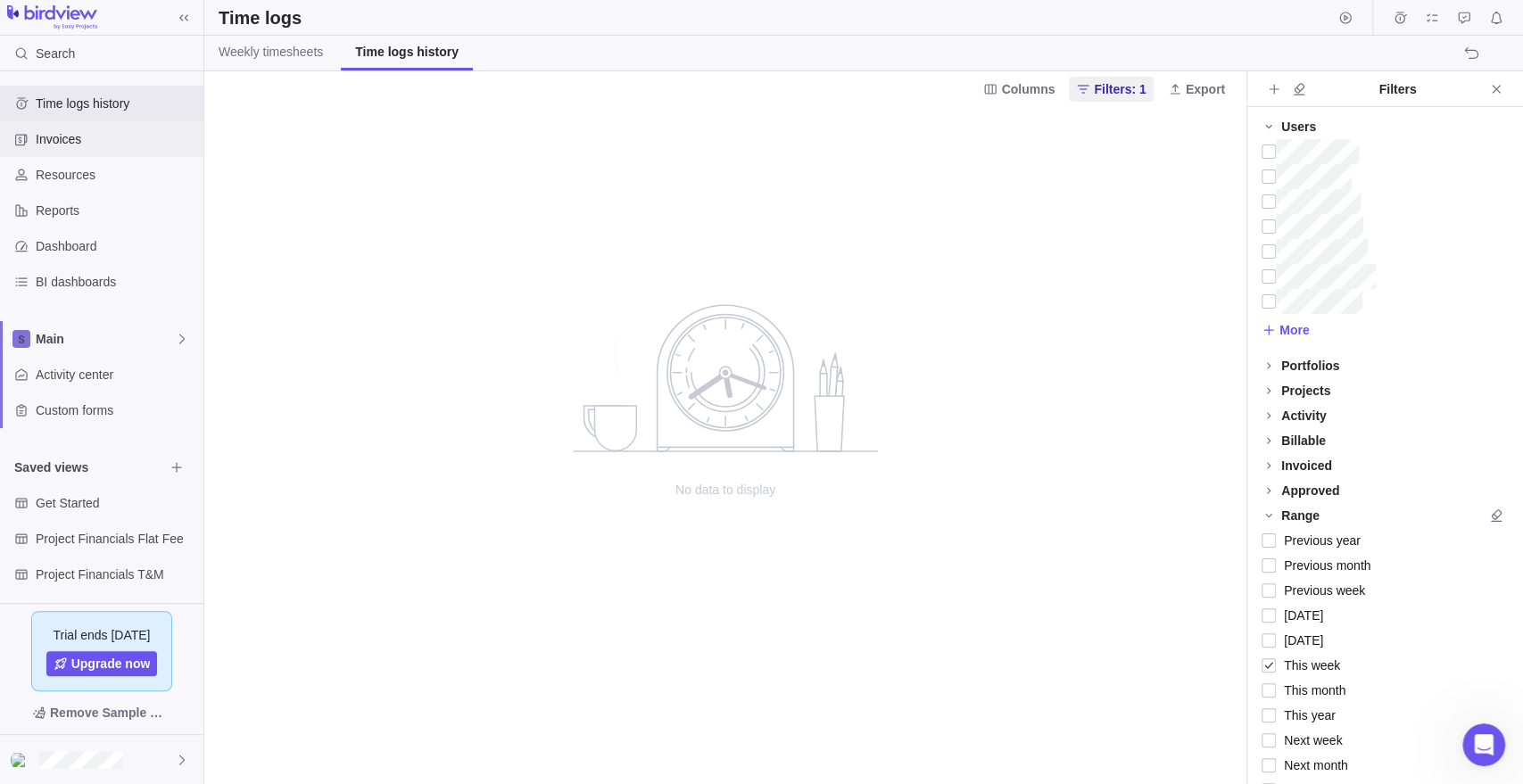 click on "Invoices" at bounding box center [116, 139] 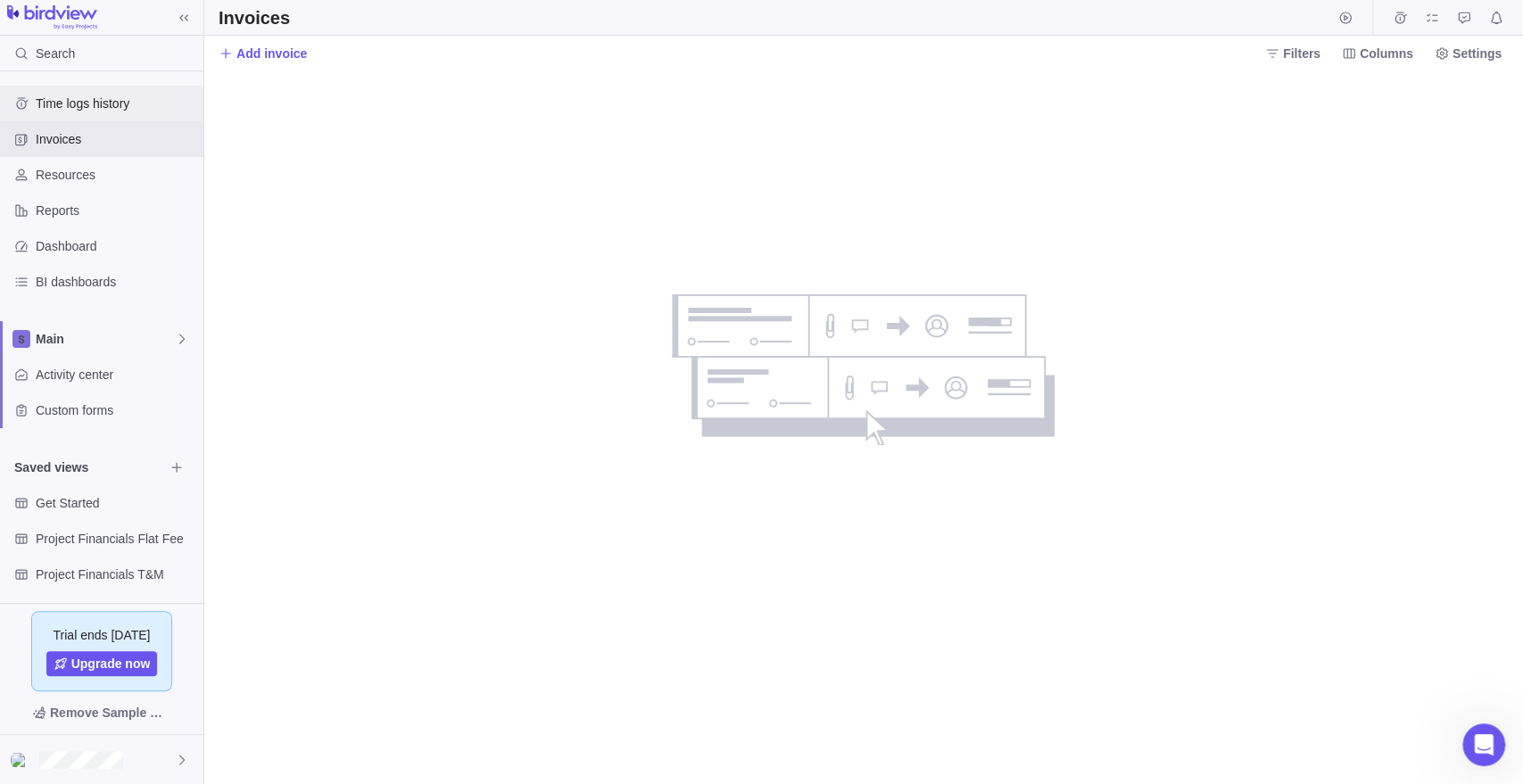 click on "Time logs history" at bounding box center (116, 103) 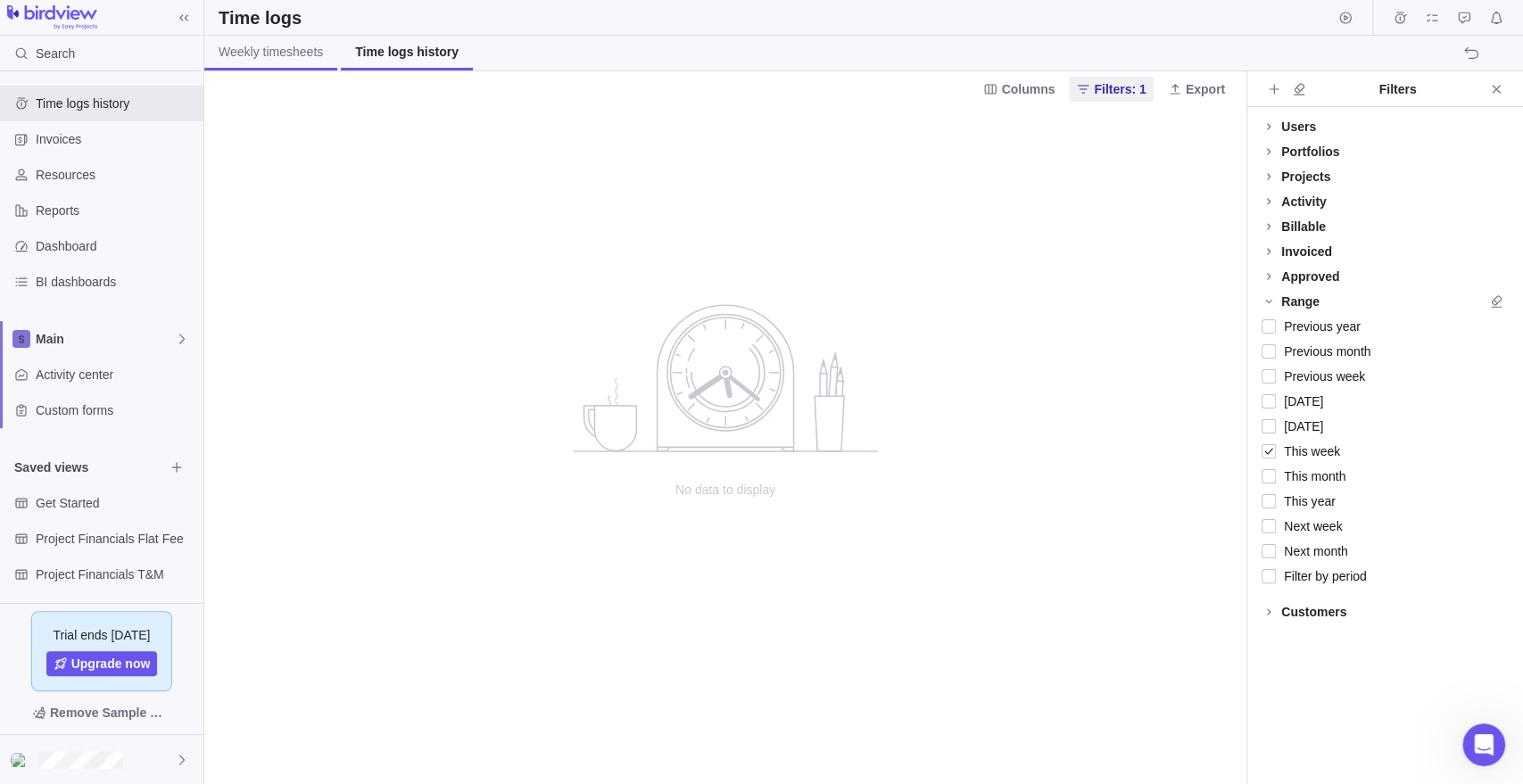 click on "Weekly timesheets" at bounding box center (270, 52) 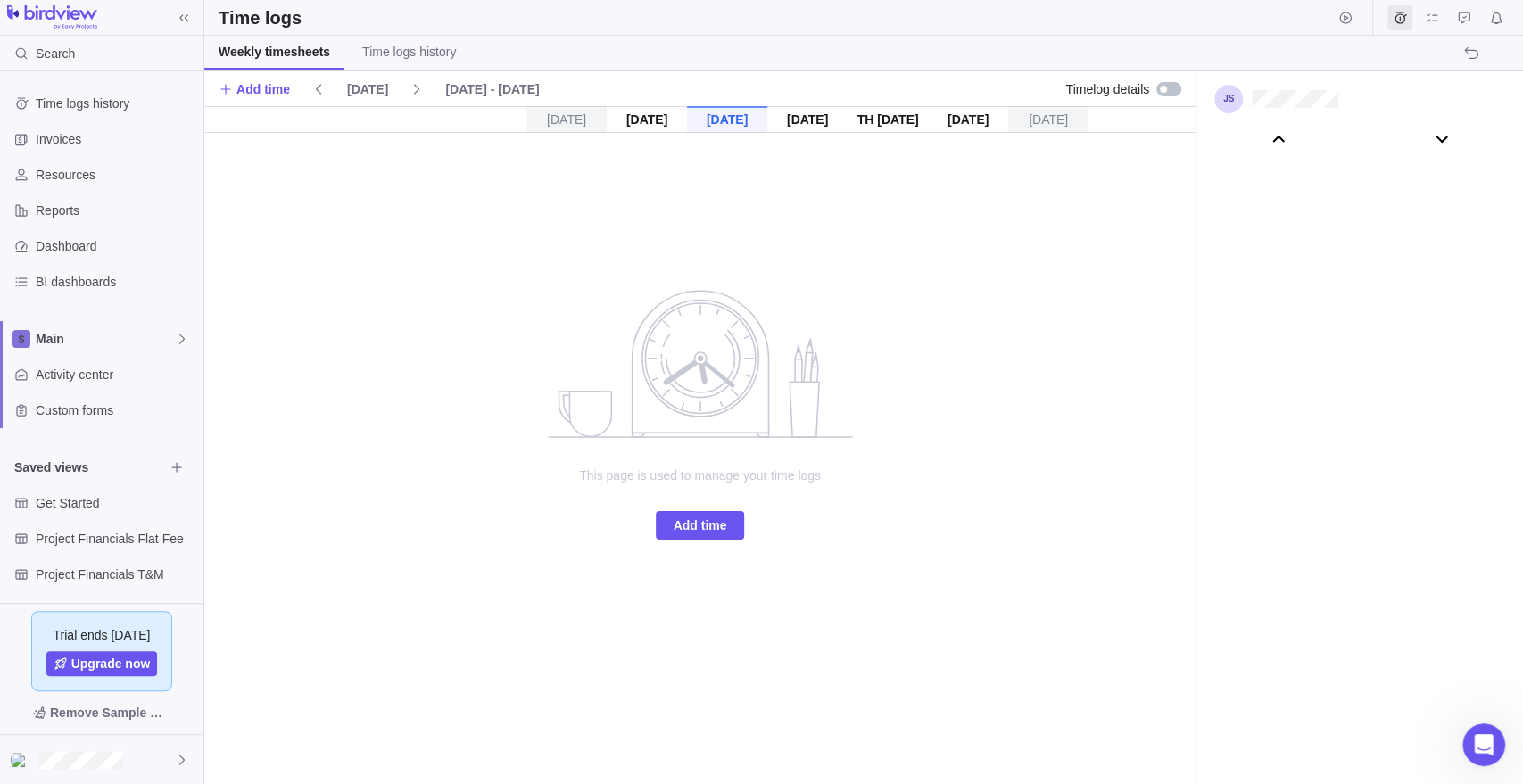 scroll, scrollTop: 98945, scrollLeft: 0, axis: vertical 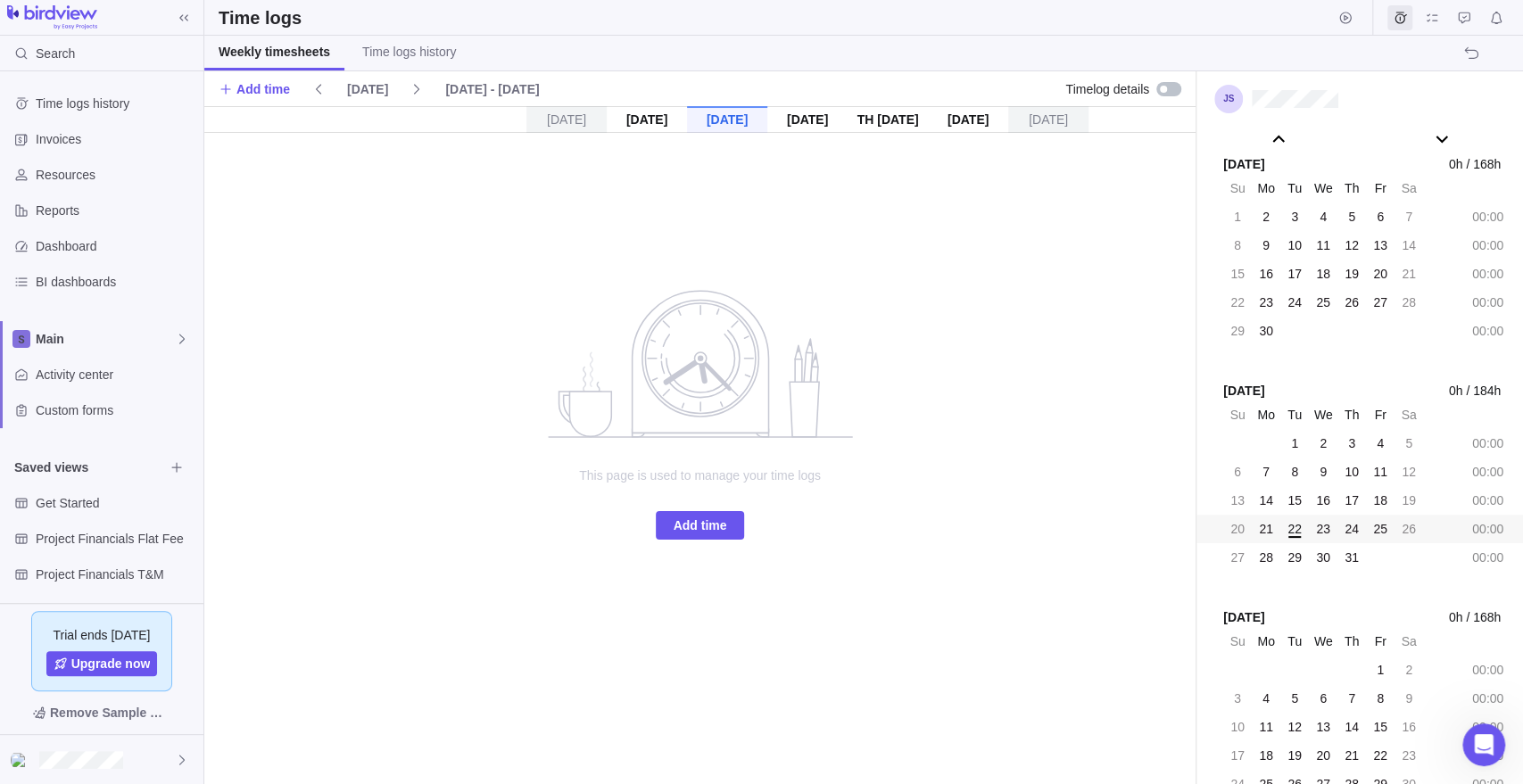 click on "Weekly timesheets" at bounding box center [274, 52] 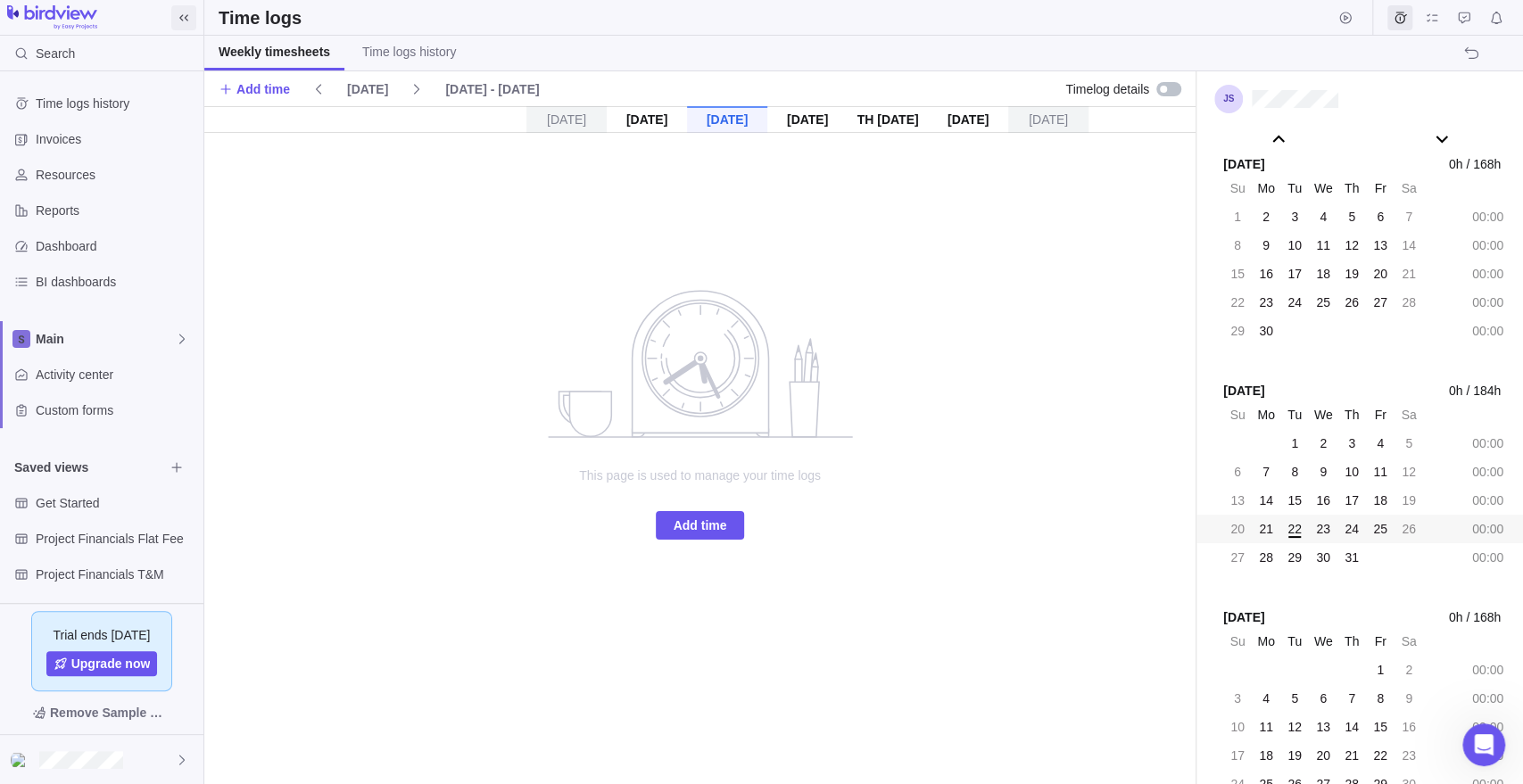 click 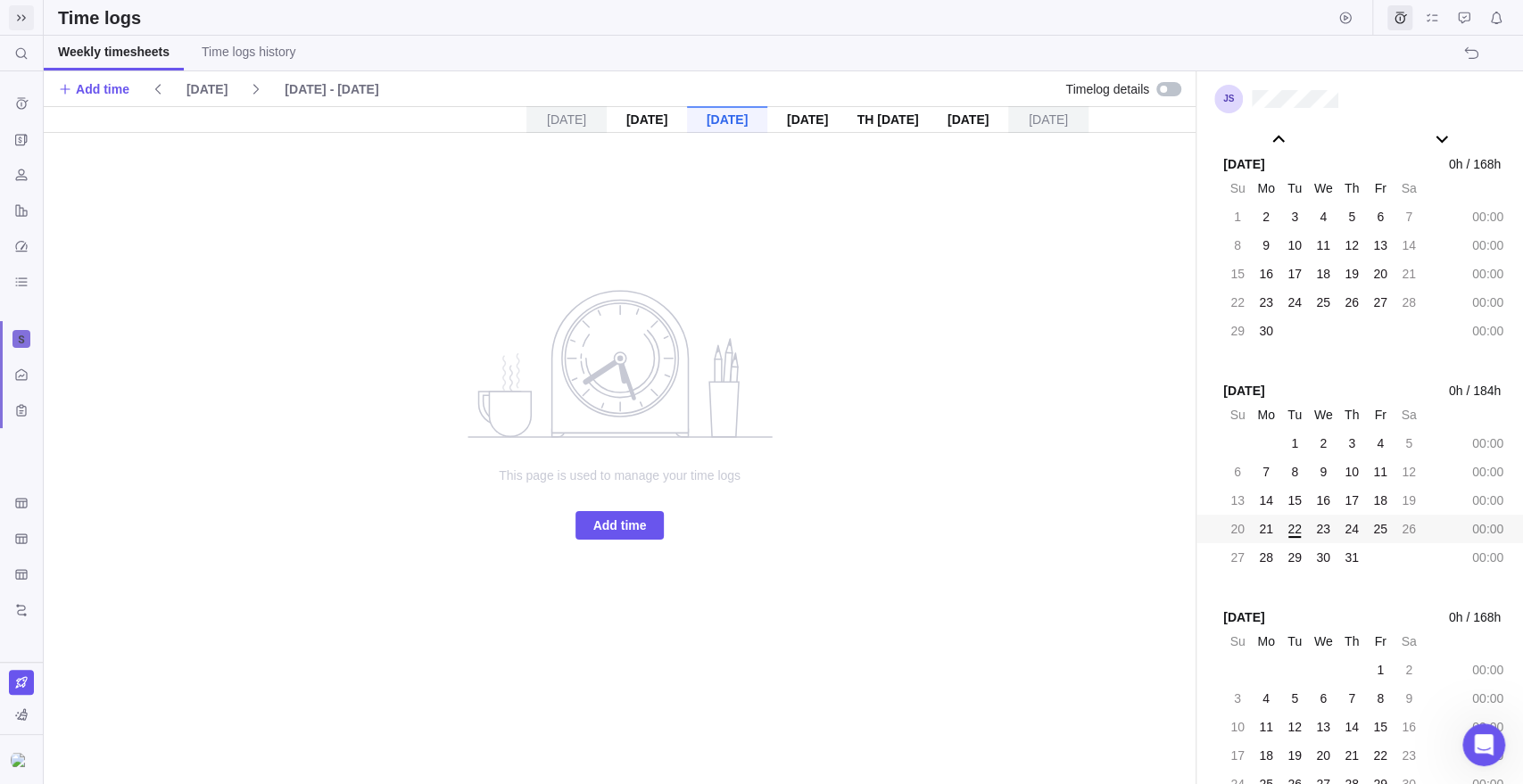 click 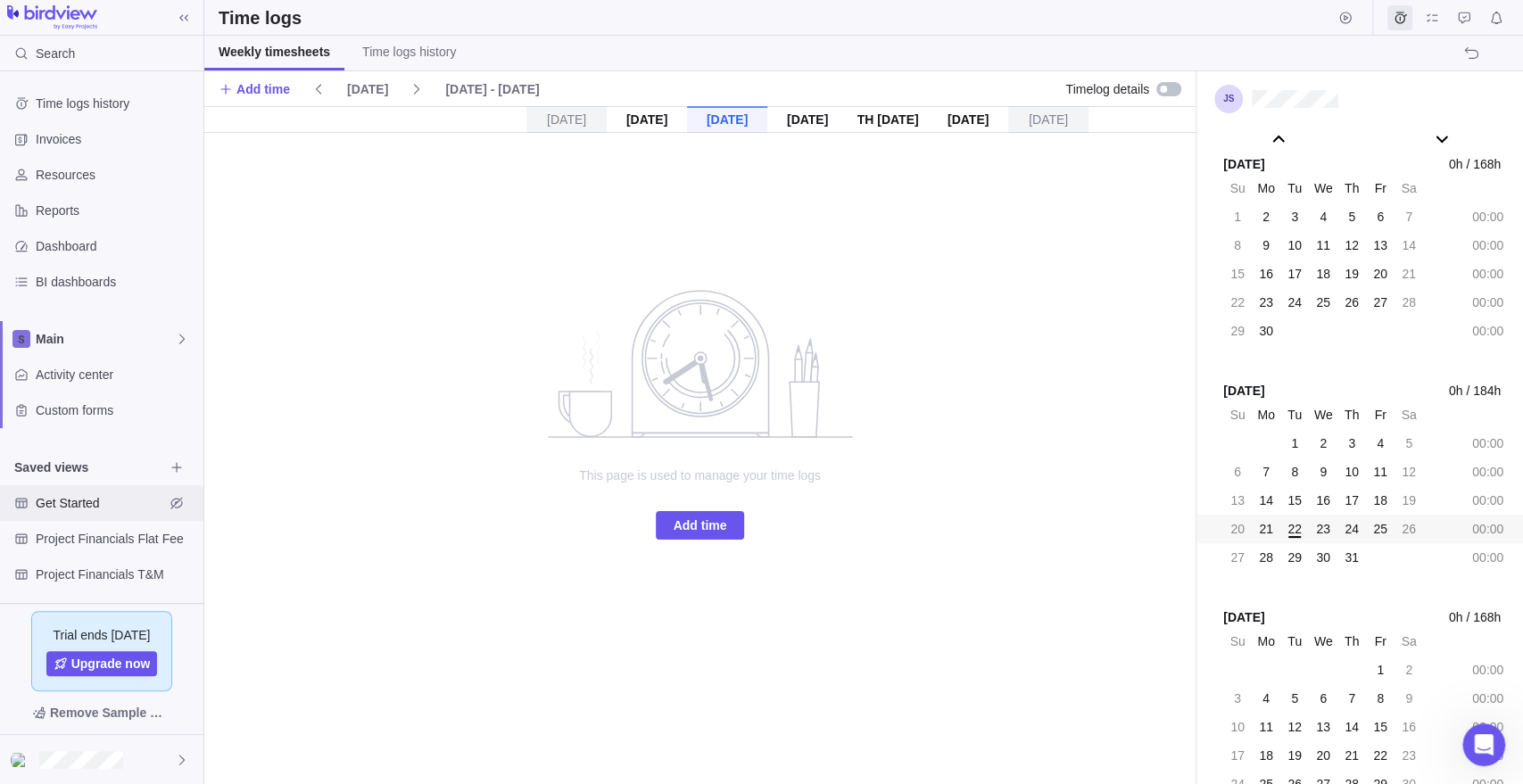 scroll, scrollTop: 38, scrollLeft: 0, axis: vertical 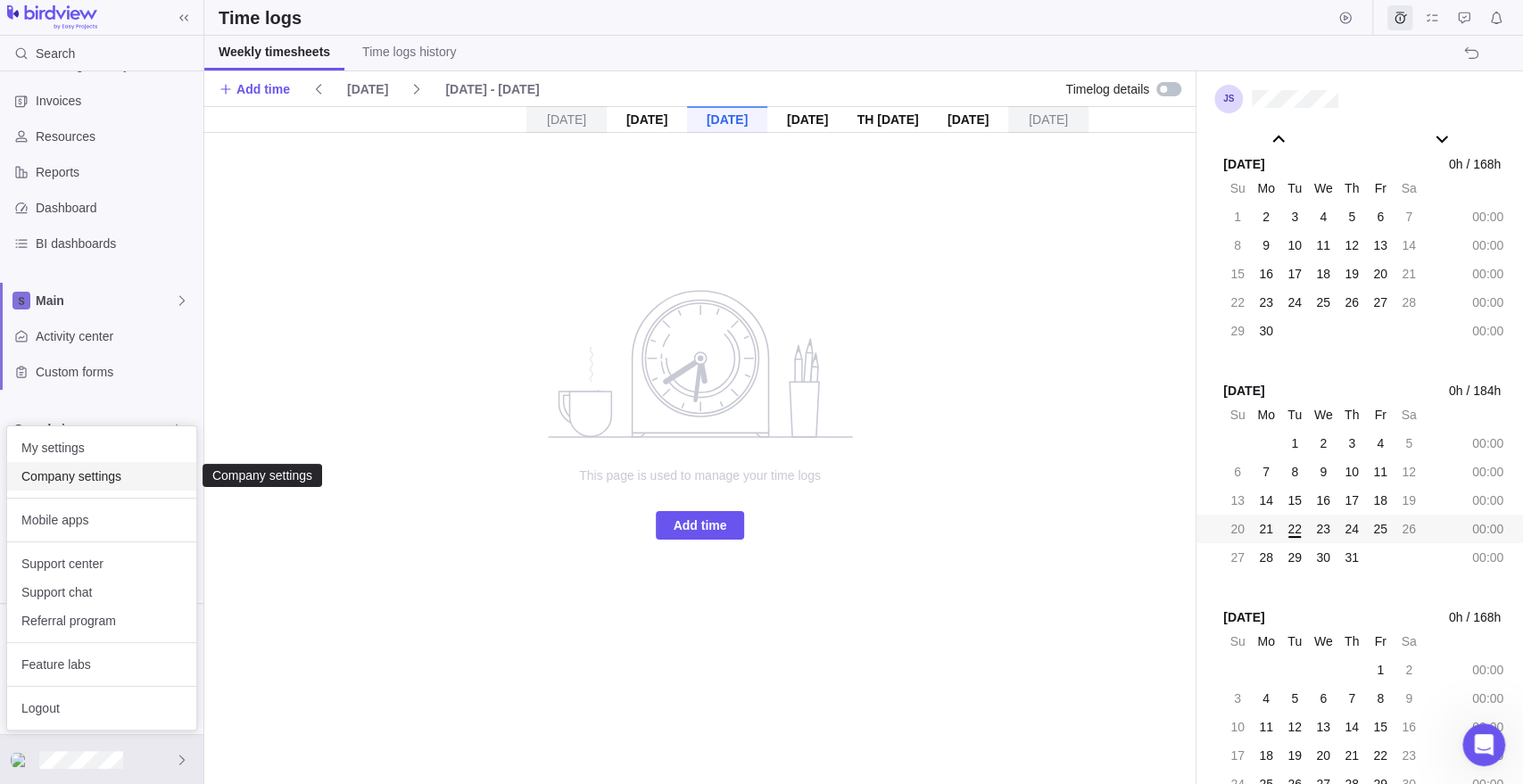 click on "Company settings" at bounding box center (102, 476) 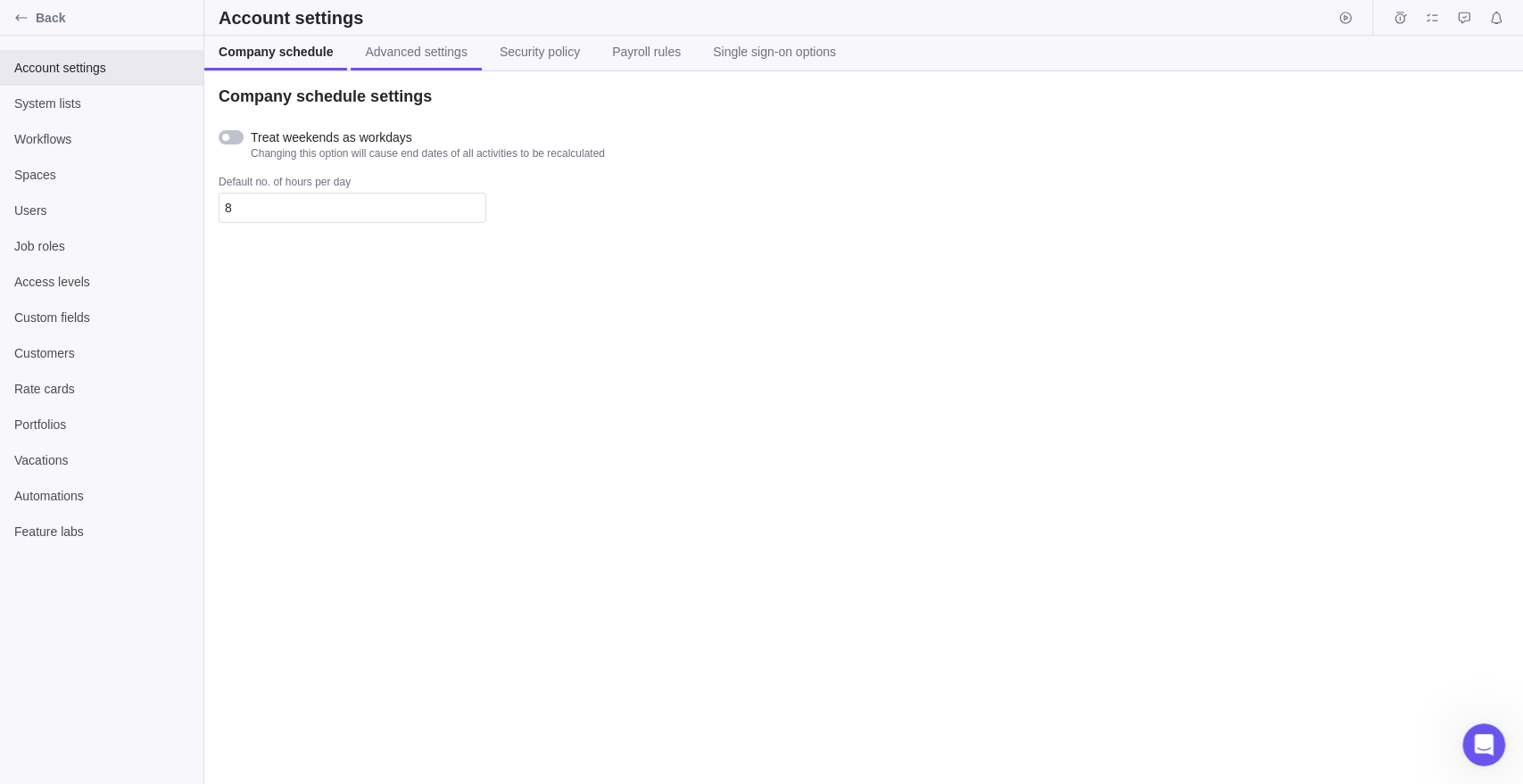 click on "Advanced settings" at bounding box center [416, 53] 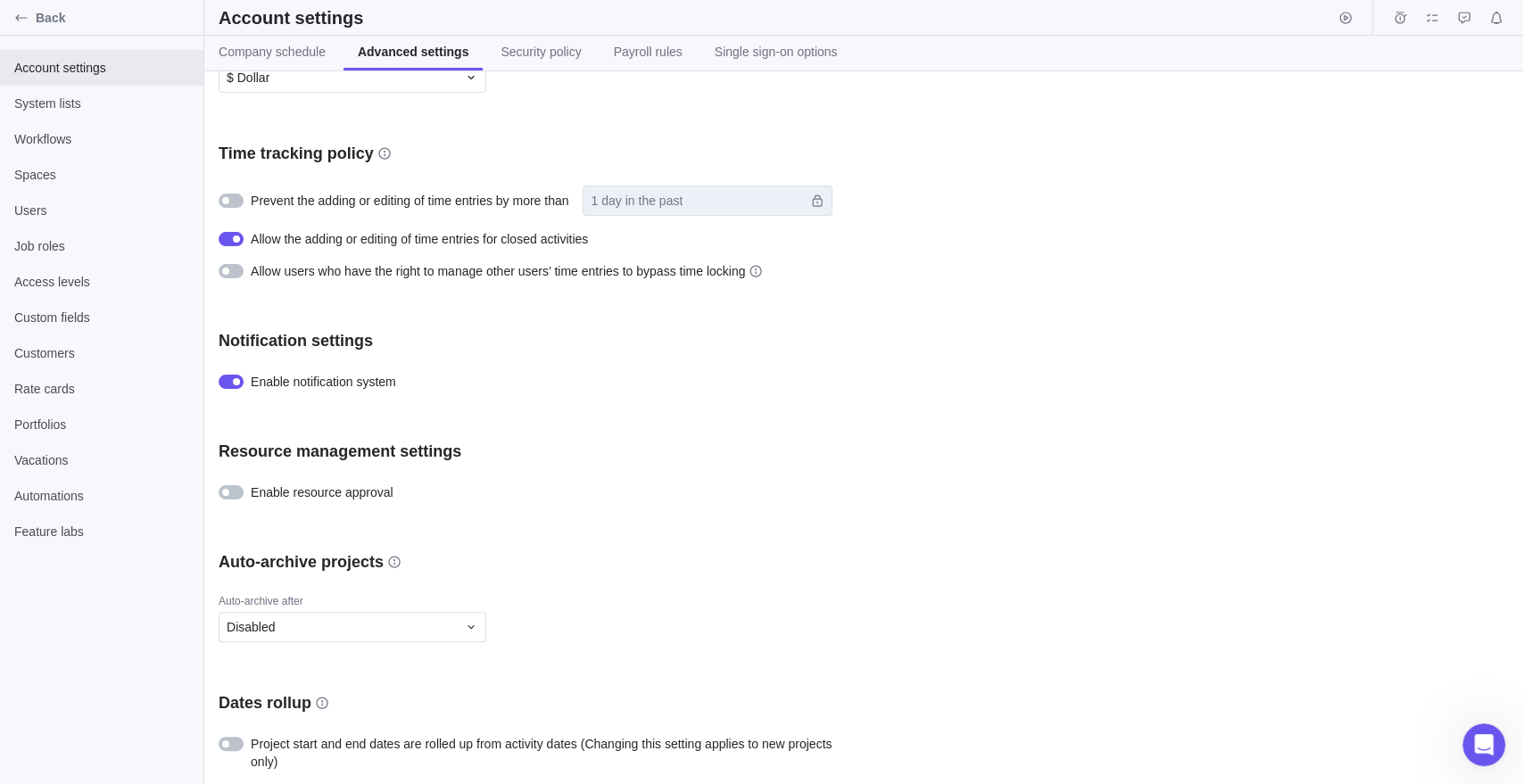 scroll, scrollTop: 0, scrollLeft: 0, axis: both 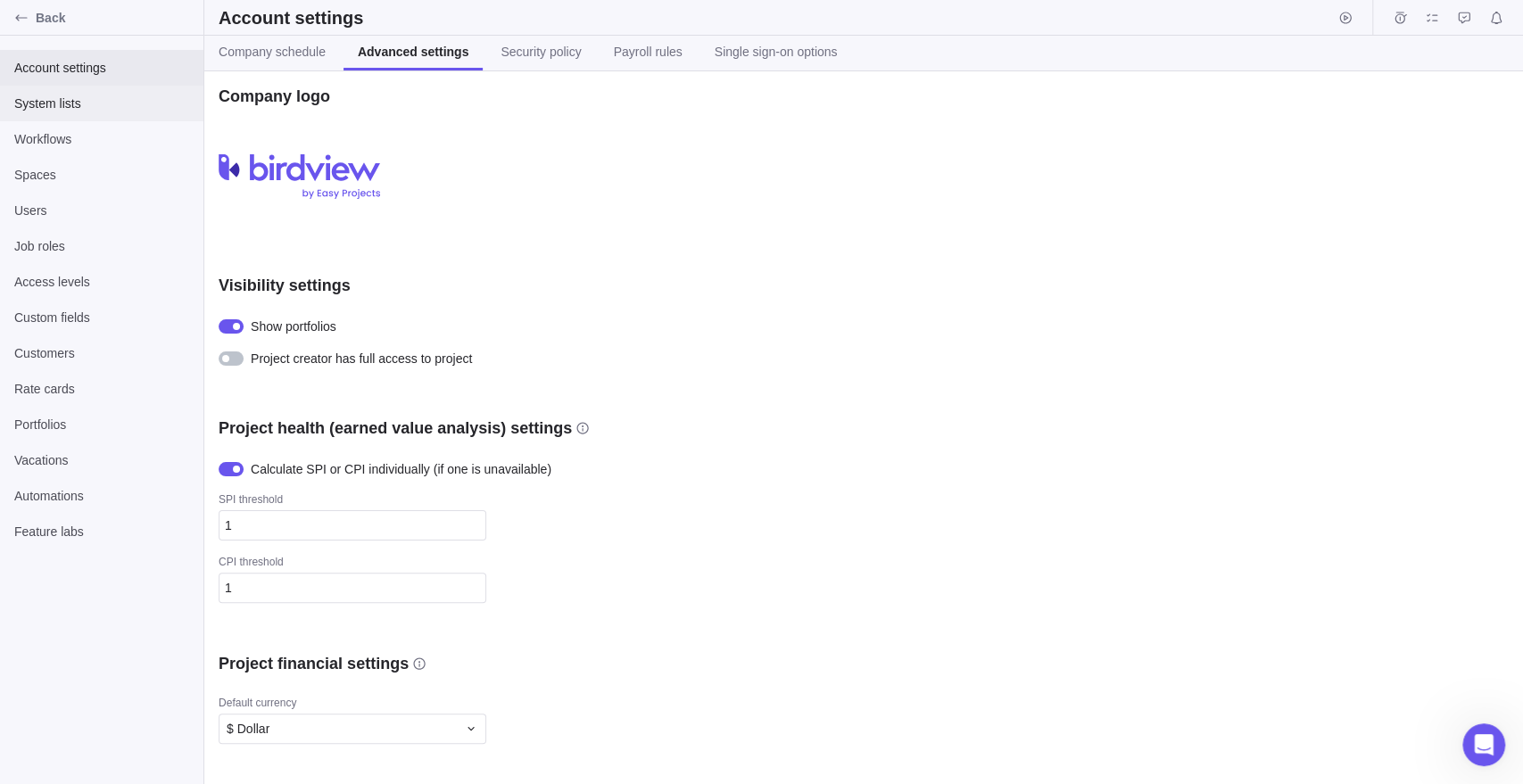 click on "System lists" at bounding box center [102, 103] 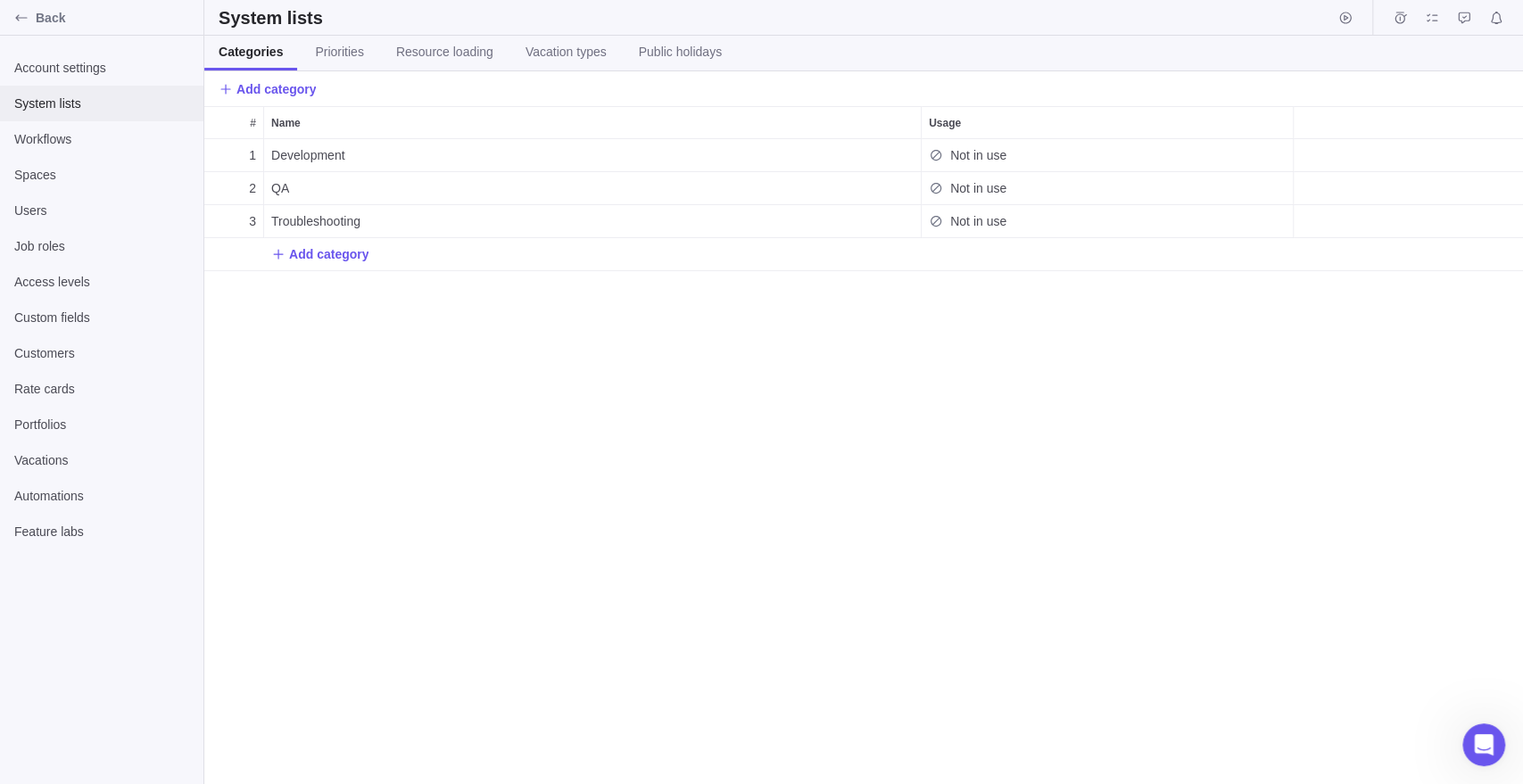 scroll, scrollTop: 15, scrollLeft: 15, axis: both 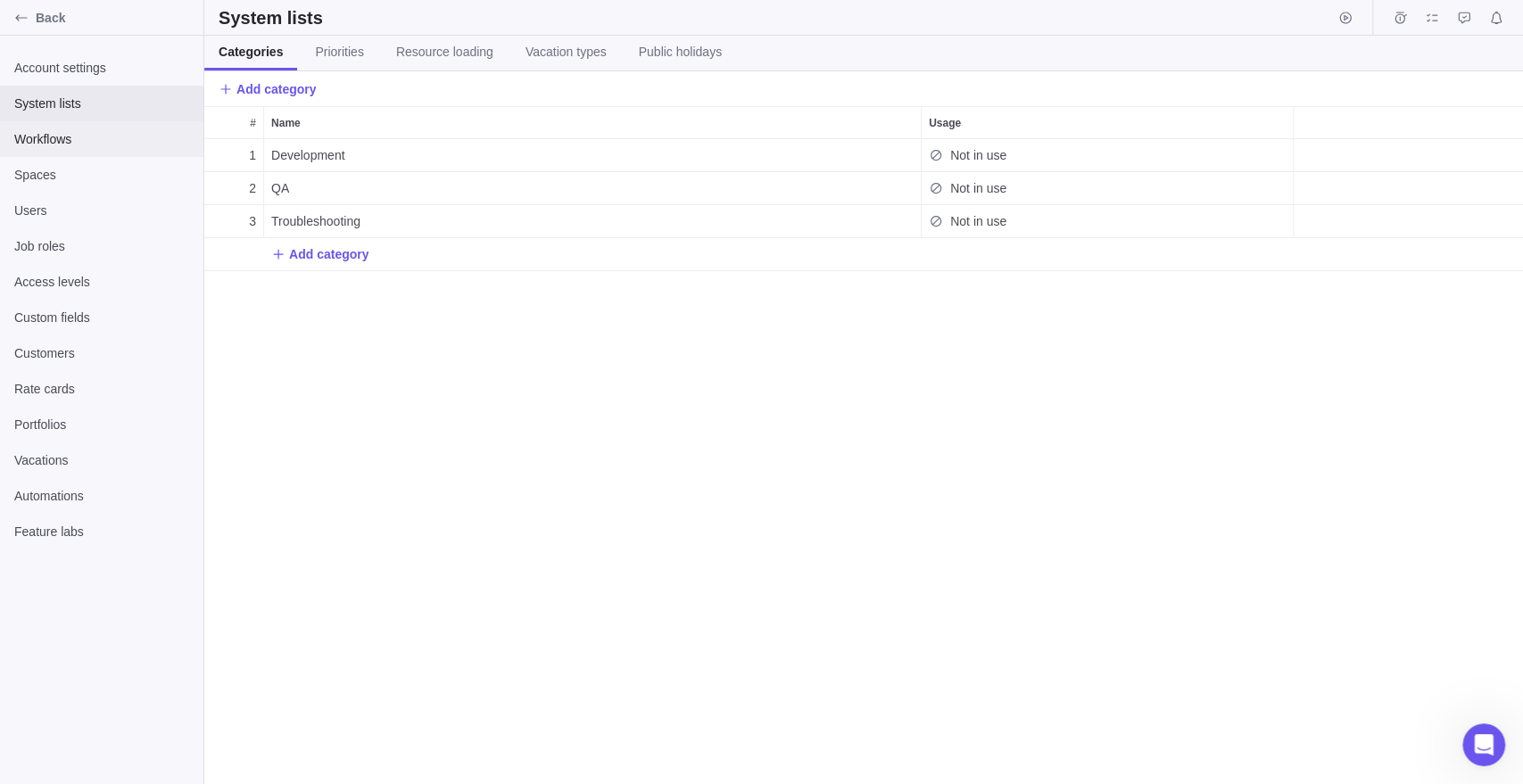 click on "Workflows" at bounding box center (102, 139) 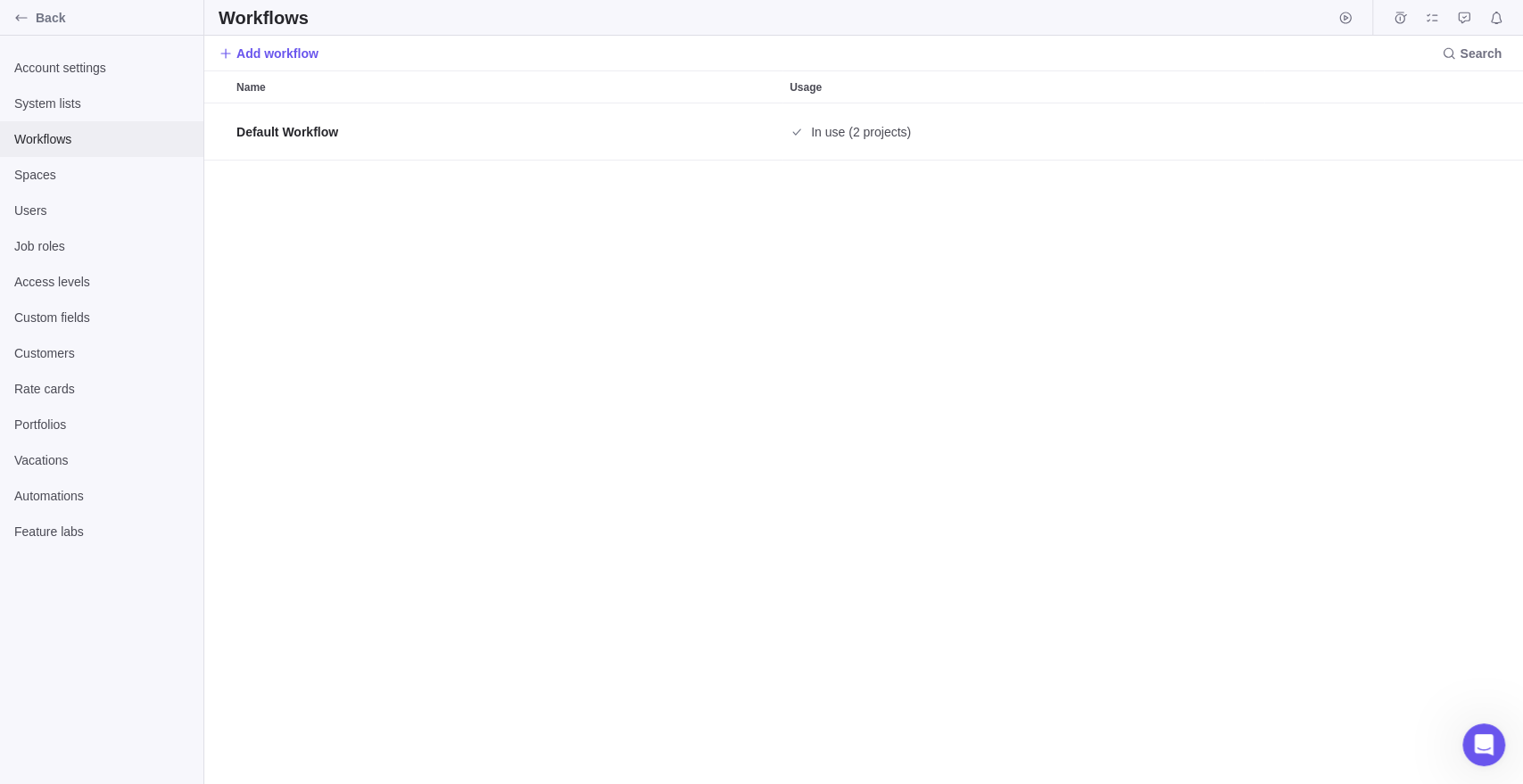 scroll, scrollTop: 15, scrollLeft: 15, axis: both 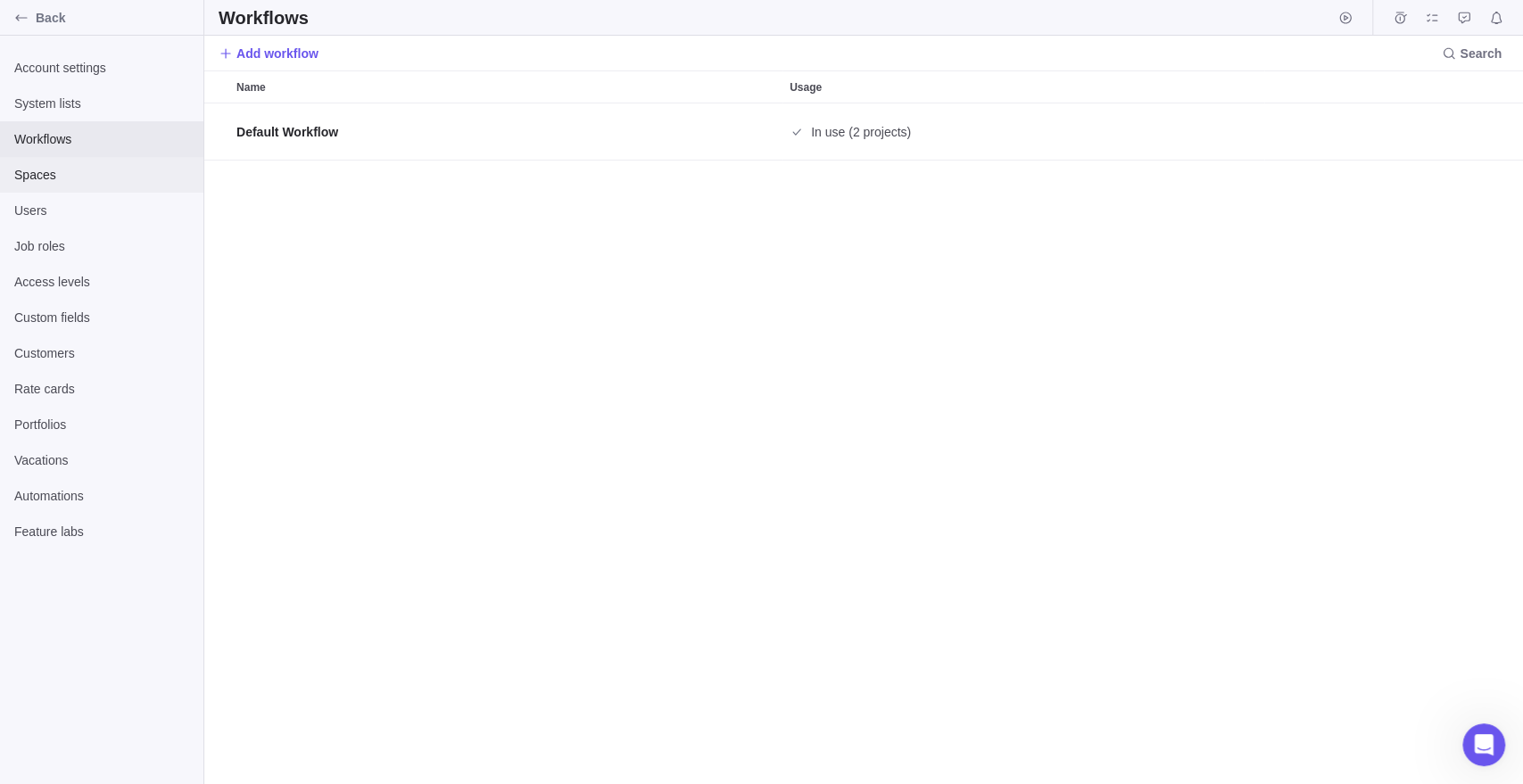 click on "Spaces" at bounding box center (102, 175) 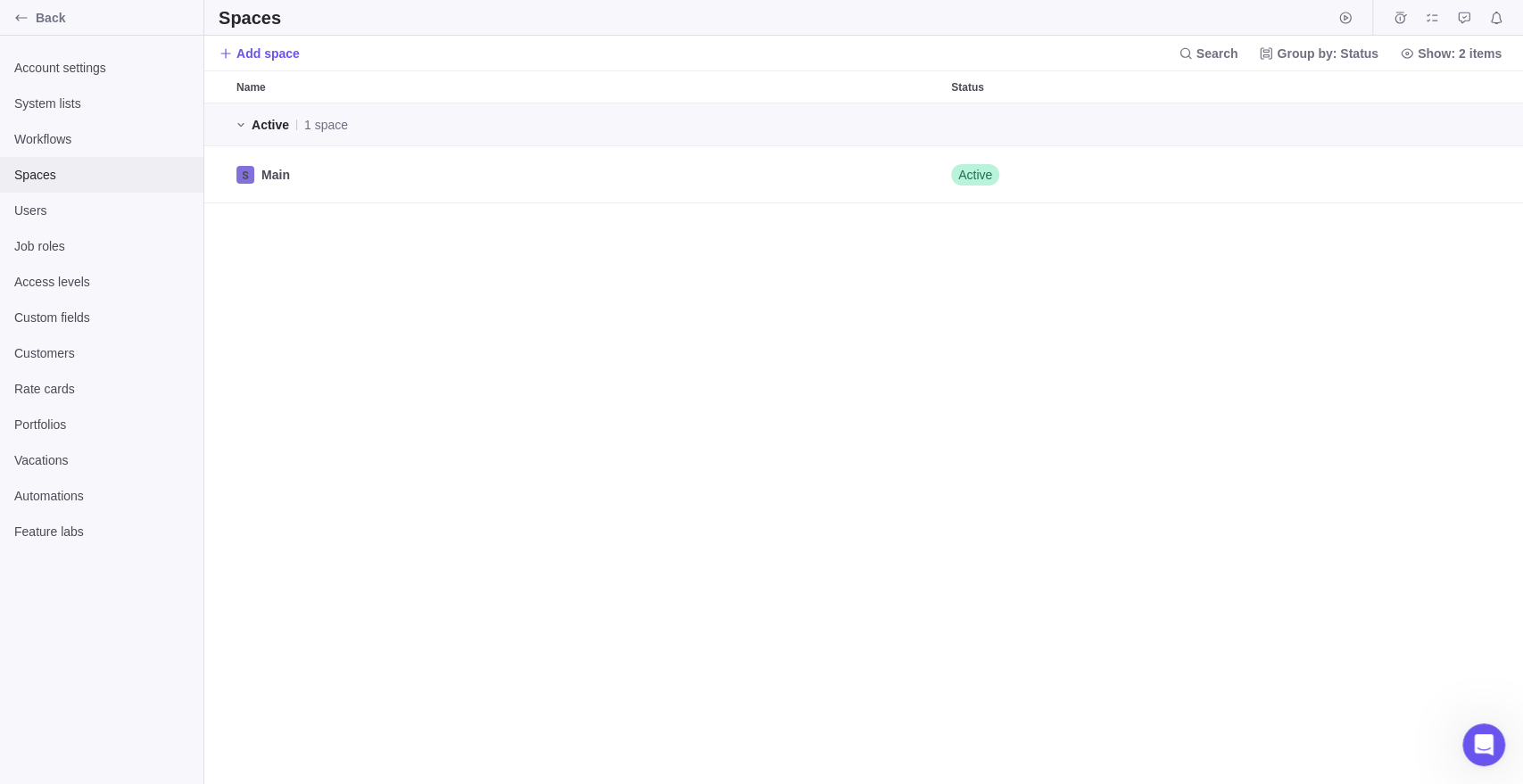 scroll, scrollTop: 15, scrollLeft: 15, axis: both 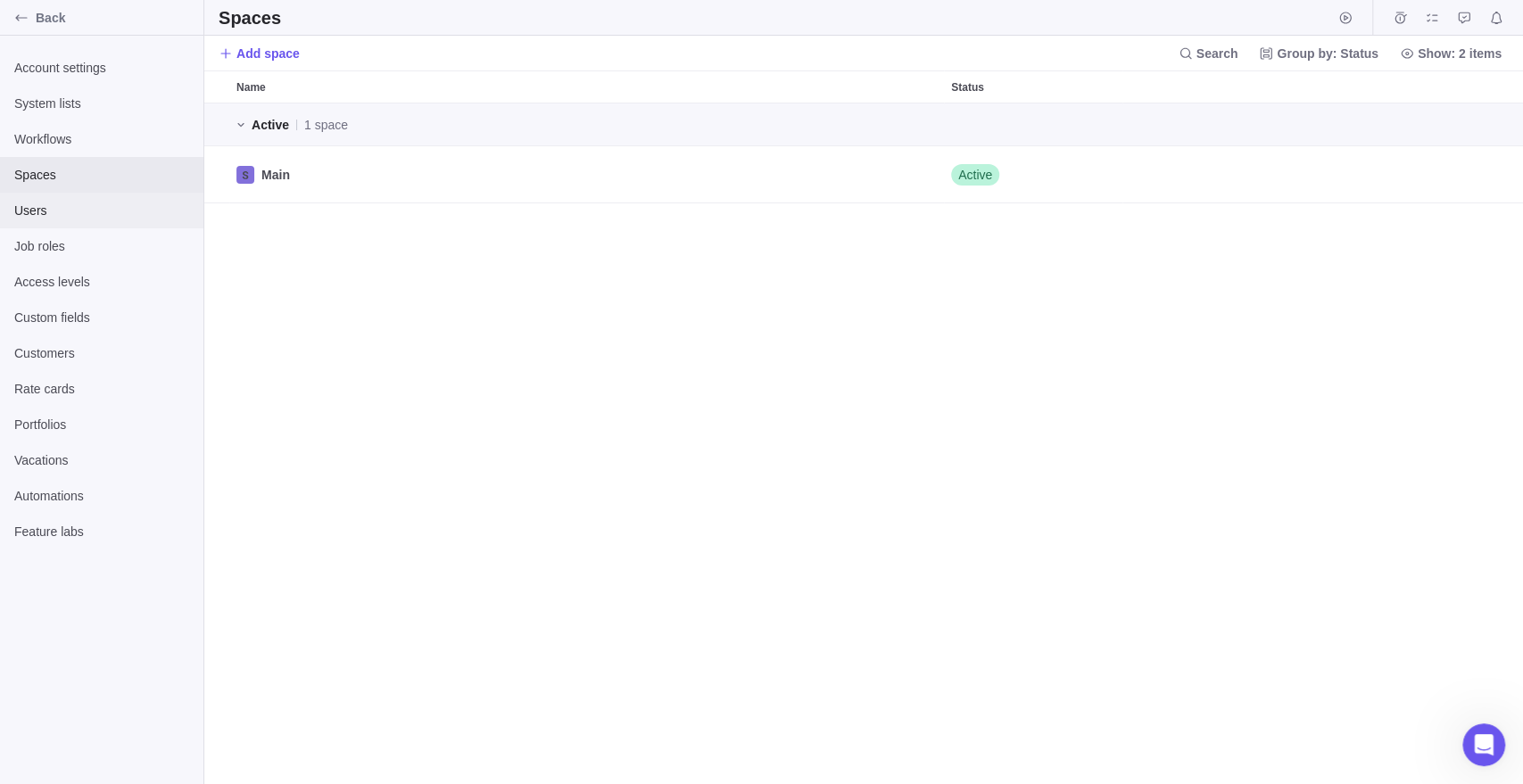click on "Users" at bounding box center (102, 210) 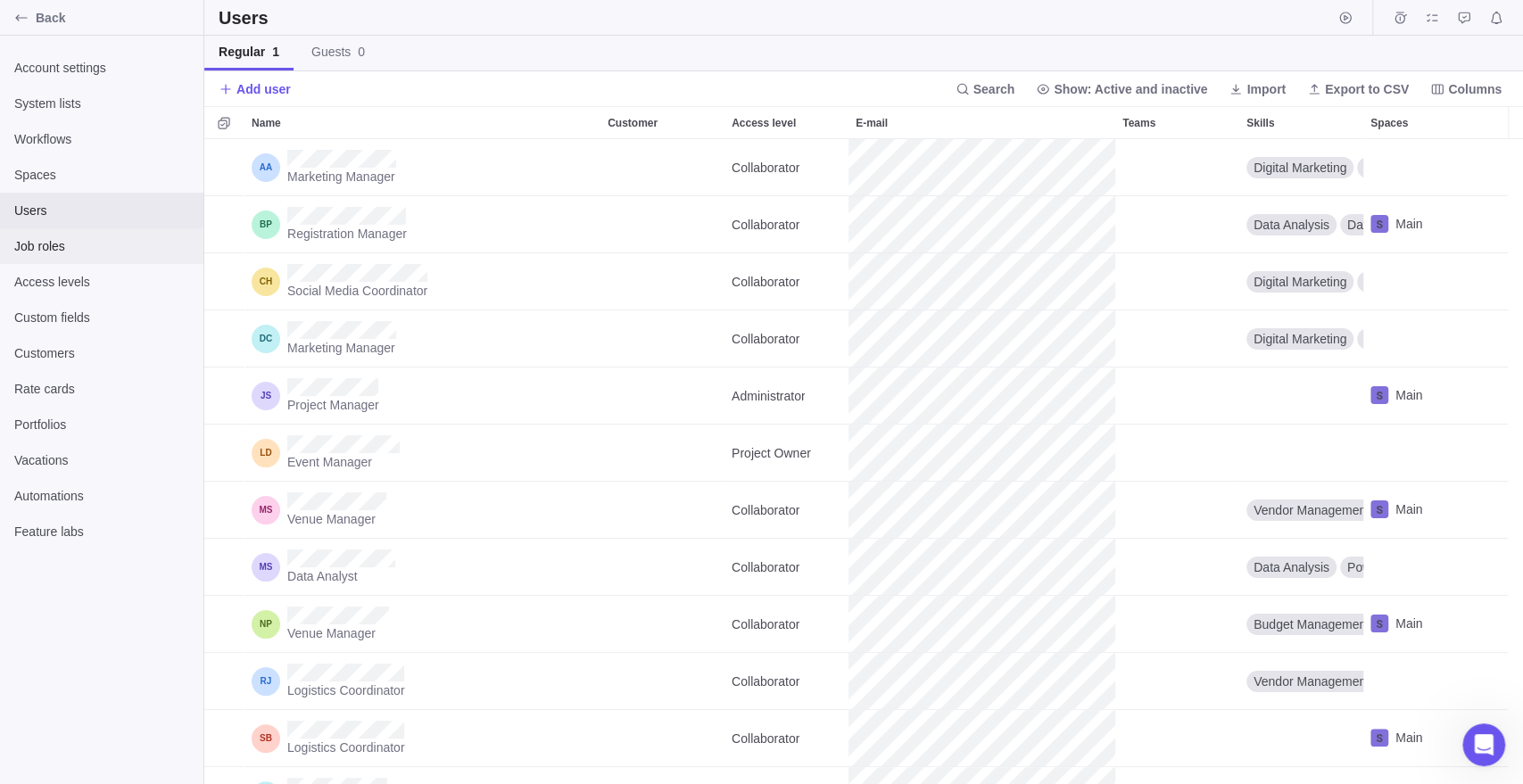 scroll, scrollTop: 15, scrollLeft: 15, axis: both 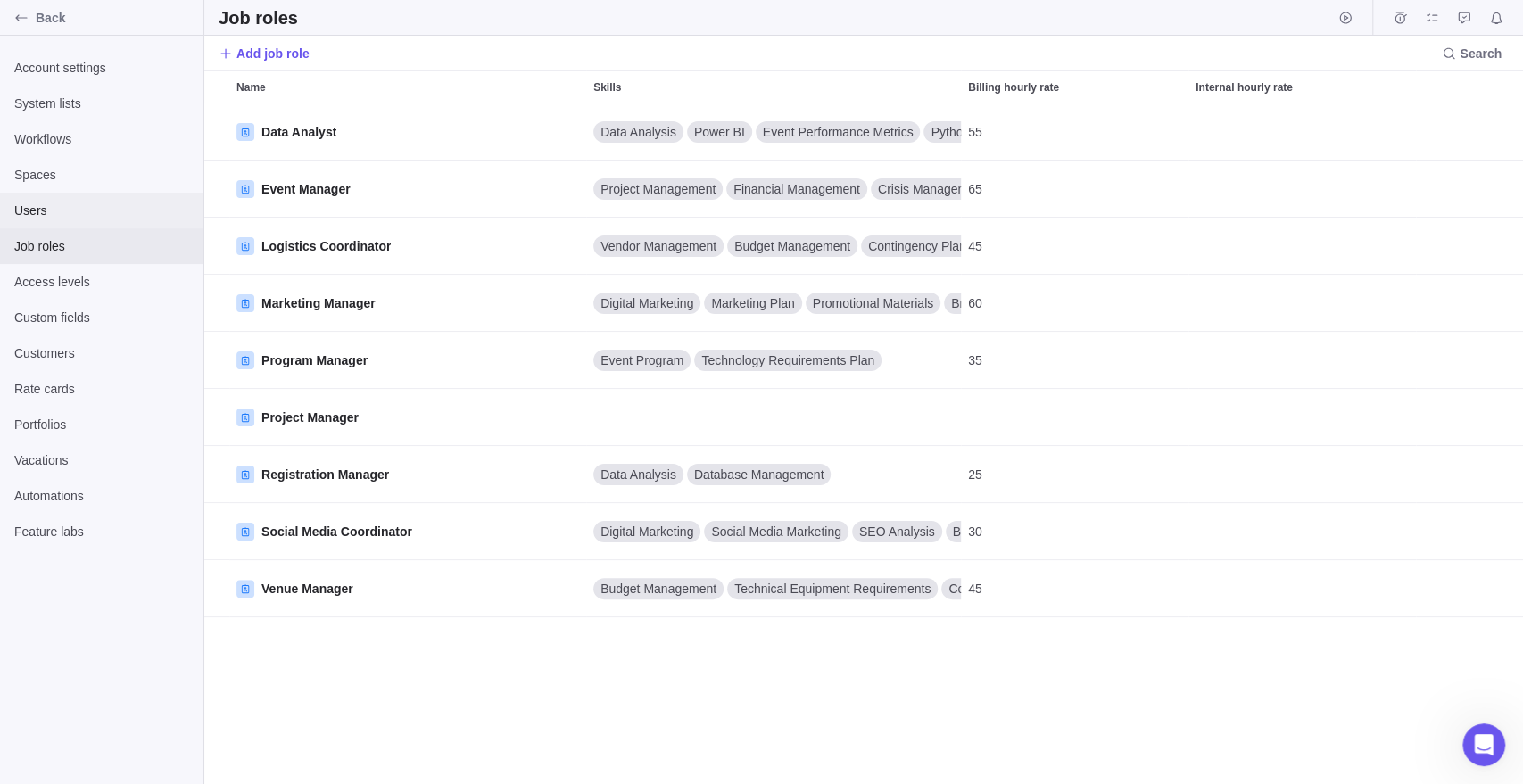 click on "Users" at bounding box center (102, 210) 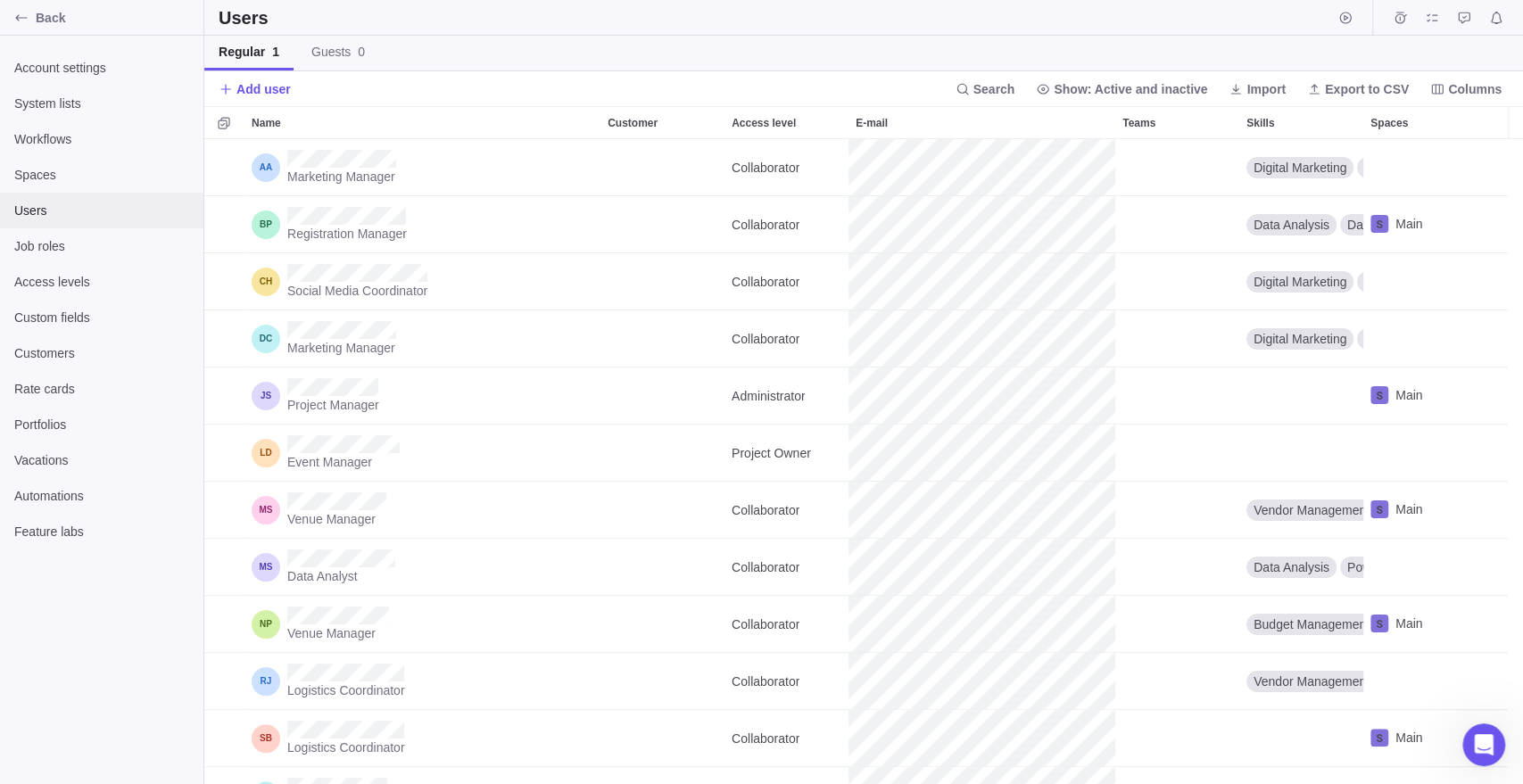scroll, scrollTop: 15, scrollLeft: 15, axis: both 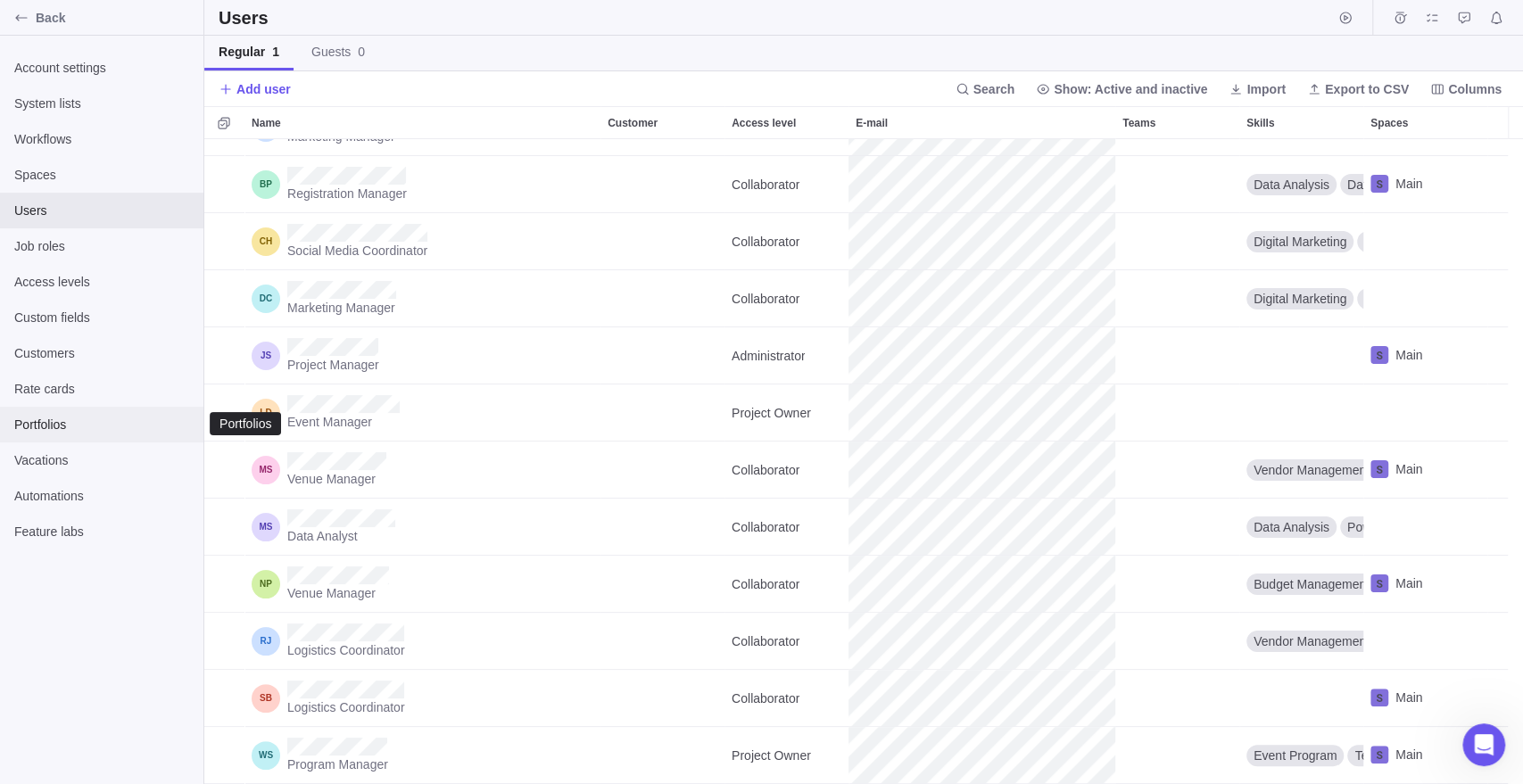 click on "Portfolios" at bounding box center (102, 425) 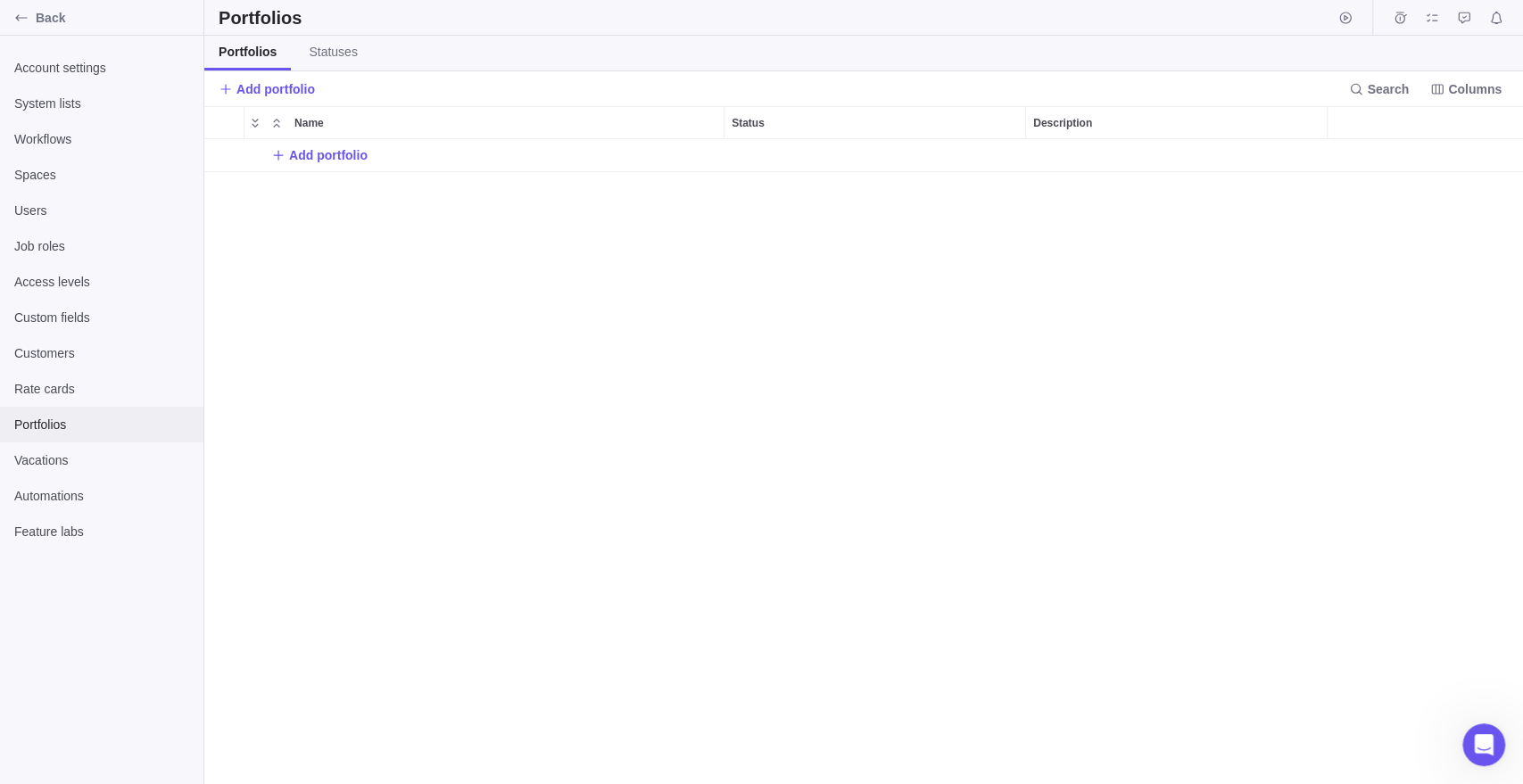 scroll, scrollTop: 15, scrollLeft: 15, axis: both 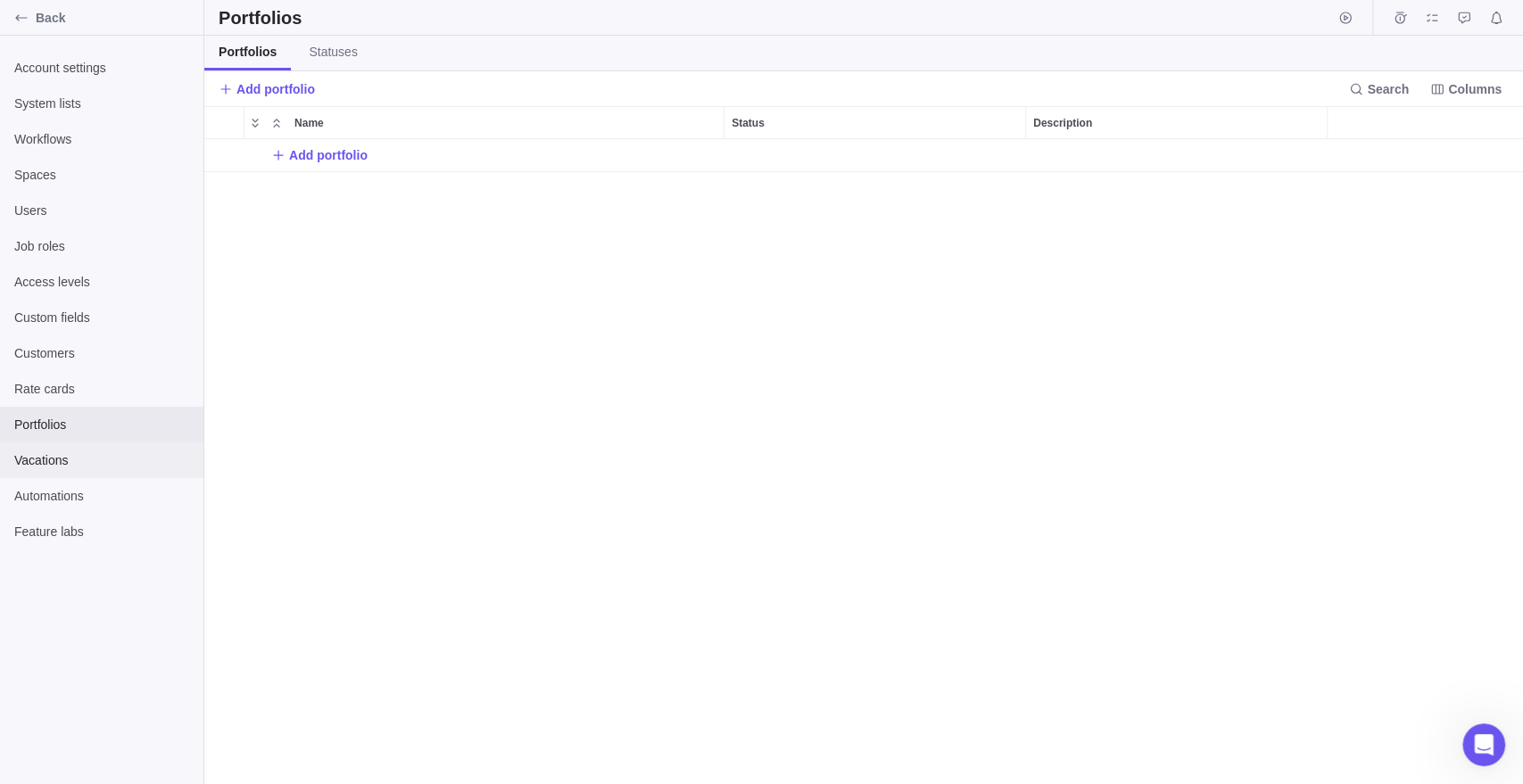 click on "Vacations" at bounding box center [102, 460] 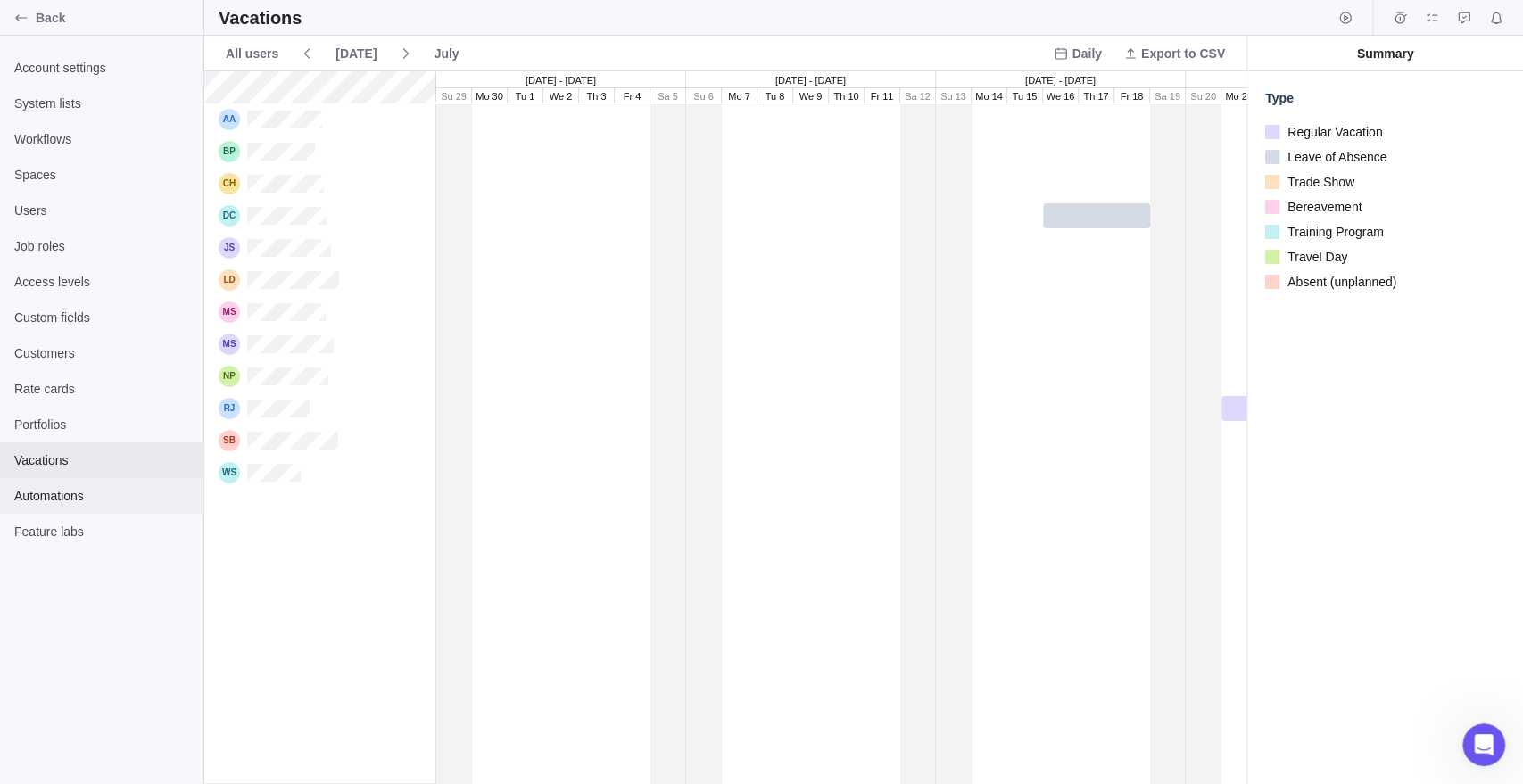 scroll, scrollTop: 2, scrollLeft: 0, axis: vertical 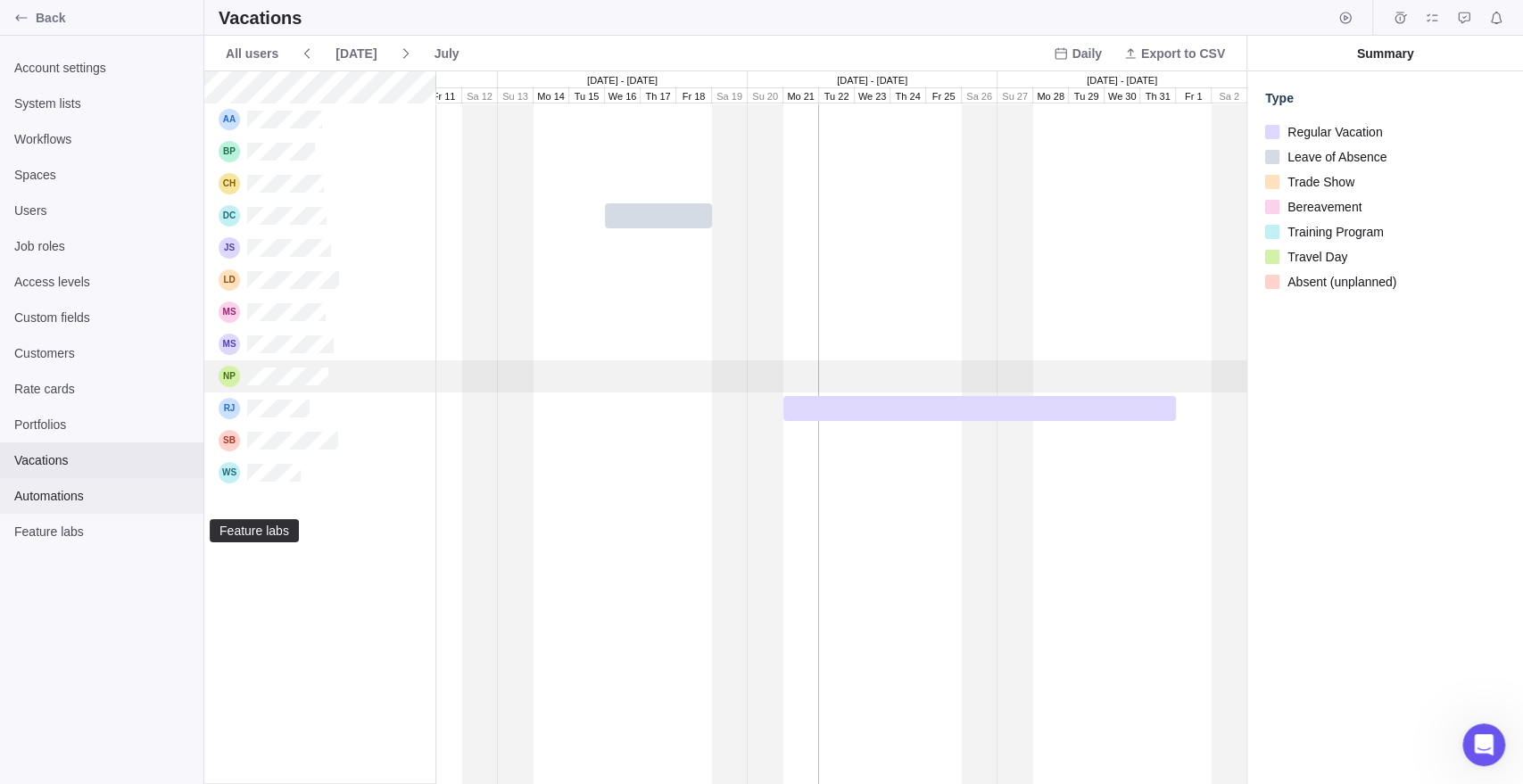 click on "Automations" at bounding box center [102, 496] 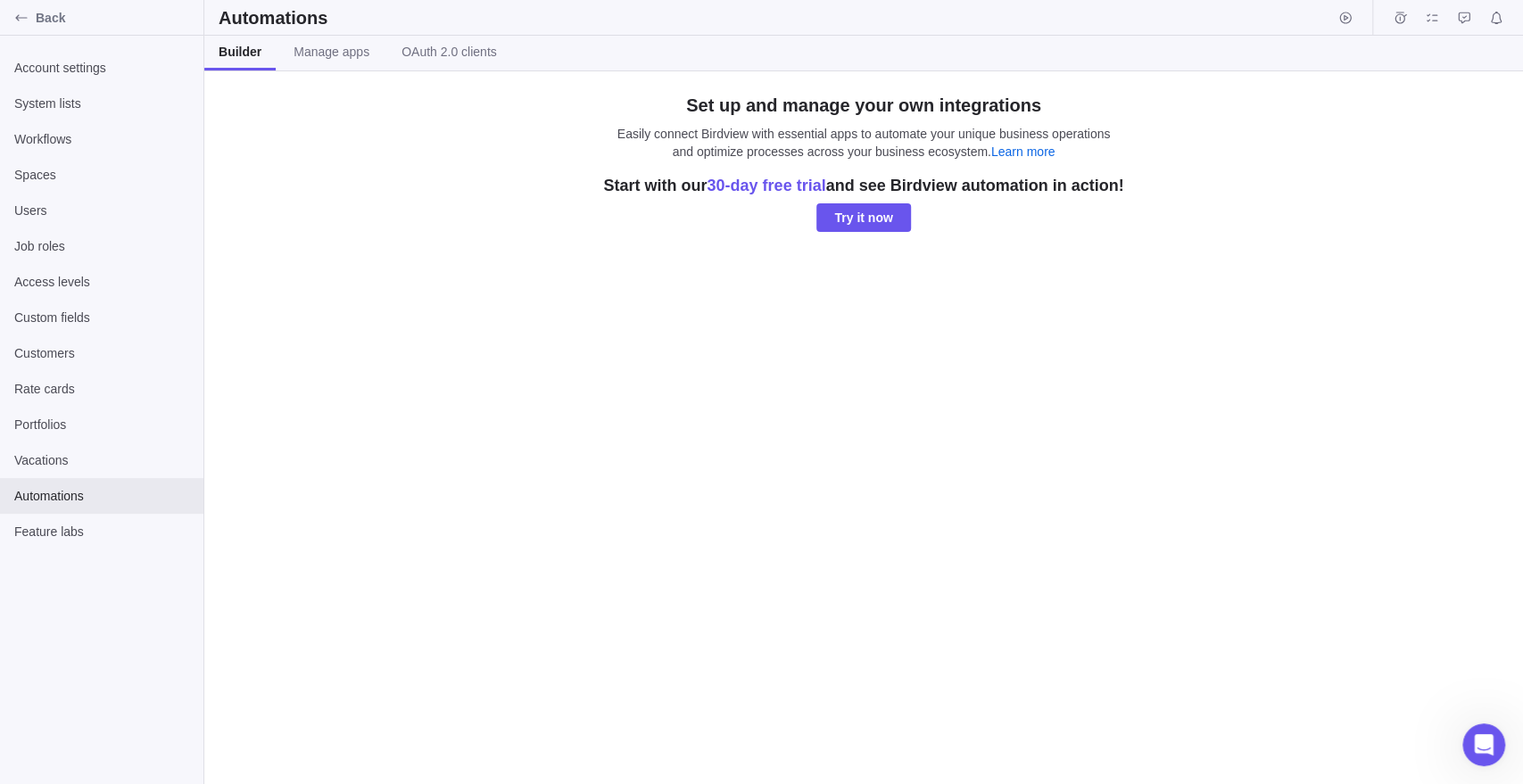 click on "Set up and manage your own integrations Easily connect Birdview with essential apps to automate your unique business operations  and optimize processes across your business ecosystem.  Learn more Start with our  30-day free trial  and see Birdview automation in action! Try it now" at bounding box center (864, 397) 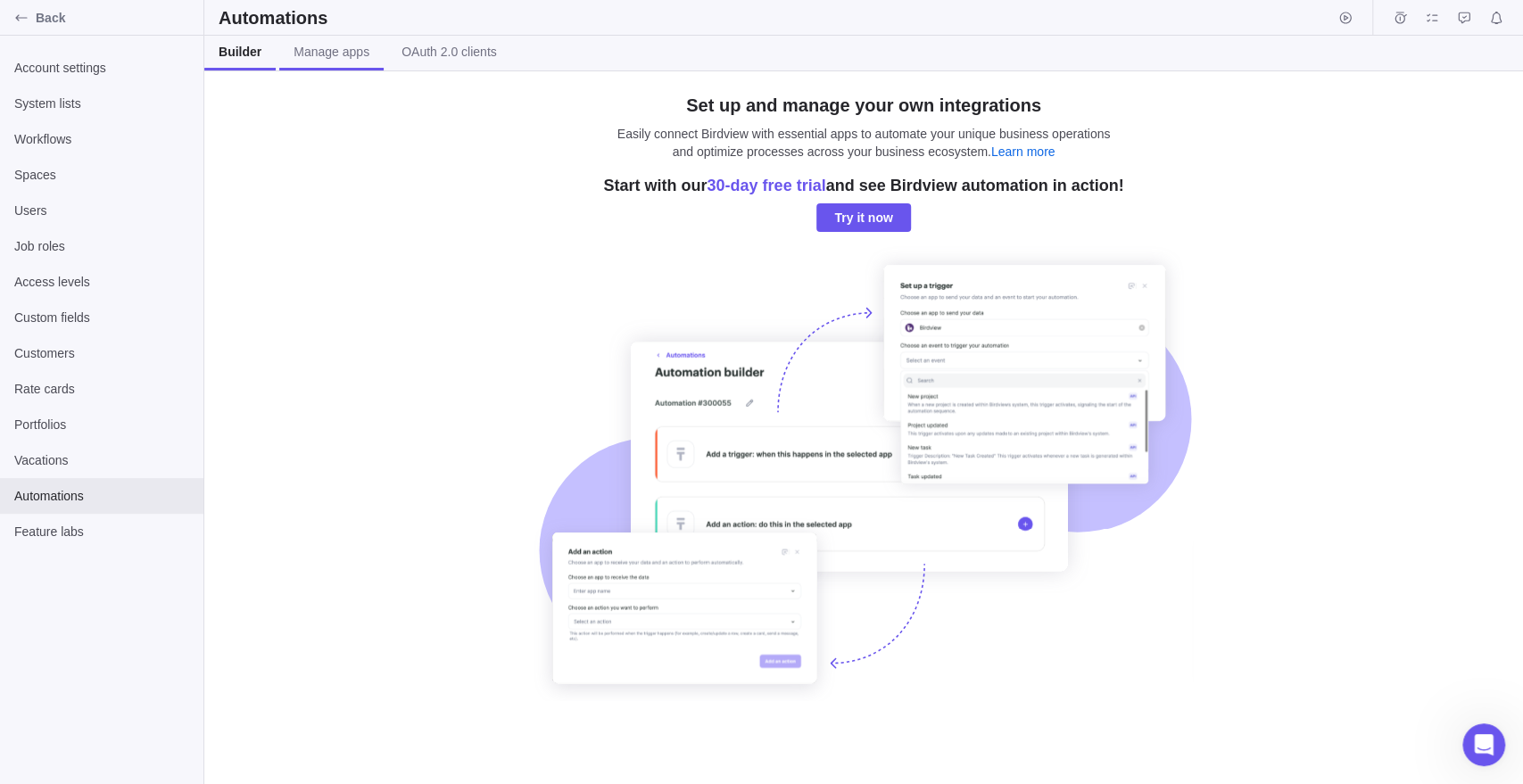 click on "Manage apps" at bounding box center (331, 53) 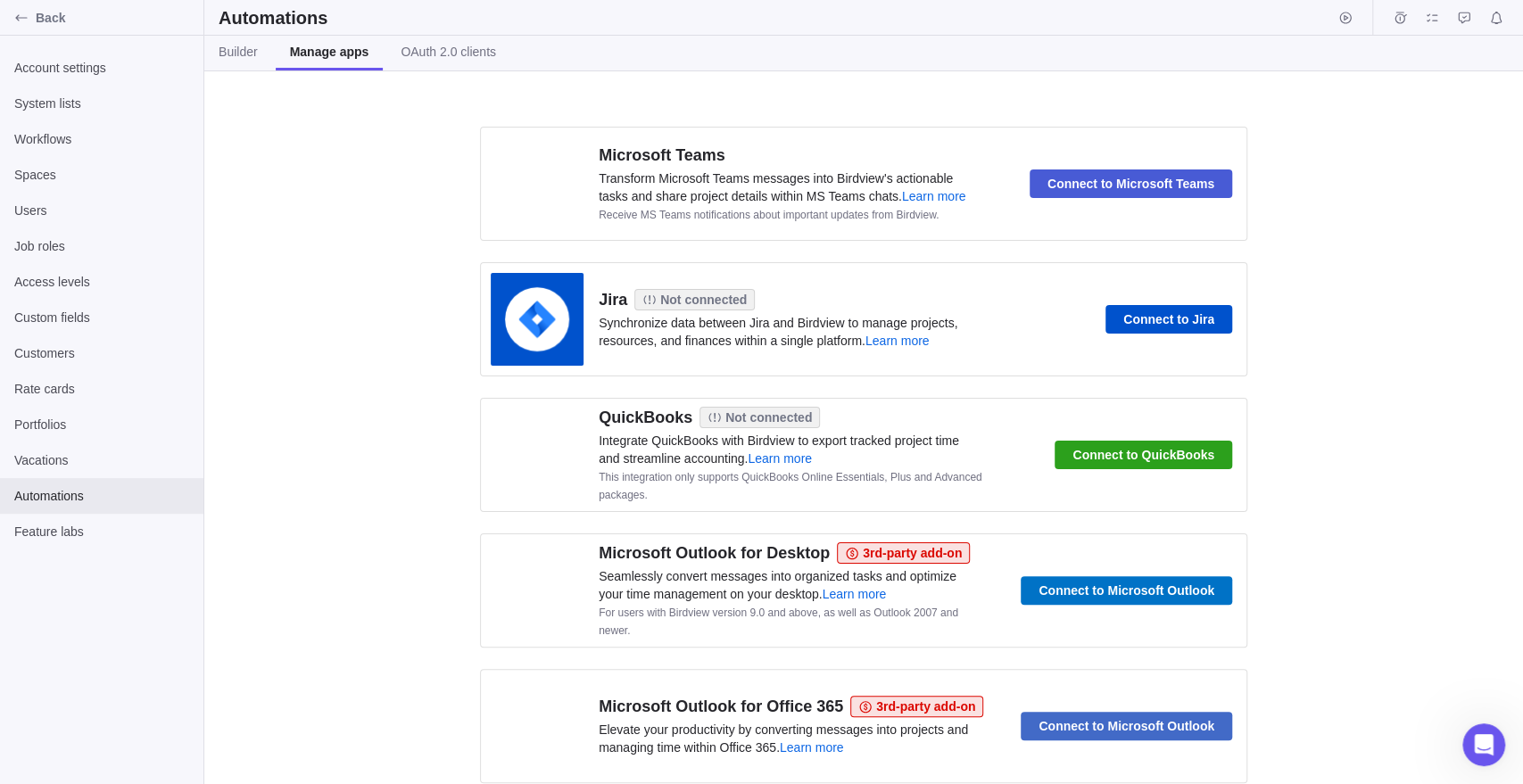 click on "Transform Microsoft Teams messages into Birdview's actionable tasks and share project details within MS Teams chats.  Learn more Receive MS Teams notifications about important updates from Birdview." at bounding box center [790, 196] 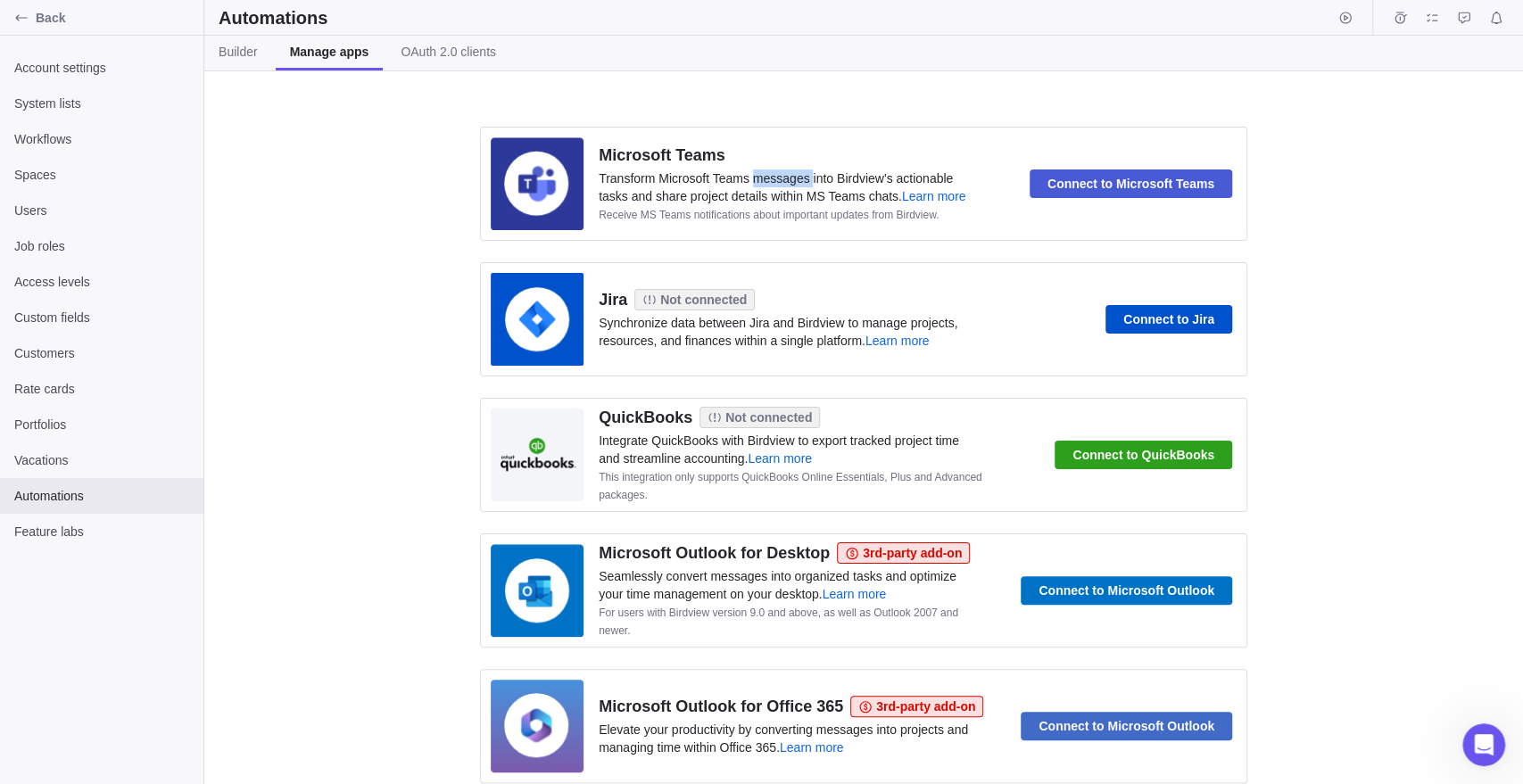 click on "Transform Microsoft Teams messages into Birdview's actionable tasks and share project details within MS Teams chats.  Learn more Receive MS Teams notifications about important updates from Birdview." at bounding box center (790, 196) 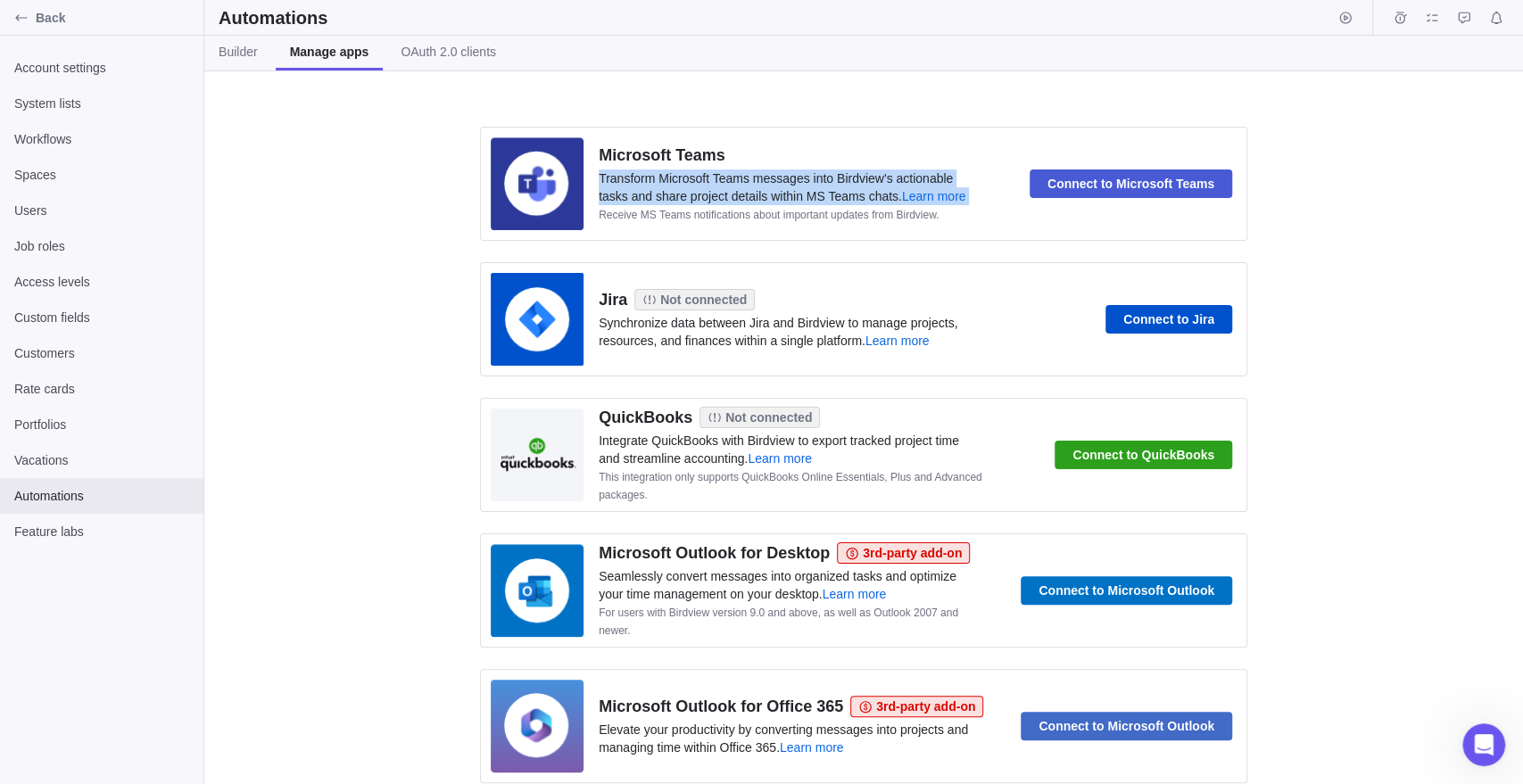 drag, startPoint x: 774, startPoint y: 182, endPoint x: 790, endPoint y: 185, distance: 16.278821 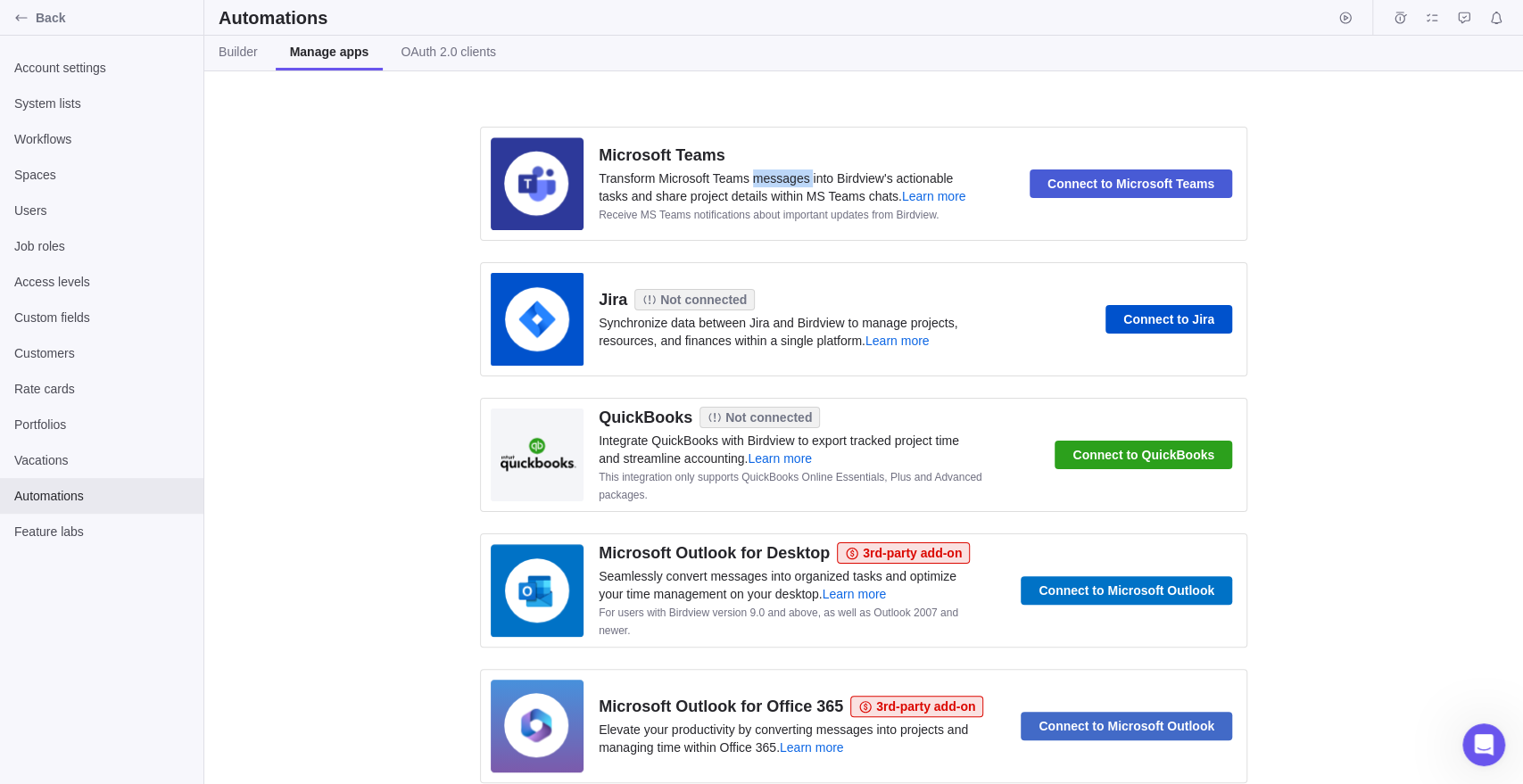 click on "Transform Microsoft Teams messages into Birdview's actionable tasks and share project details within MS Teams chats.  Learn more Receive MS Teams notifications about important updates from Birdview." at bounding box center (790, 196) 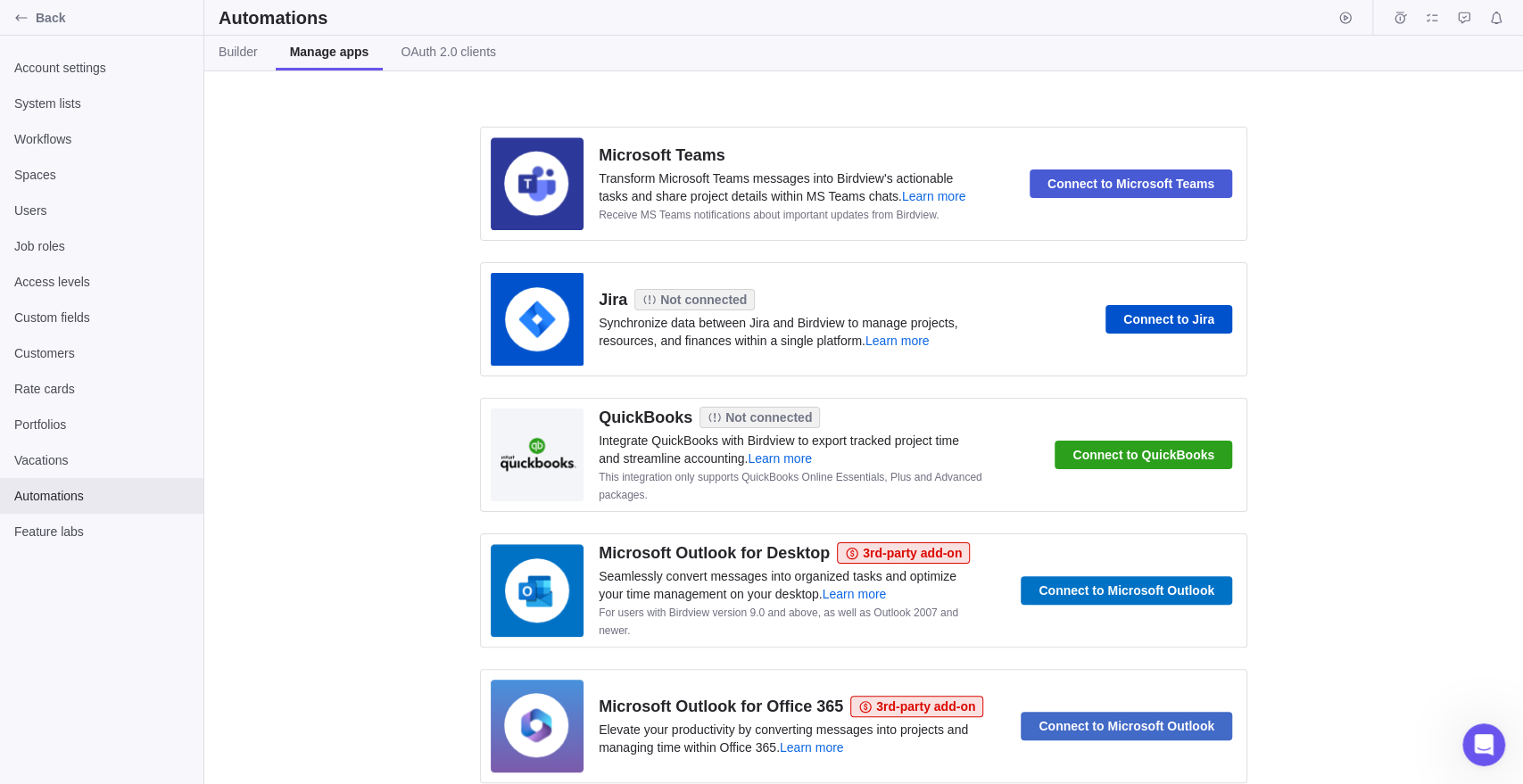 click on "Transform Microsoft Teams messages into Birdview's actionable tasks and share project details within MS Teams chats.  Learn more Receive MS Teams notifications about important updates from Birdview." at bounding box center [790, 196] 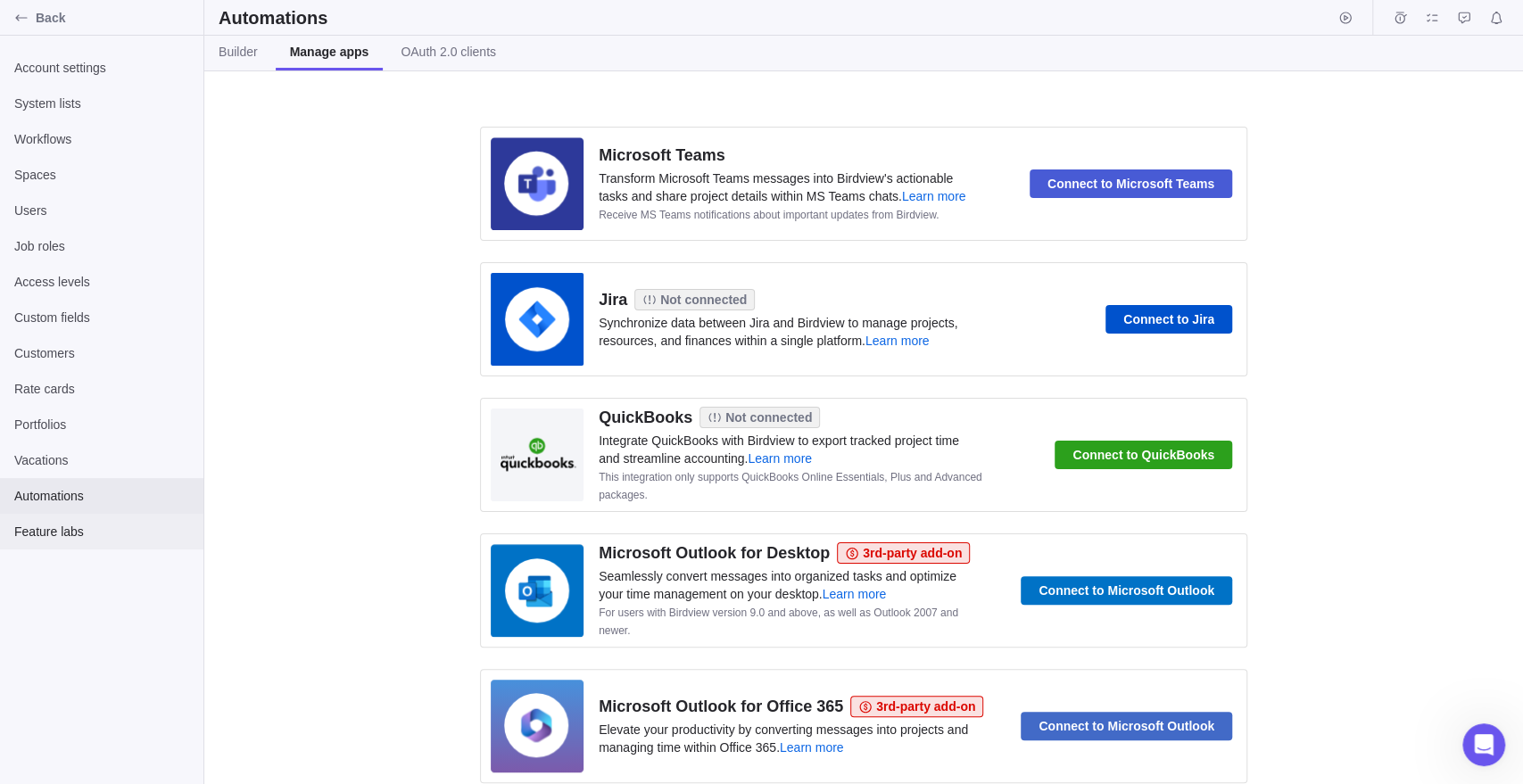 click on "Feature labs" at bounding box center (102, 532) 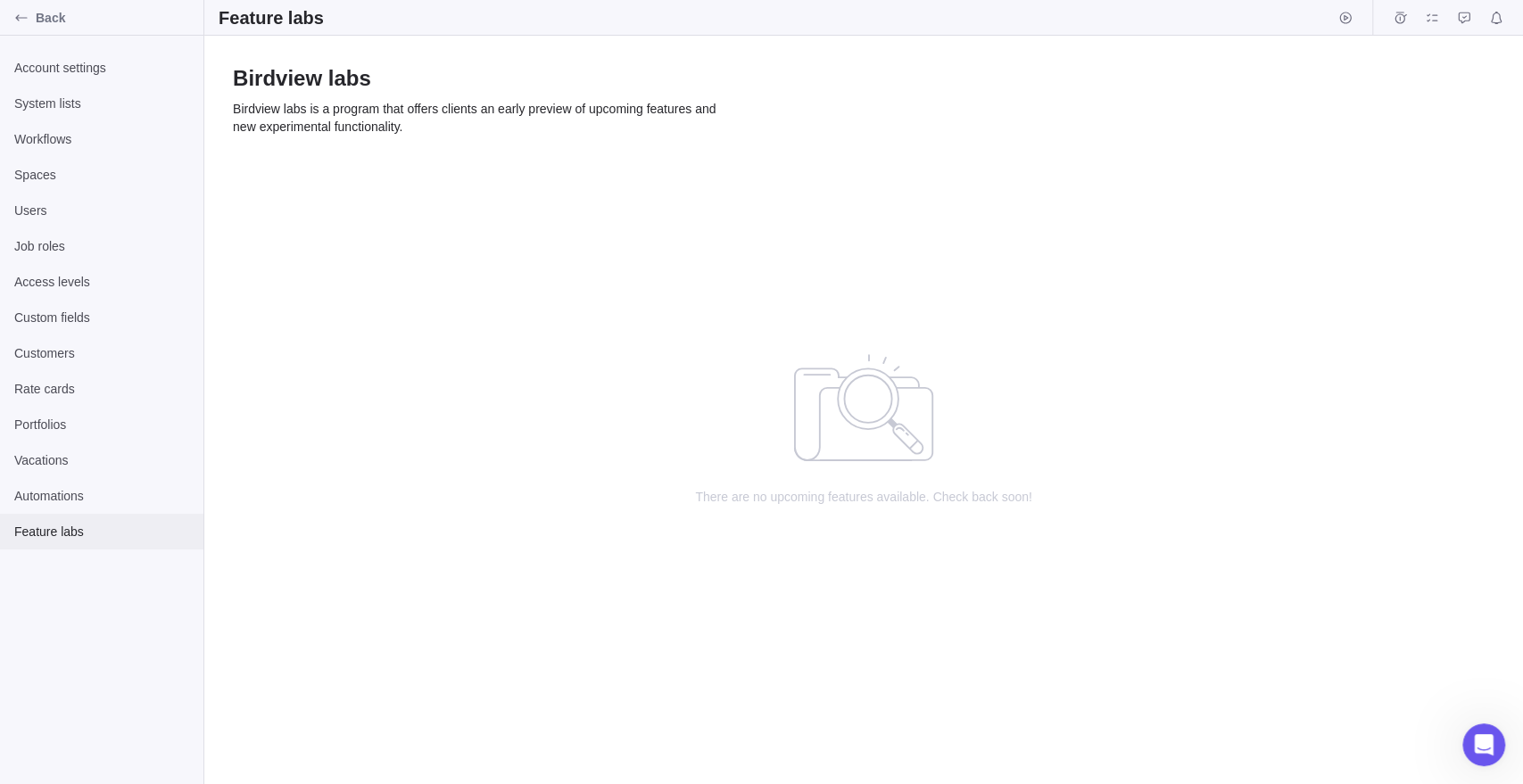 click on "Feature labs" at bounding box center (102, 532) 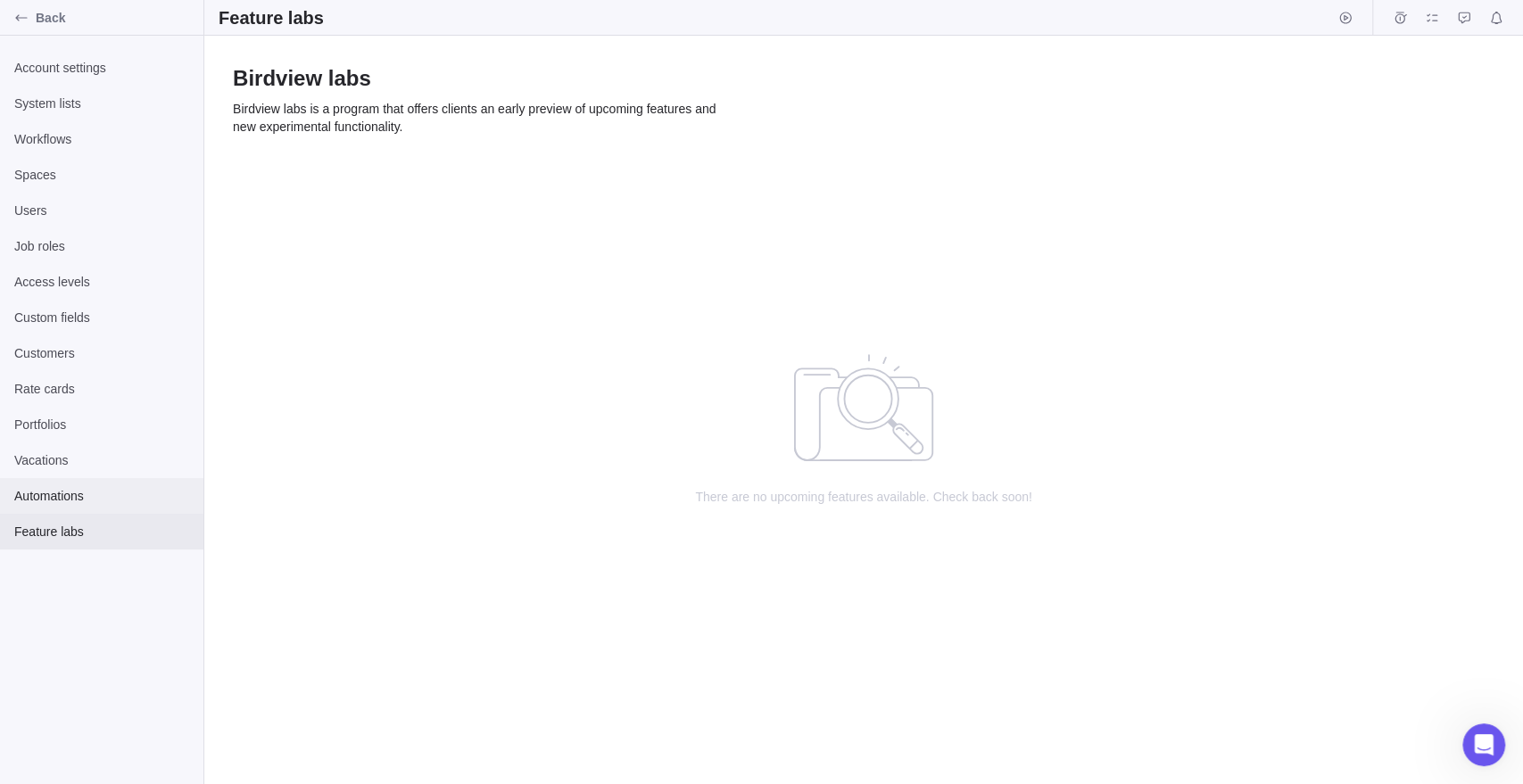click on "Automations" at bounding box center (102, 496) 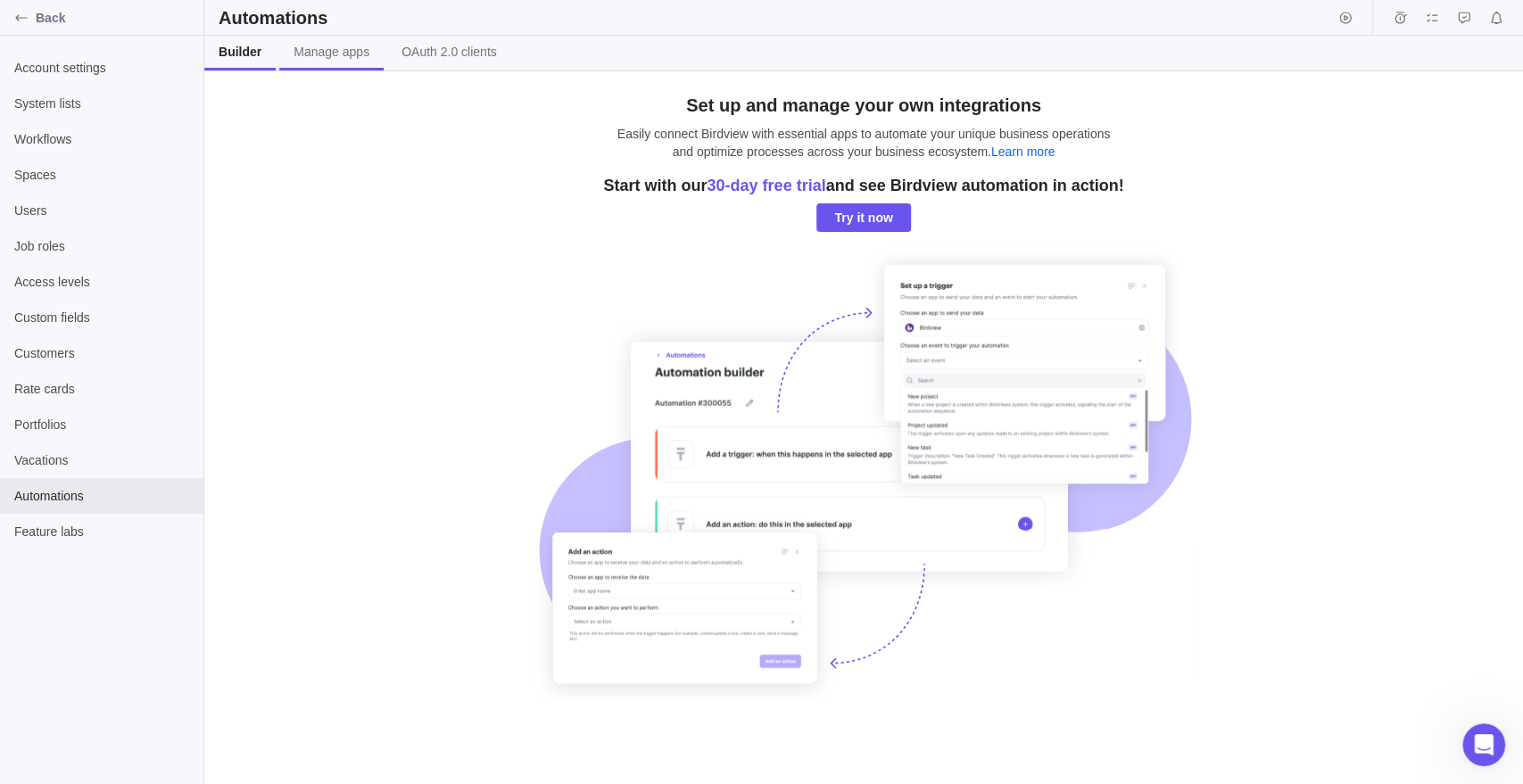 click on "Manage apps" at bounding box center [331, 53] 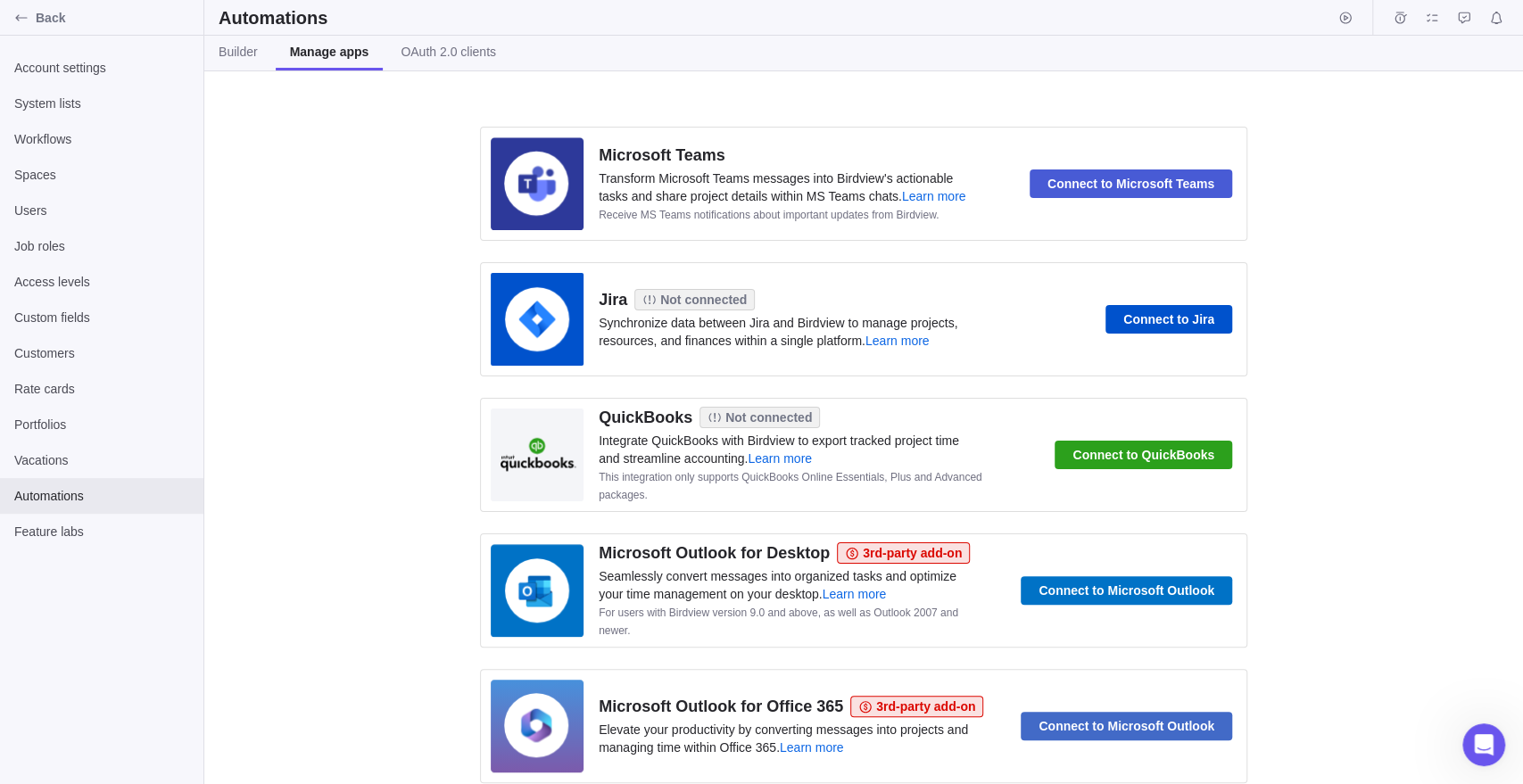 click on "Microsoft Teams Transform Microsoft Teams messages into Birdview's actionable tasks and share project details within MS Teams chats.  Learn more Receive MS Teams notifications about important updates from Birdview. Connect to Microsoft Teams Jira Not connected Synchronize data between Jira and Birdview to manage projects, resources, and finances within a single platform.  Learn more Connect to Jira QuickBooks Not connected Integrate QuickBooks with Birdview to export tracked project time and streamline accounting.  Learn more This integration only supports QuickBooks Online Essentials, Plus and Advanced packages. Connect to QuickBooks Microsoft Outlook for Desktop 3rd-party add-on Seamlessly convert messages into organized tasks and optimize your time management on your desktop.  Learn more For users with Birdview version 9.0 and above, as well as Outlook 2007 and newer. Connect to Microsoft Outlook Microsoft Outlook for Office 365 3rd-party add-on Learn more Connect to Microsoft Outlook" at bounding box center (864, 427) 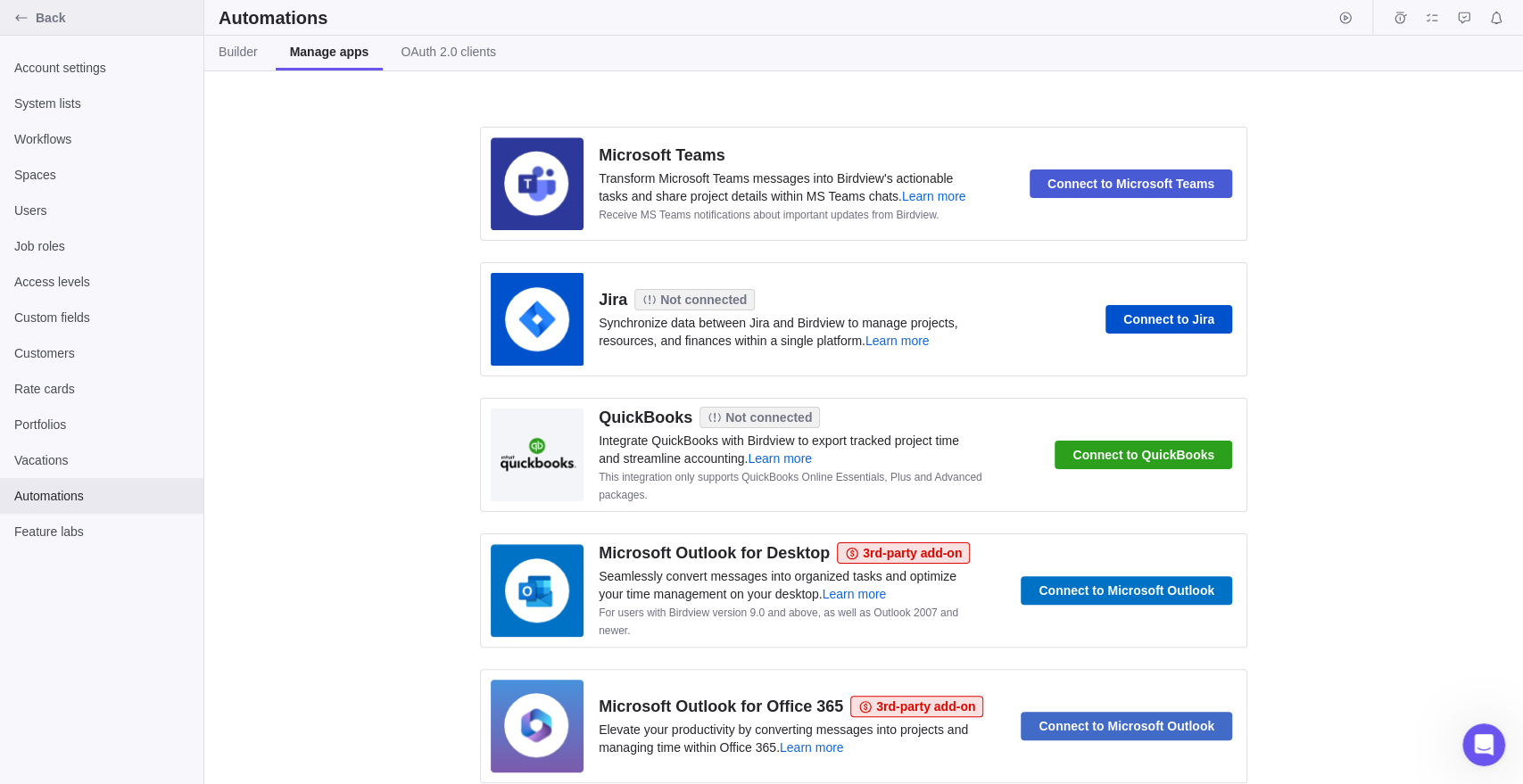 click on "Back" at bounding box center (116, 18) 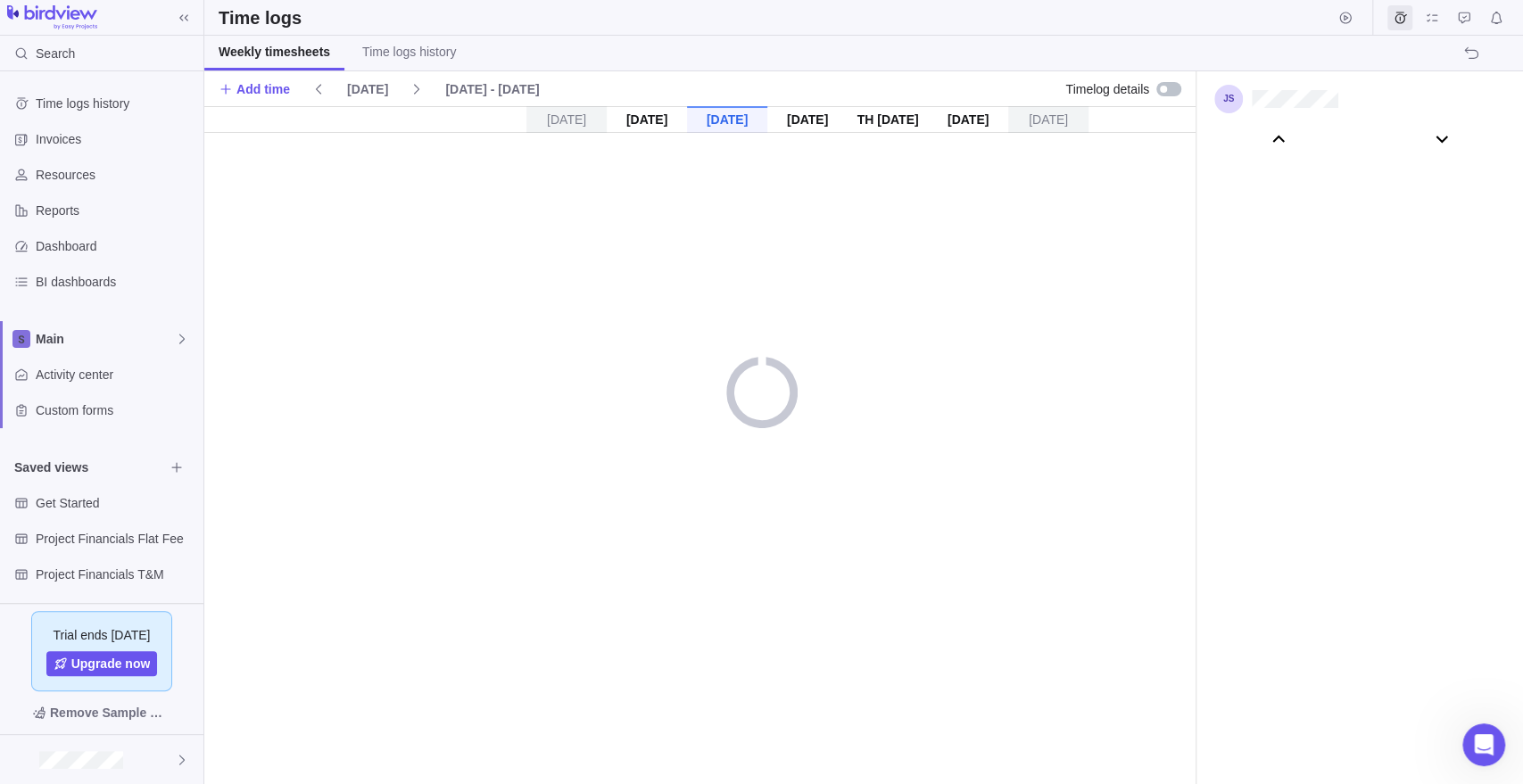 scroll, scrollTop: 98945, scrollLeft: 0, axis: vertical 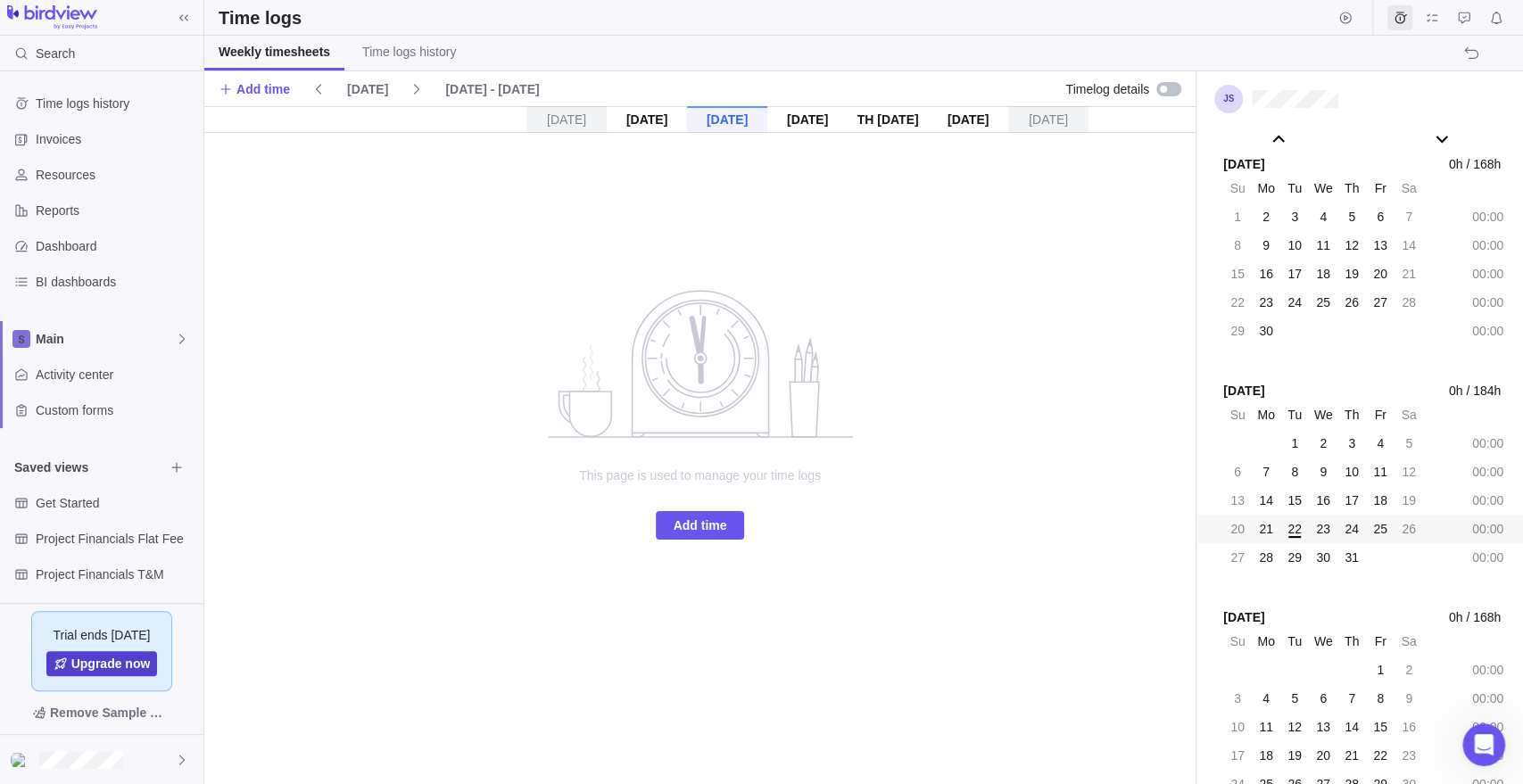 click on "Upgrade now" at bounding box center (111, 664) 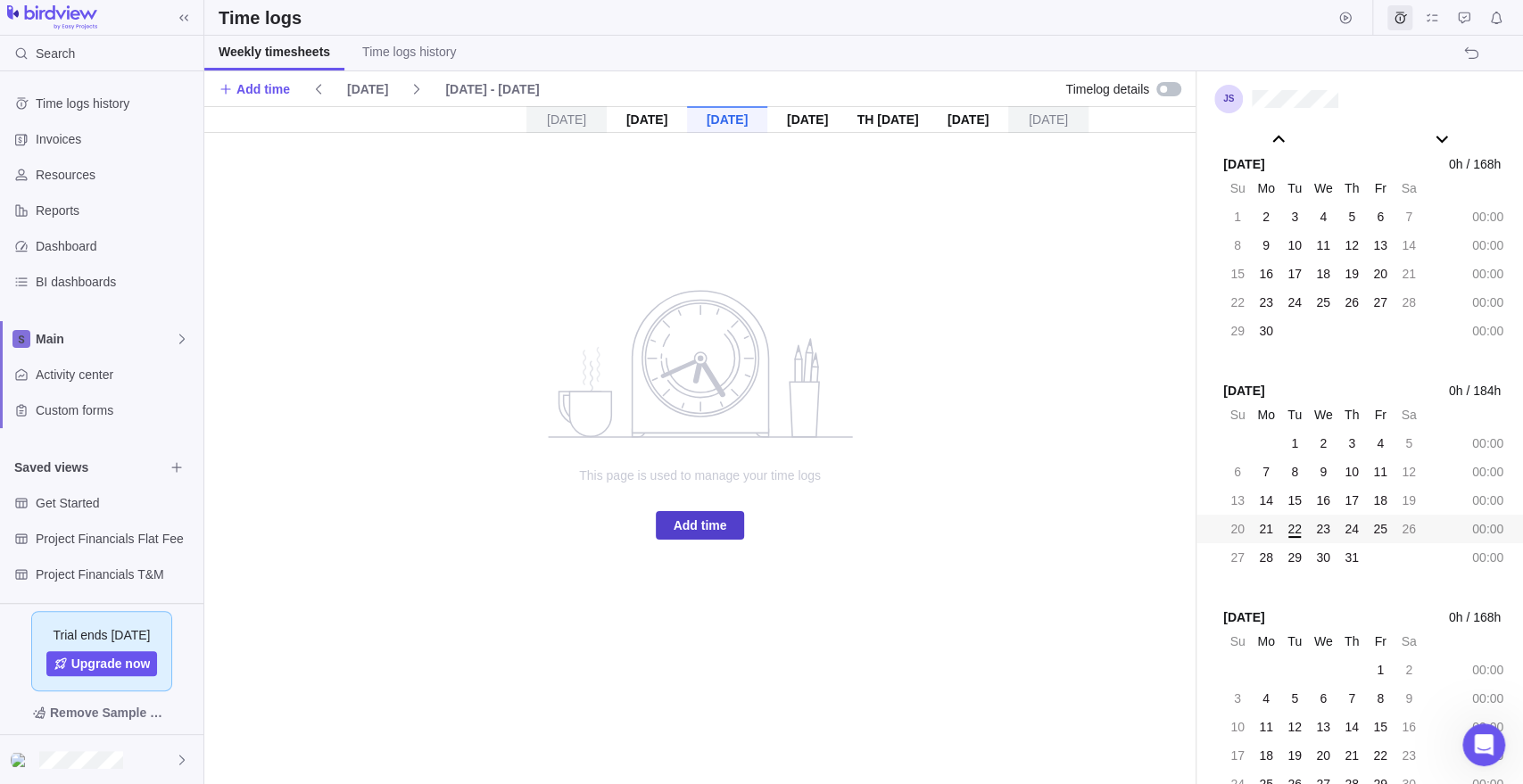 click on "Add time" at bounding box center [700, 525] 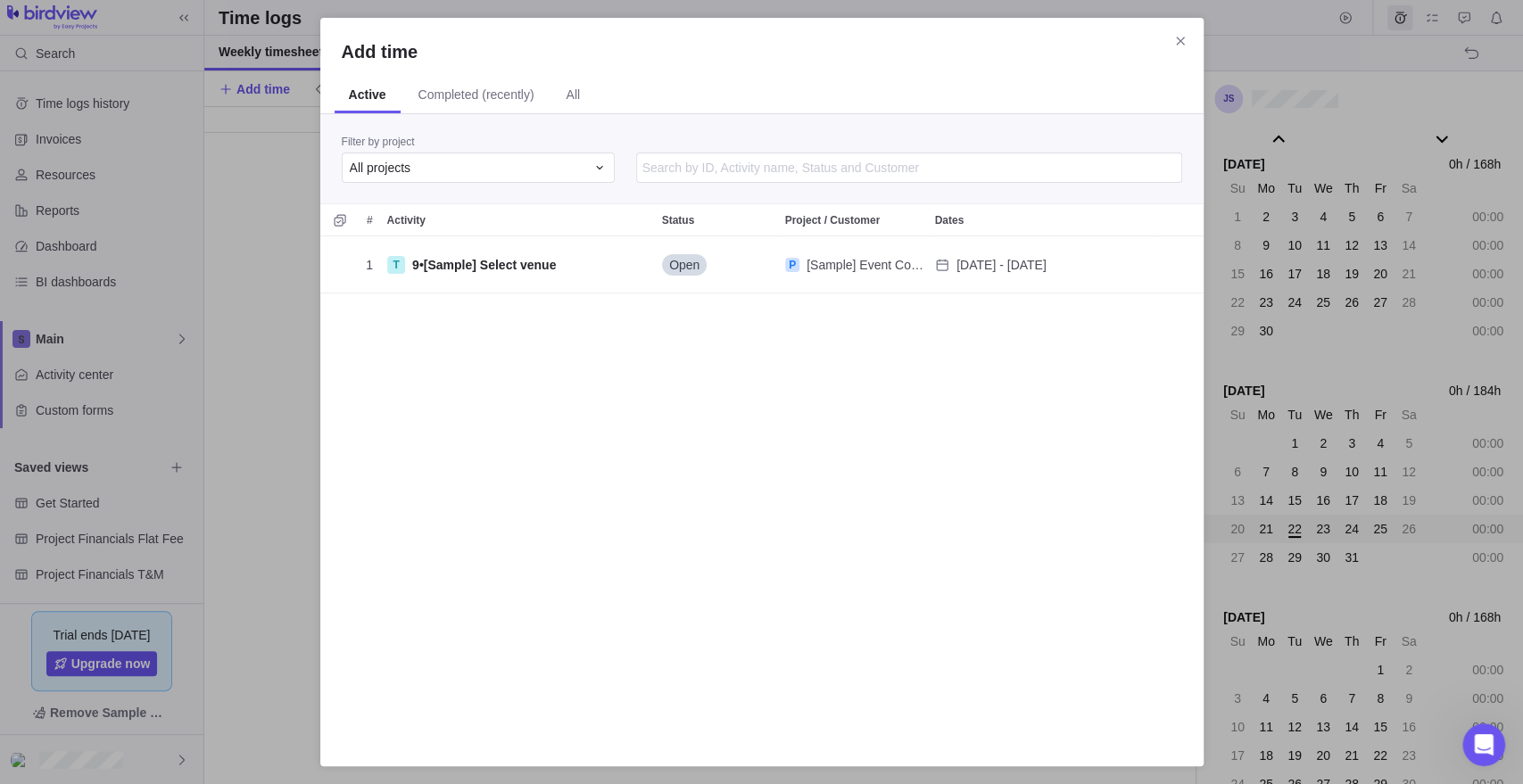 scroll, scrollTop: 14, scrollLeft: 15, axis: both 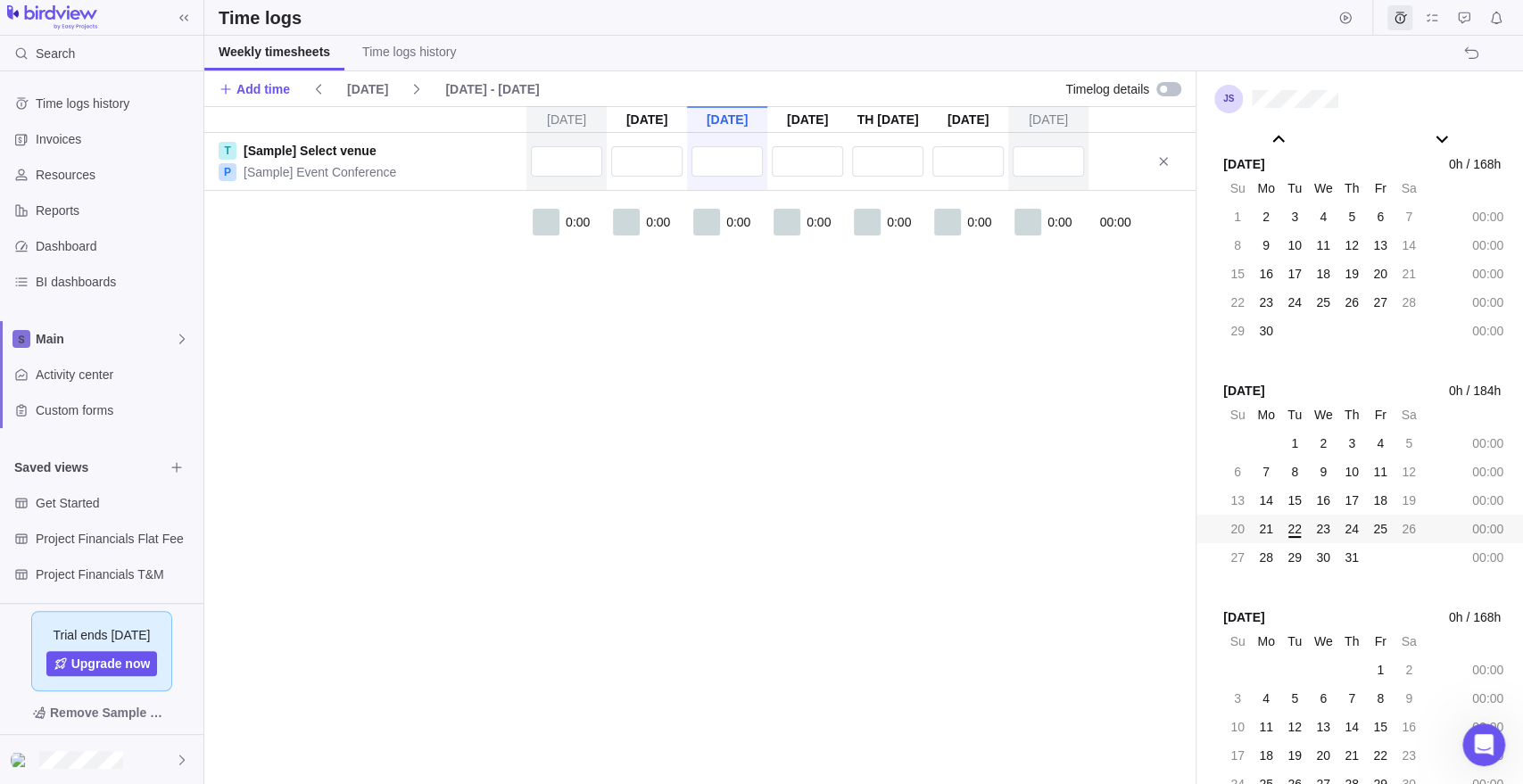 click at bounding box center [626, 222] 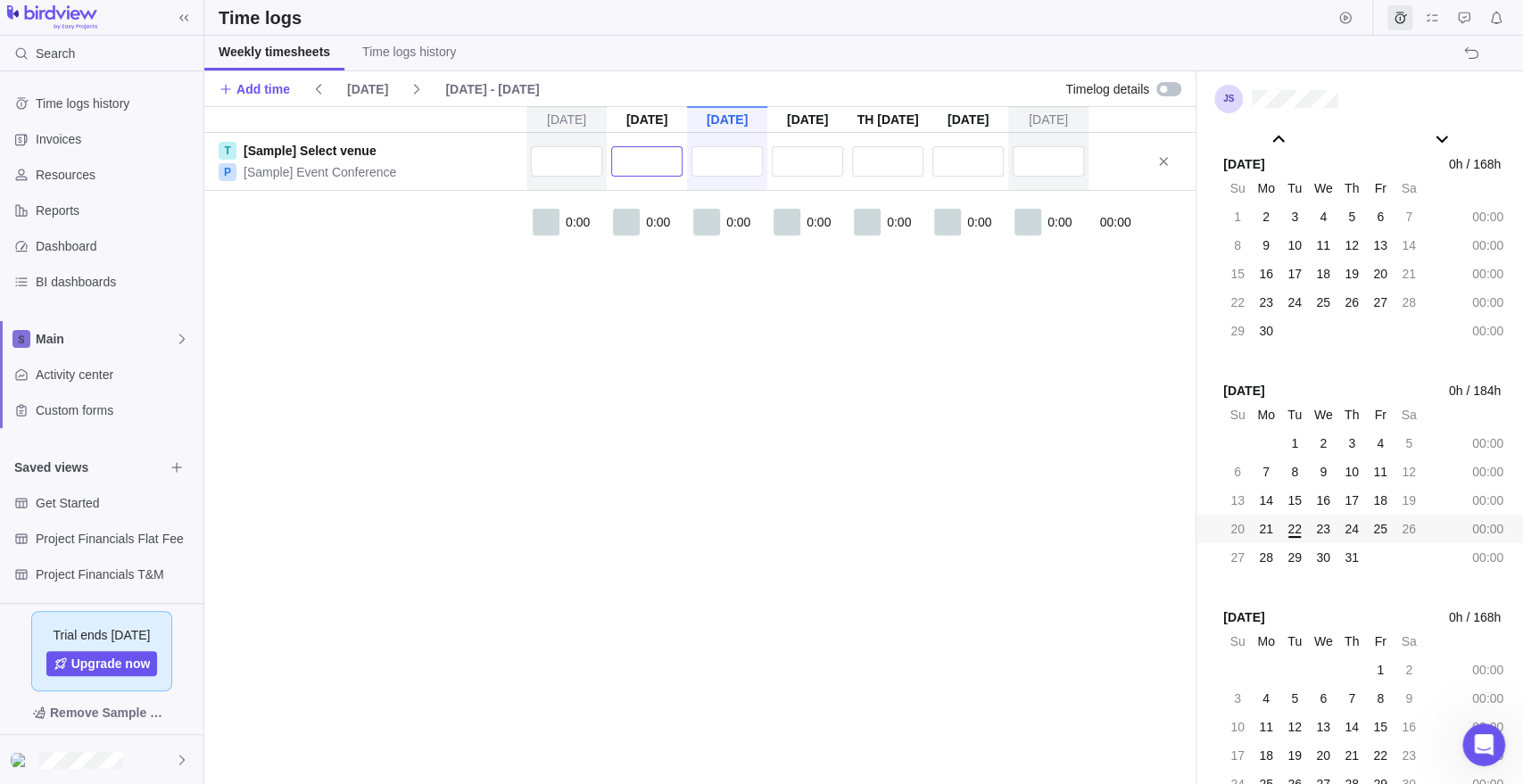 click at bounding box center [647, 161] 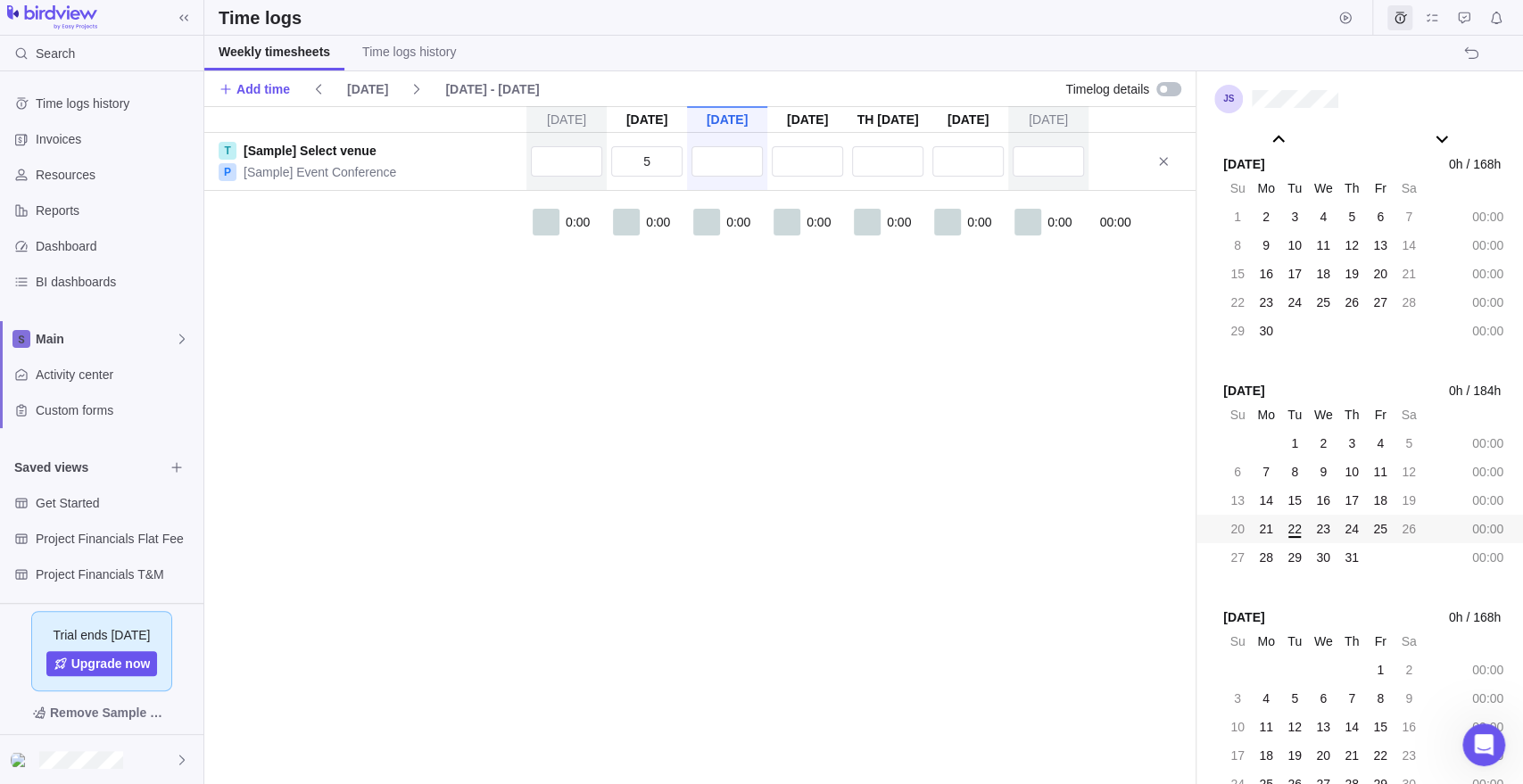 type on "5:00" 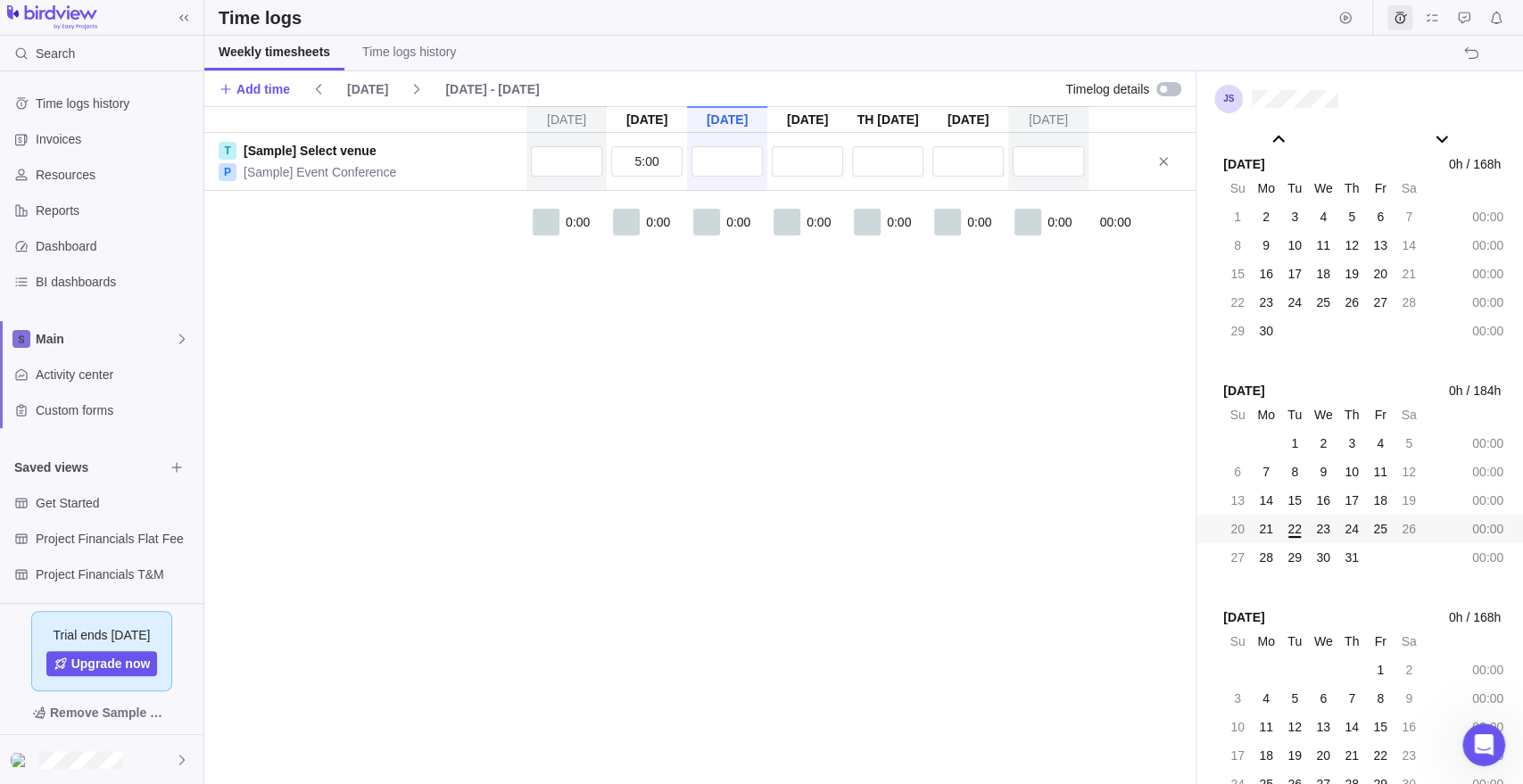 click on "[DATE] [DATE] [DATE] [DATE] [DATE] 24 [DATE] [DATE] T [Sample] Select venue P [Sample] Event Conference 5:00 0:00 0:00 0:00 0:00 0:00 0:00 0:00 00:00" at bounding box center [699, 445] 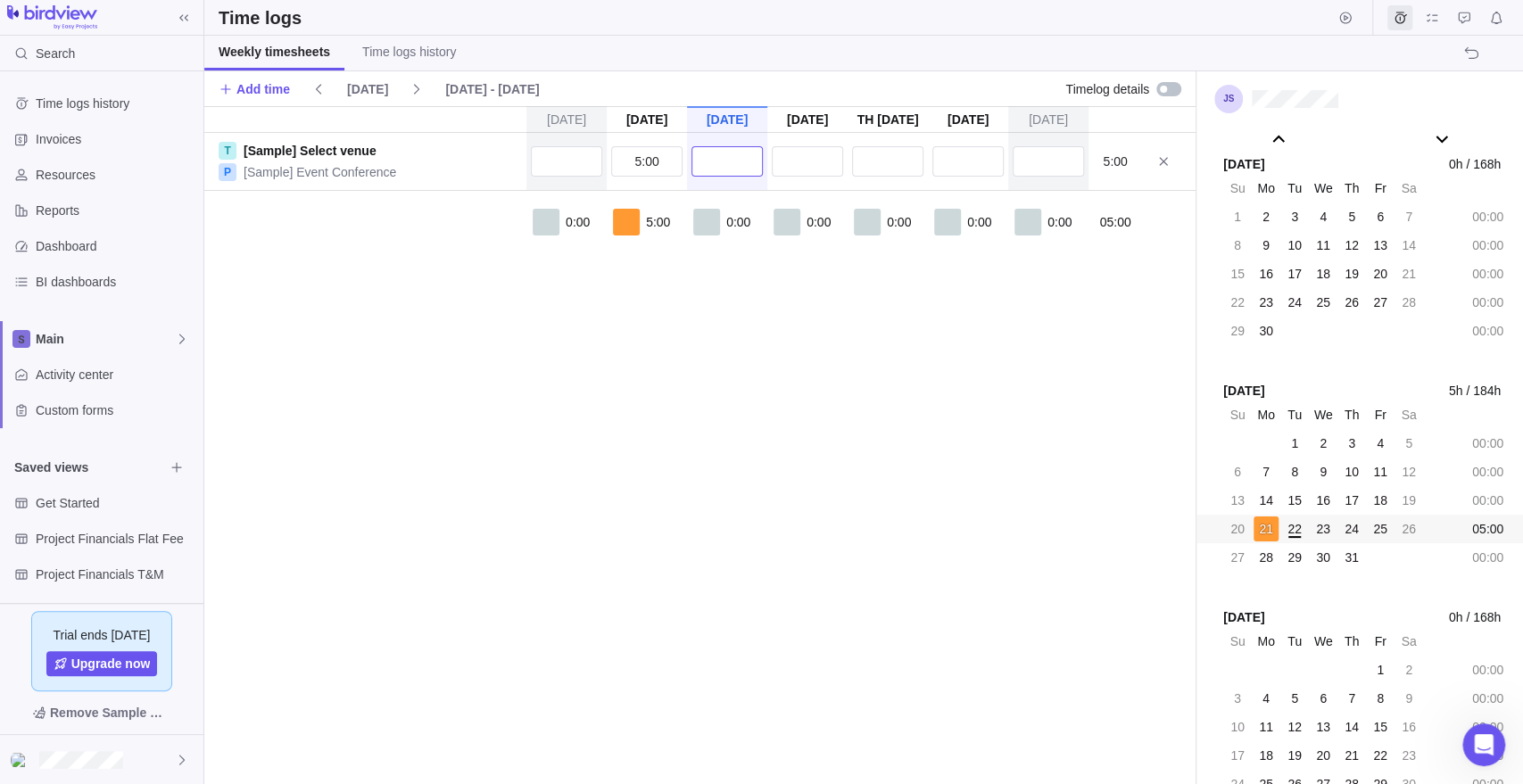 click at bounding box center (727, 161) 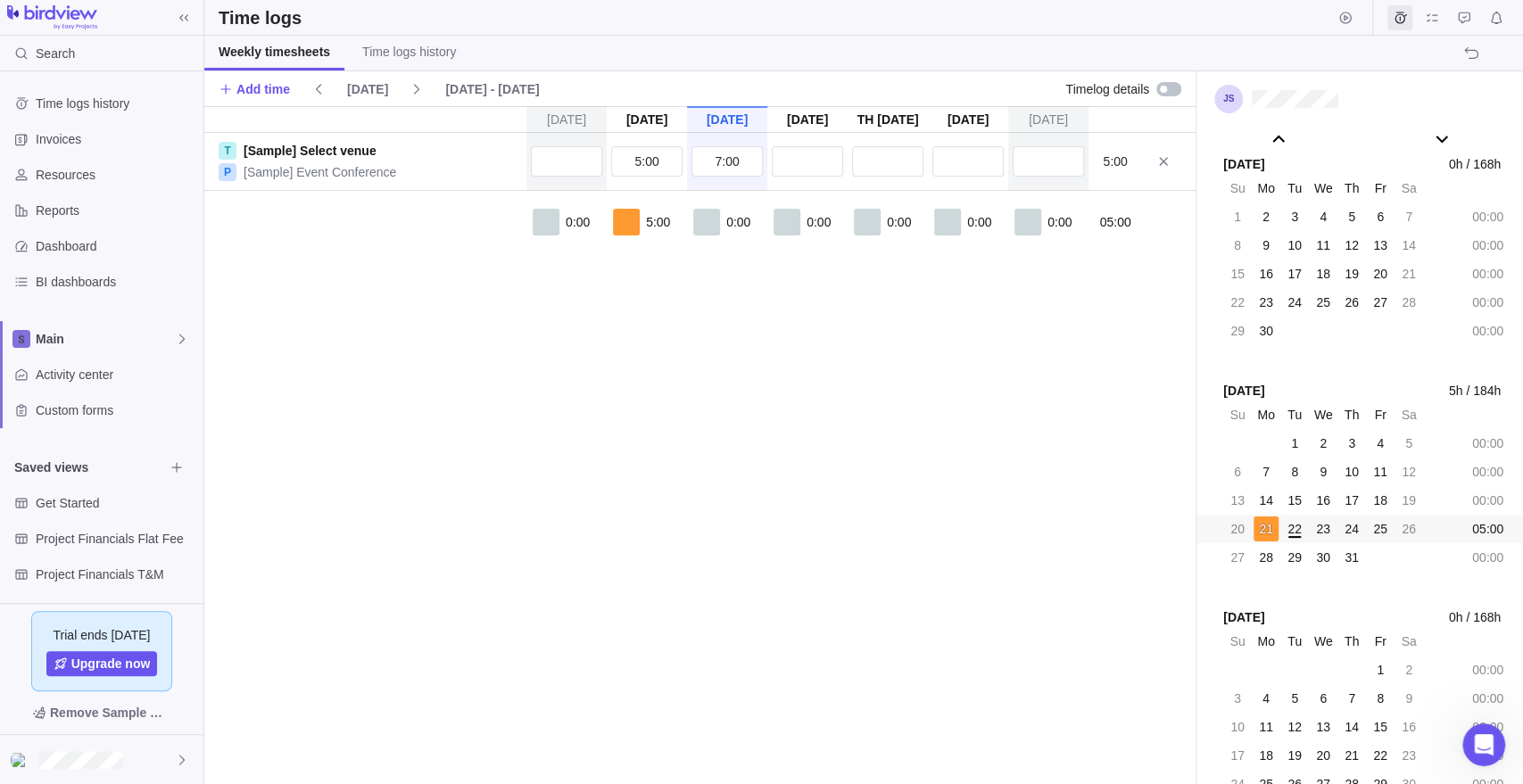 click on "0:00 5:00 0:00 0:00 0:00 0:00 0:00 05:00" at bounding box center (699, 242) 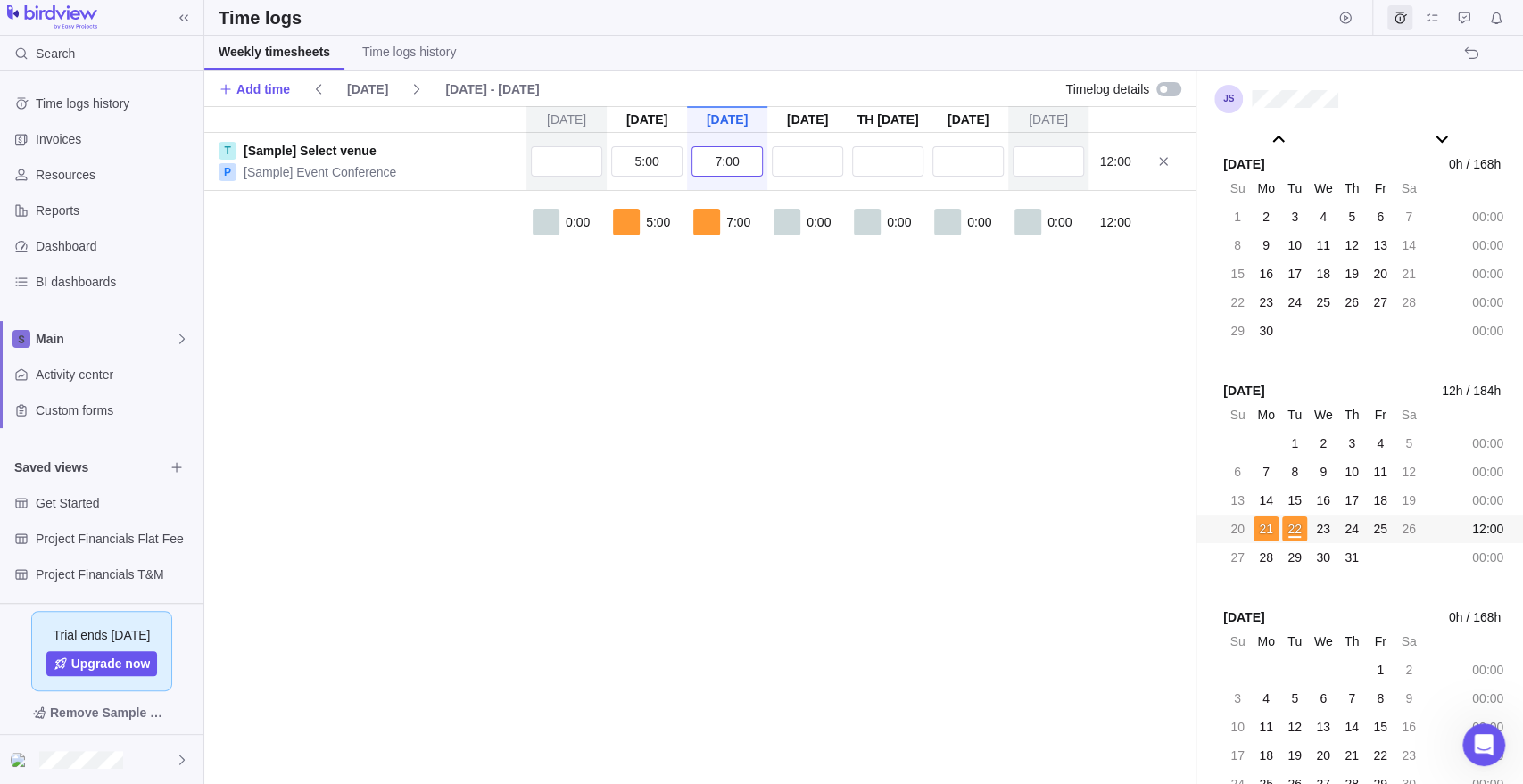 click on "7:00" at bounding box center (727, 161) 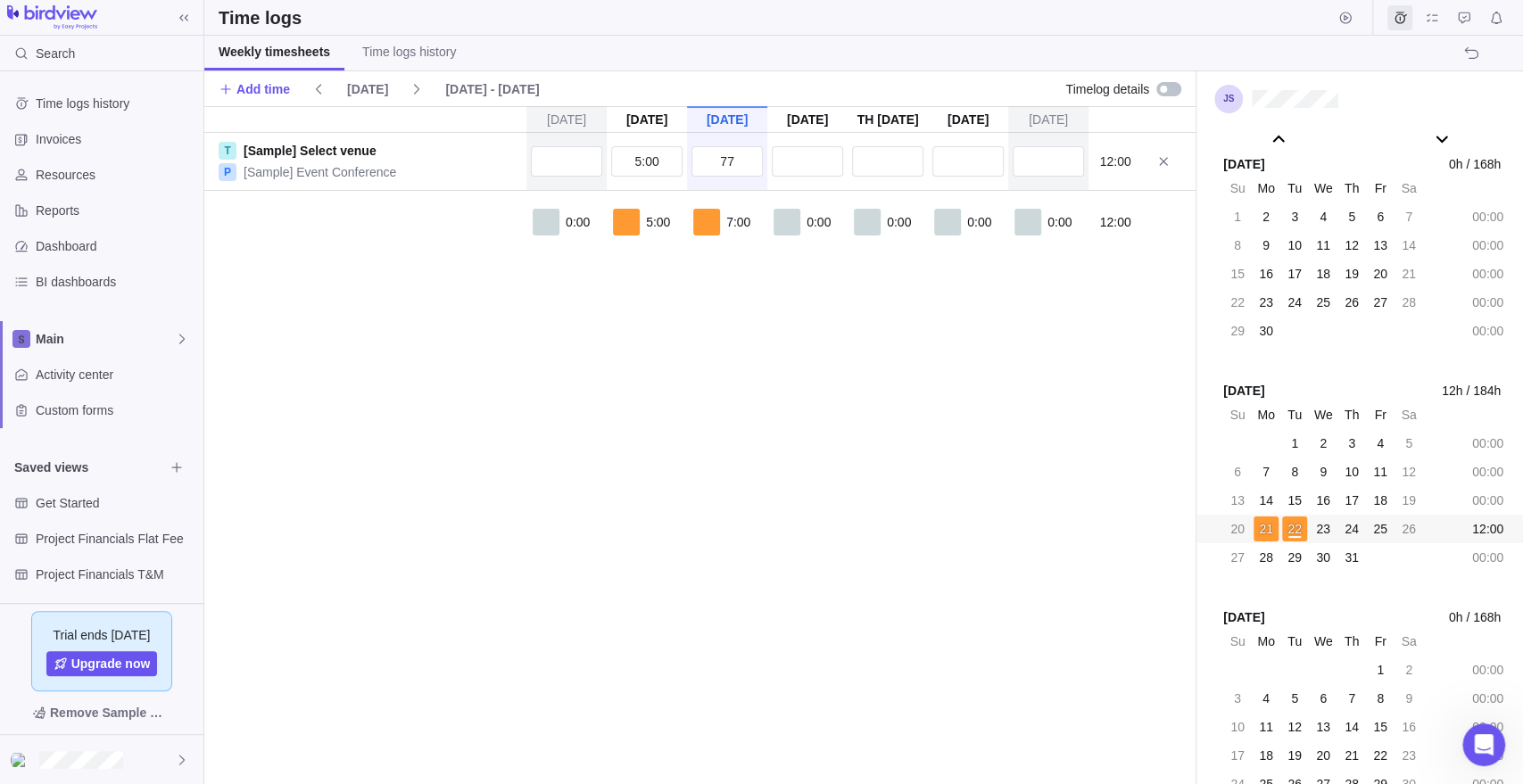 type on "77:00" 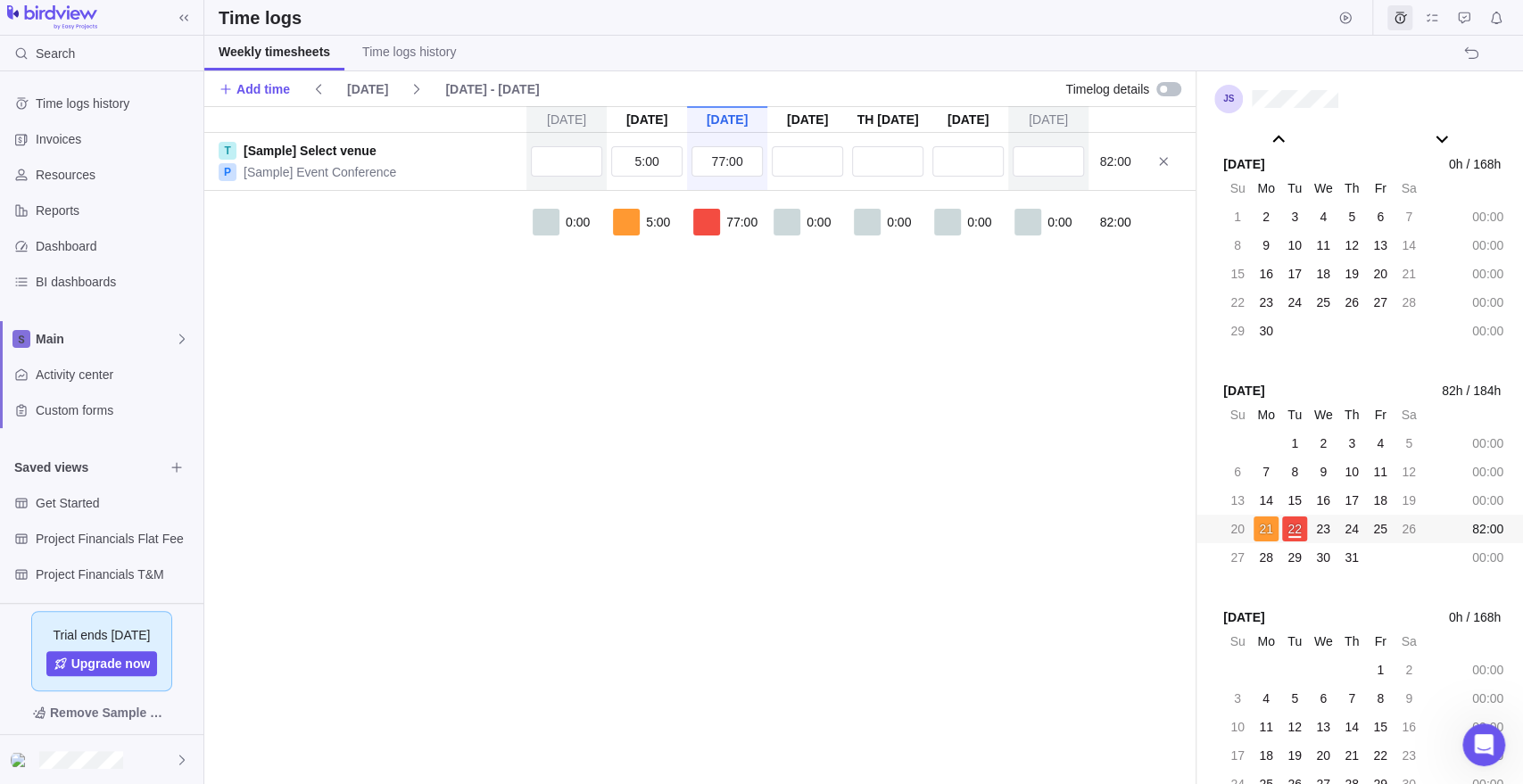 click on "[DATE] [DATE] [DATE] [DATE] [DATE] 24 [DATE] [DATE] T [Sample] Select venue P [Sample] Event Conference 5:00 77:00 82:00 0:00 5:00 77:00 0:00 0:00 0:00 0:00 82:00" at bounding box center (699, 445) 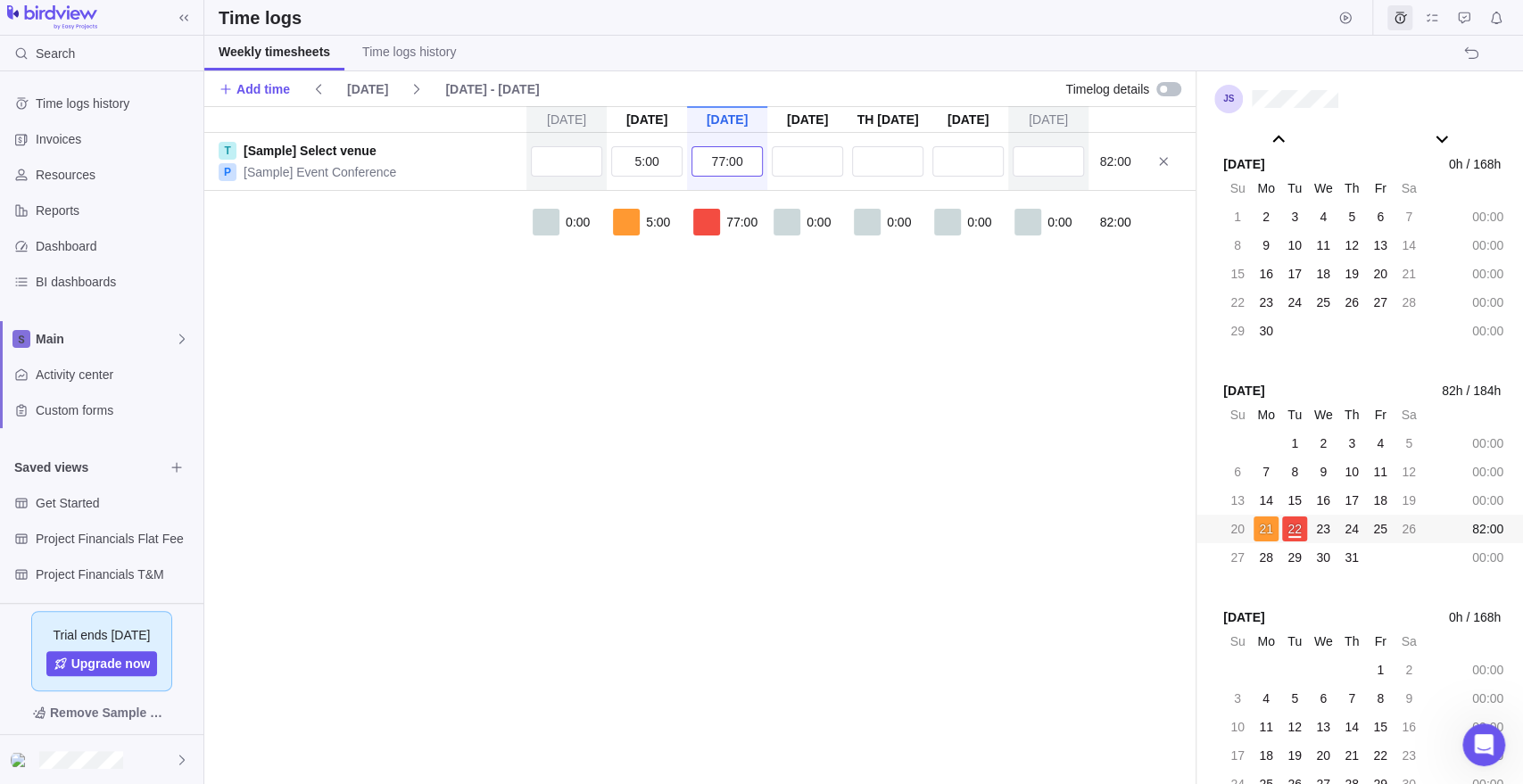 click on "77:00" at bounding box center (727, 161) 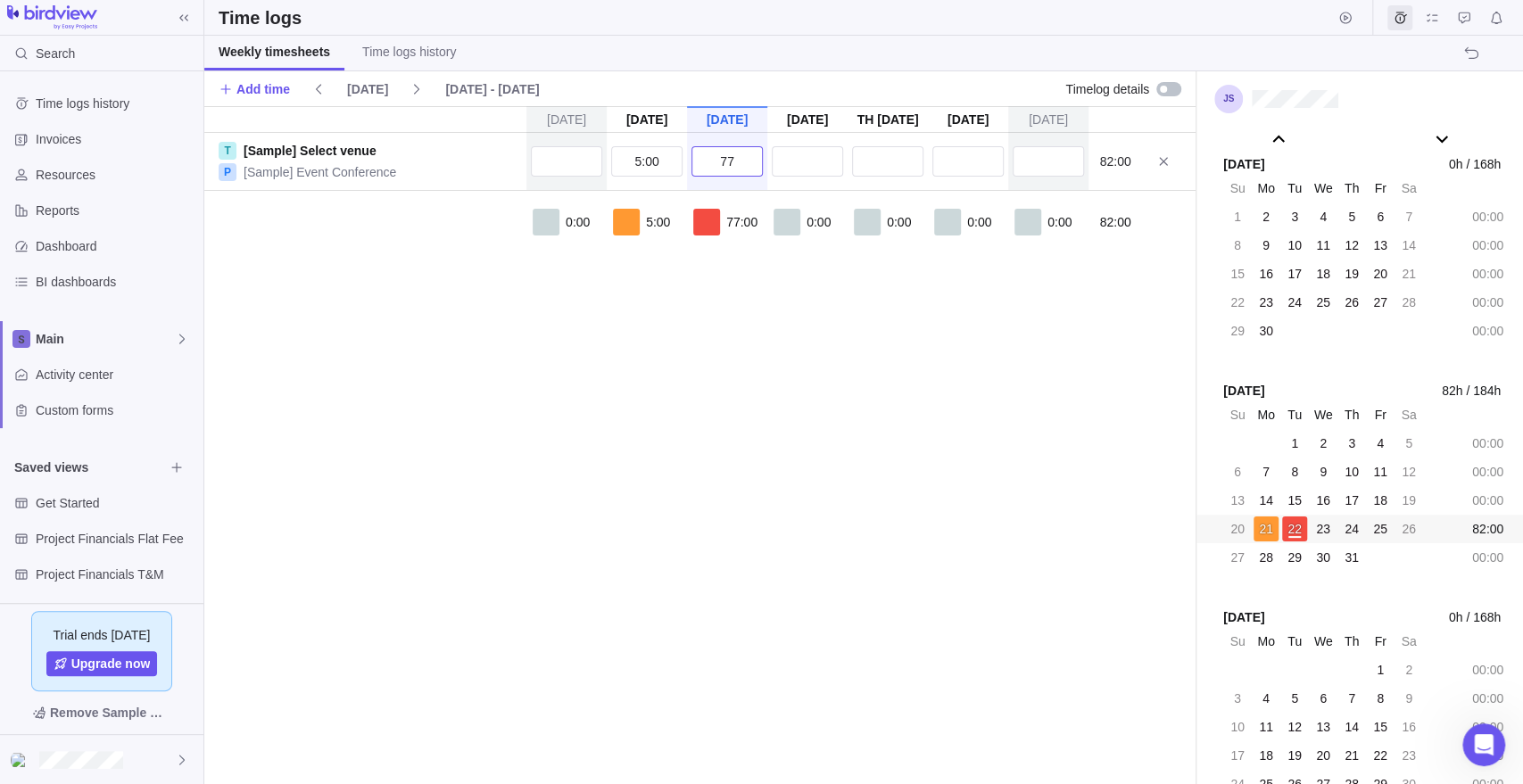 type on "7" 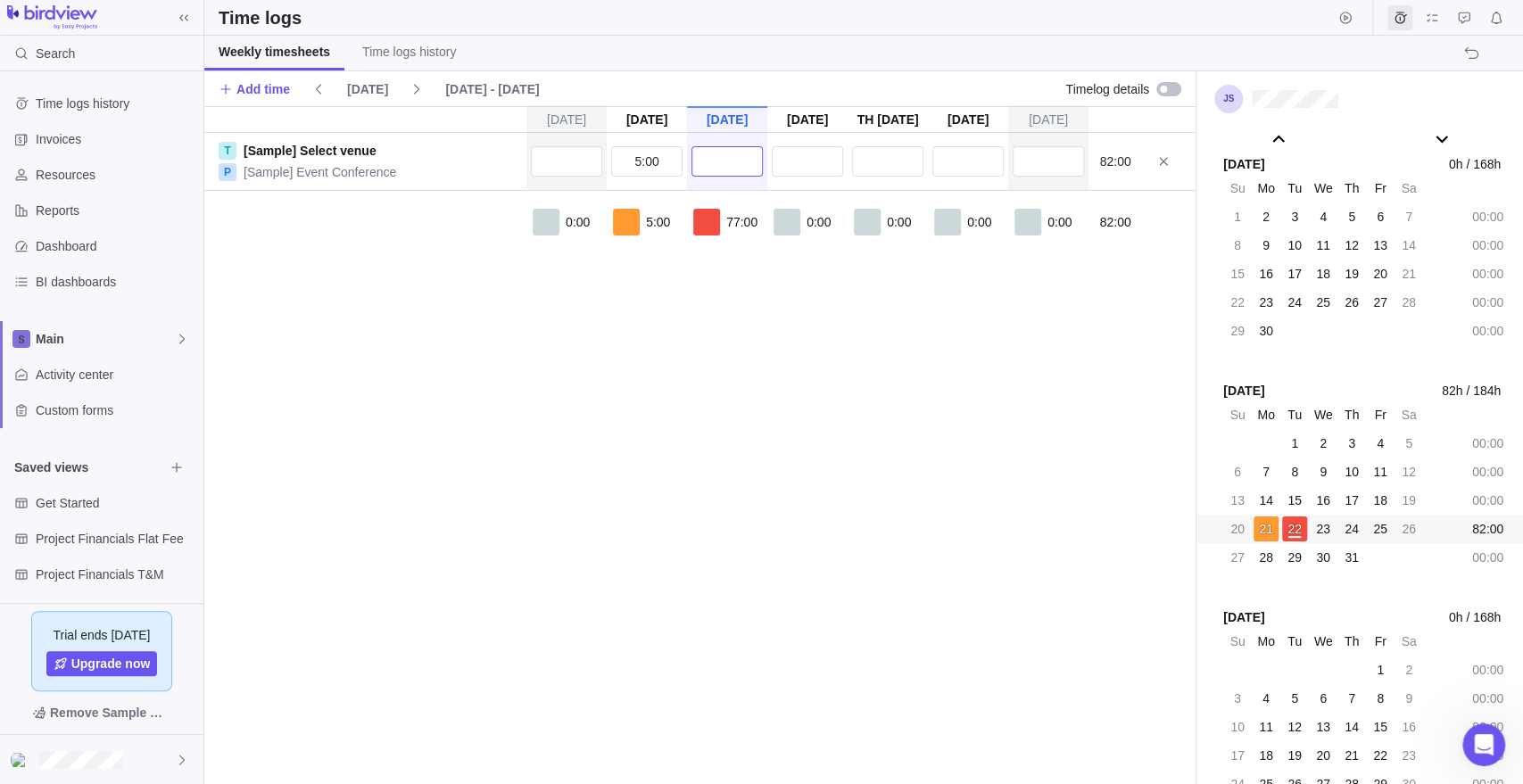 type 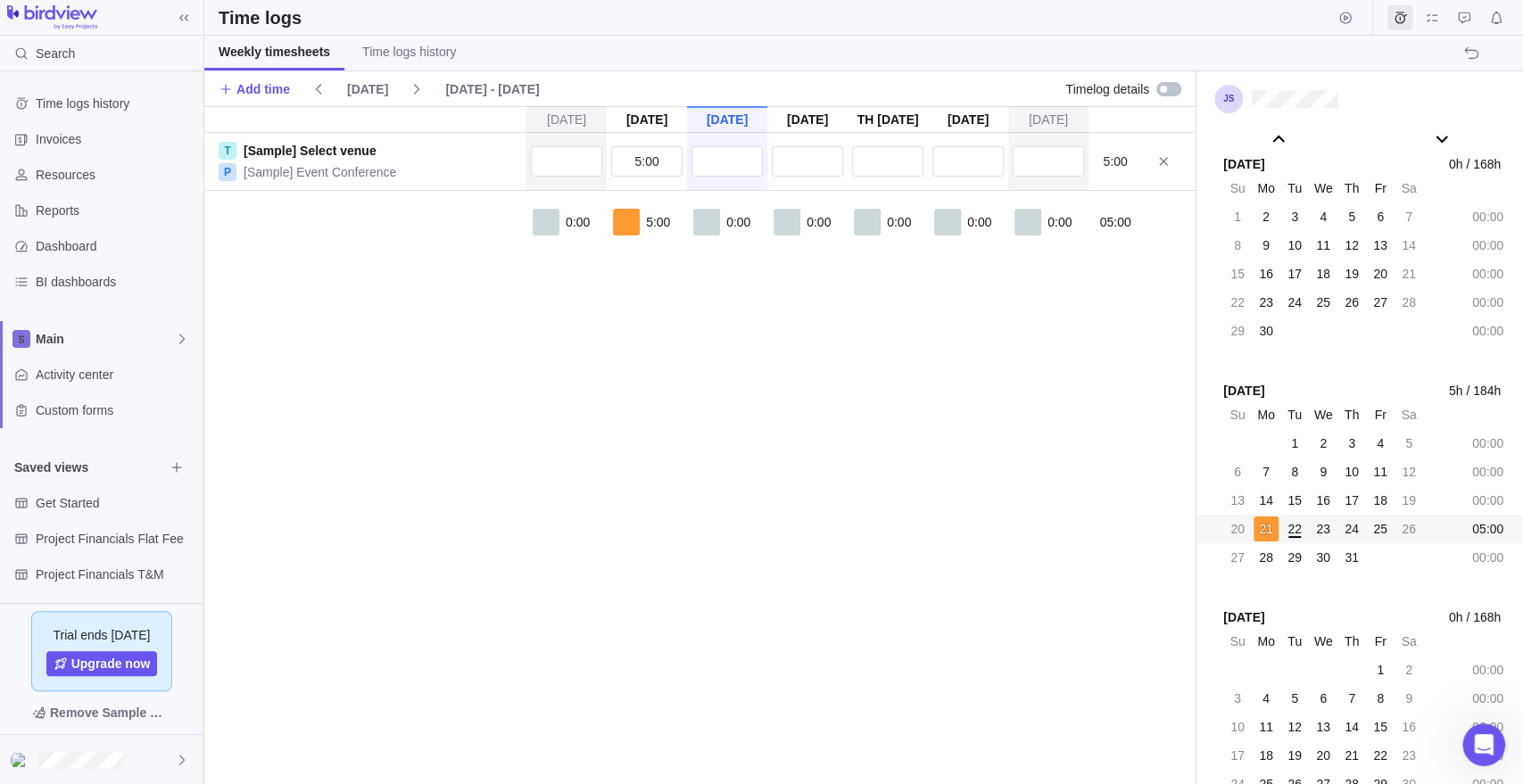 click on "[DATE] [DATE] [DATE] [DATE] [DATE] 24 [DATE] [DATE] T [Sample] Select venue P [Sample] Event Conference 5:00 5:00 0:00 5:00 0:00 0:00 0:00 0:00 0:00 05:00" at bounding box center [699, 445] 